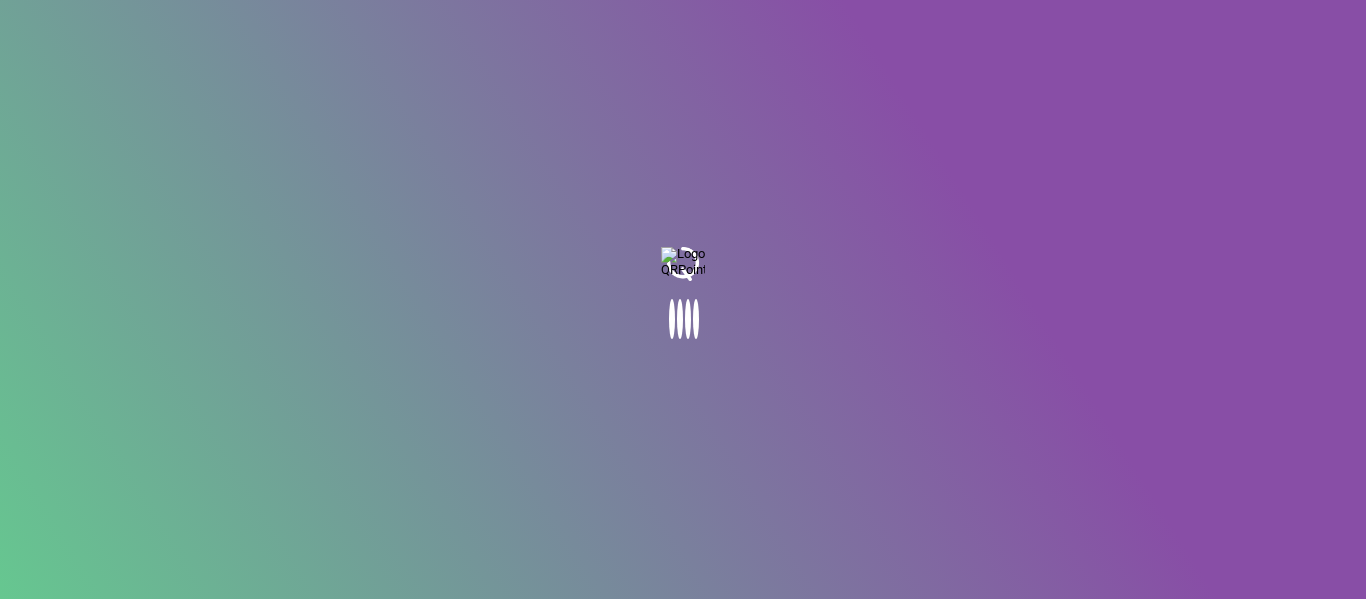 scroll, scrollTop: 0, scrollLeft: 0, axis: both 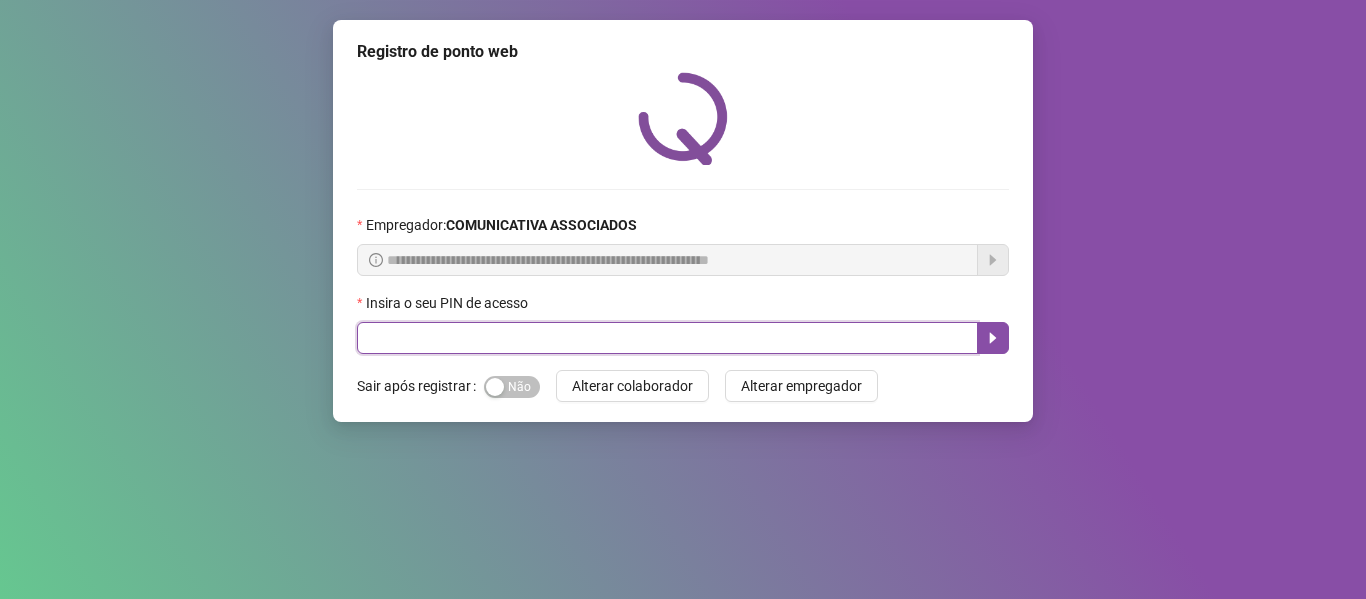click at bounding box center [667, 338] 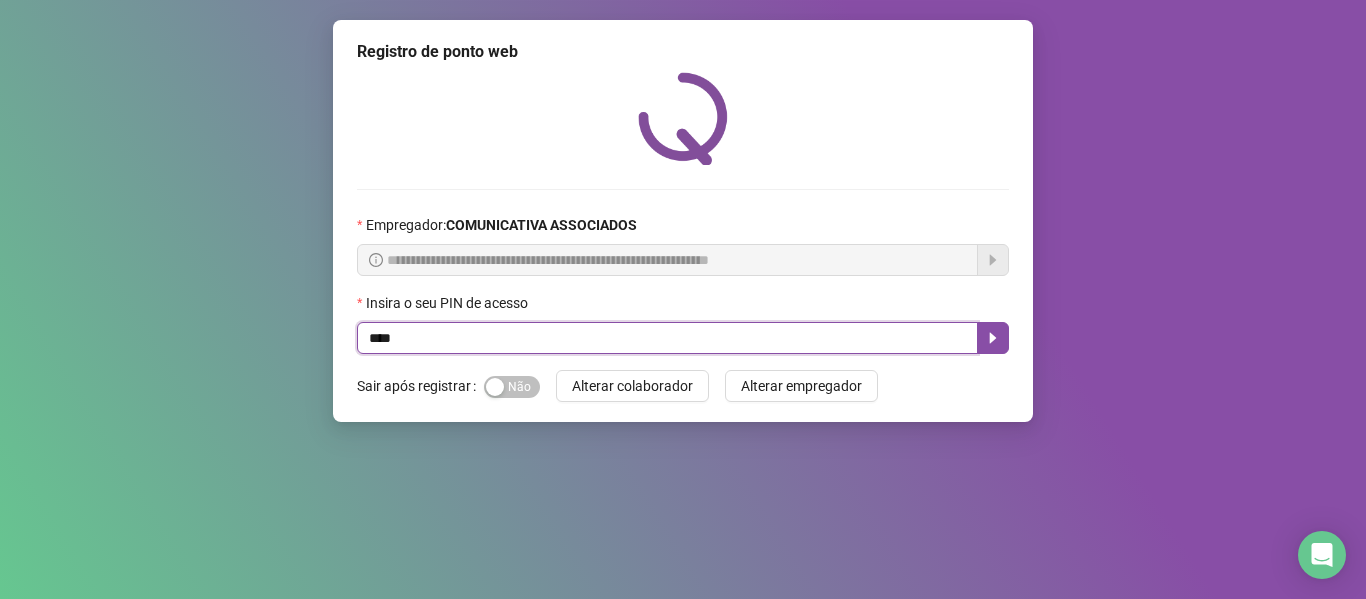 type on "****" 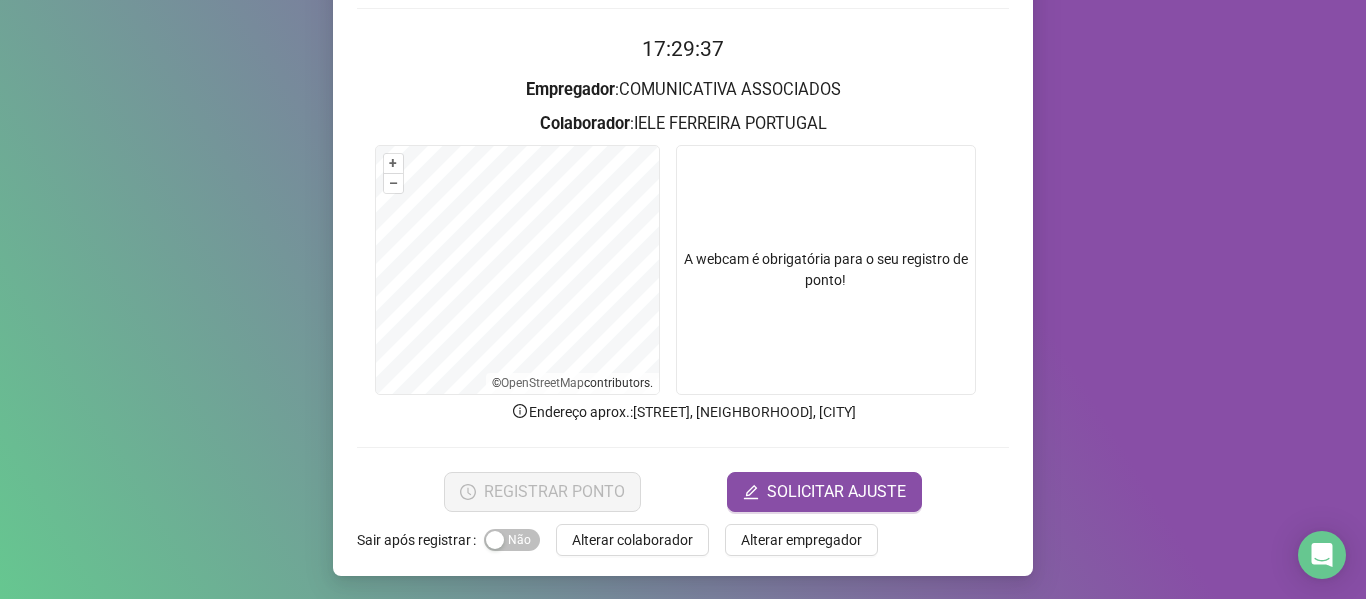 scroll, scrollTop: 182, scrollLeft: 0, axis: vertical 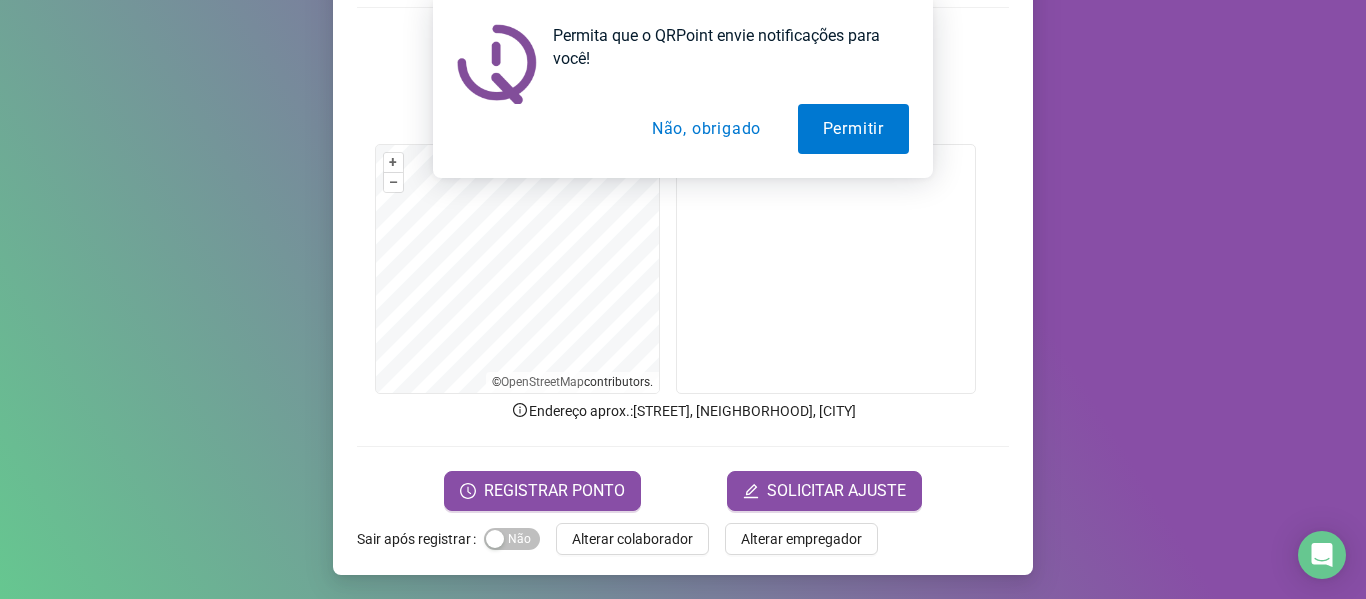click on "Não, obrigado" at bounding box center [706, 129] 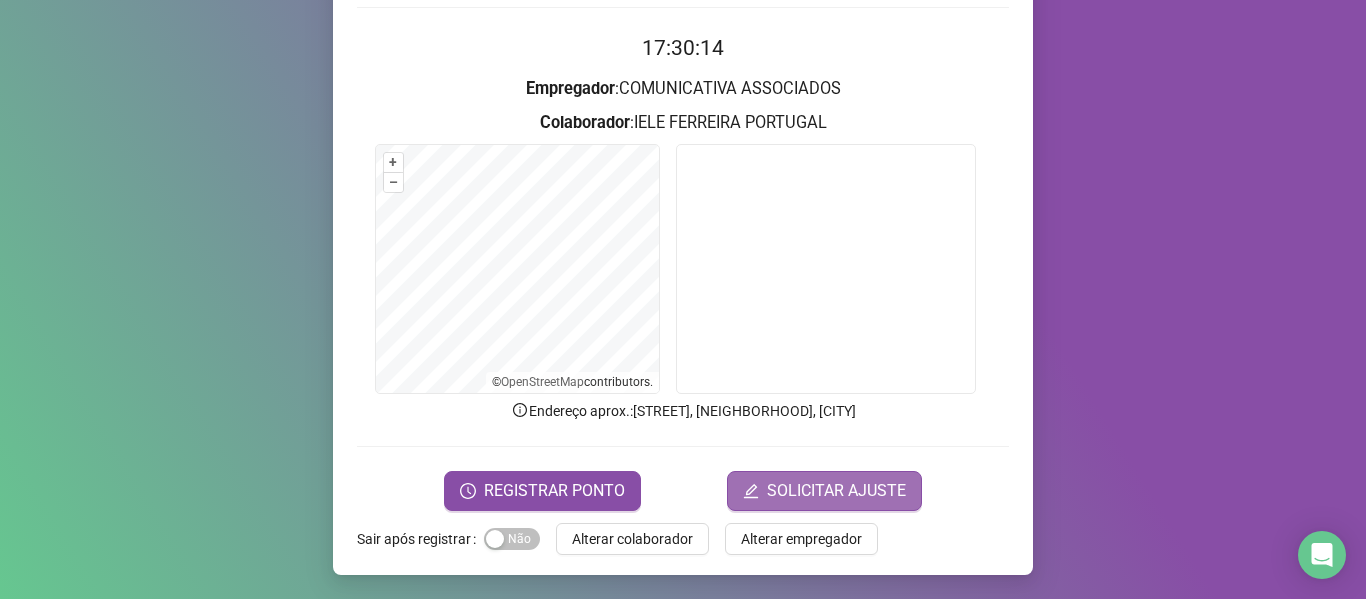 click on "SOLICITAR AJUSTE" at bounding box center (836, 491) 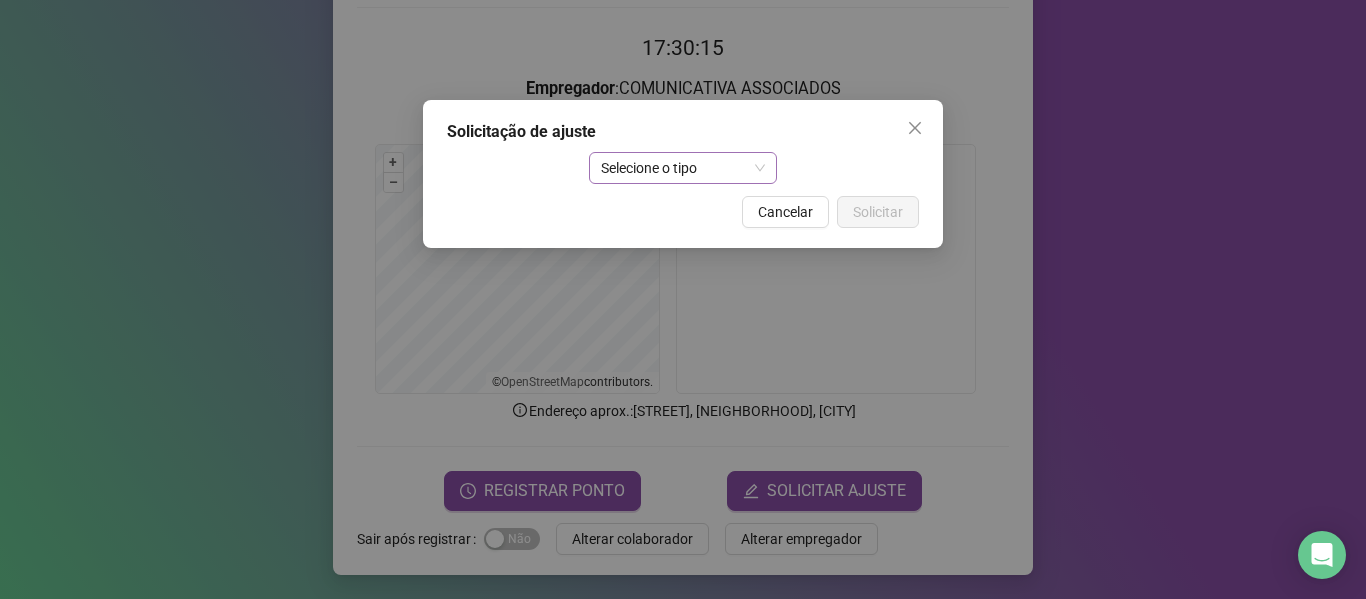 click on "Selecione o tipo" at bounding box center (683, 168) 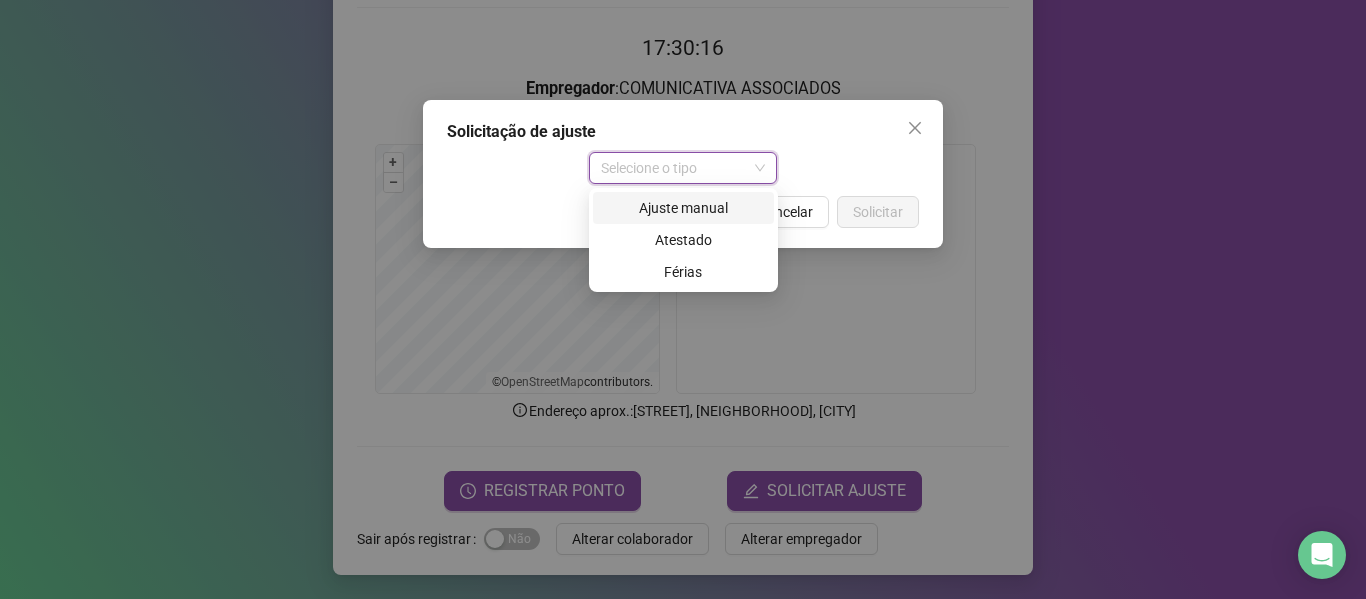 click on "Ajuste manual" at bounding box center (683, 208) 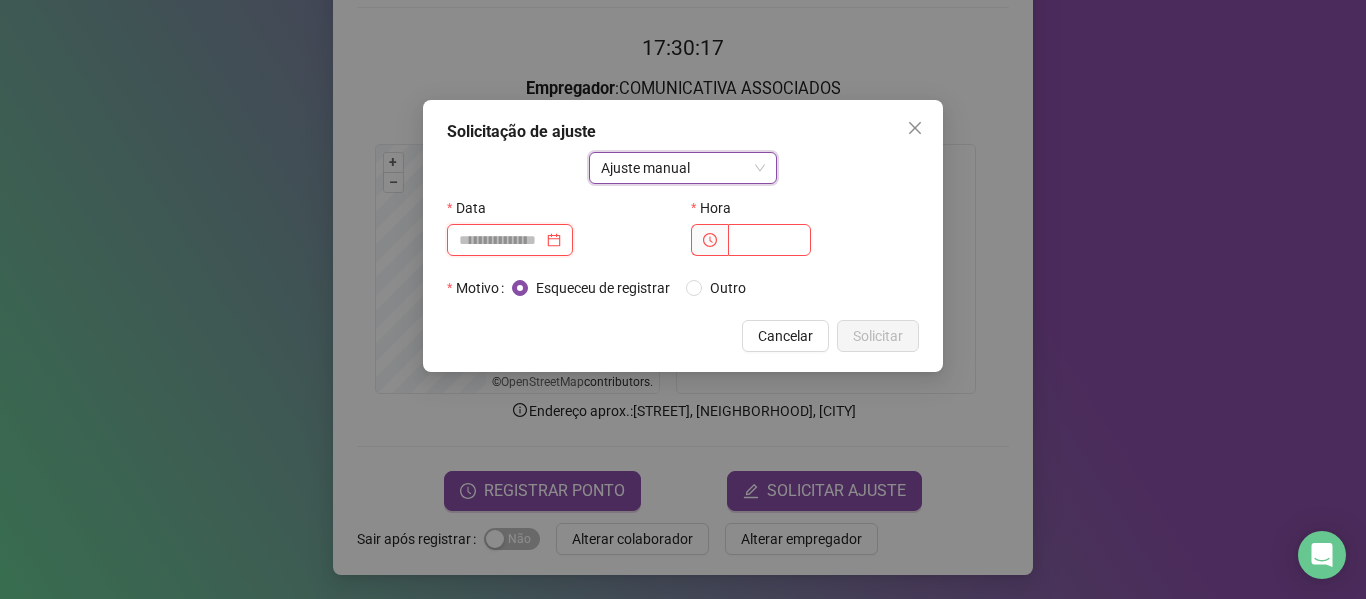 drag, startPoint x: 561, startPoint y: 238, endPoint x: 580, endPoint y: 237, distance: 19.026299 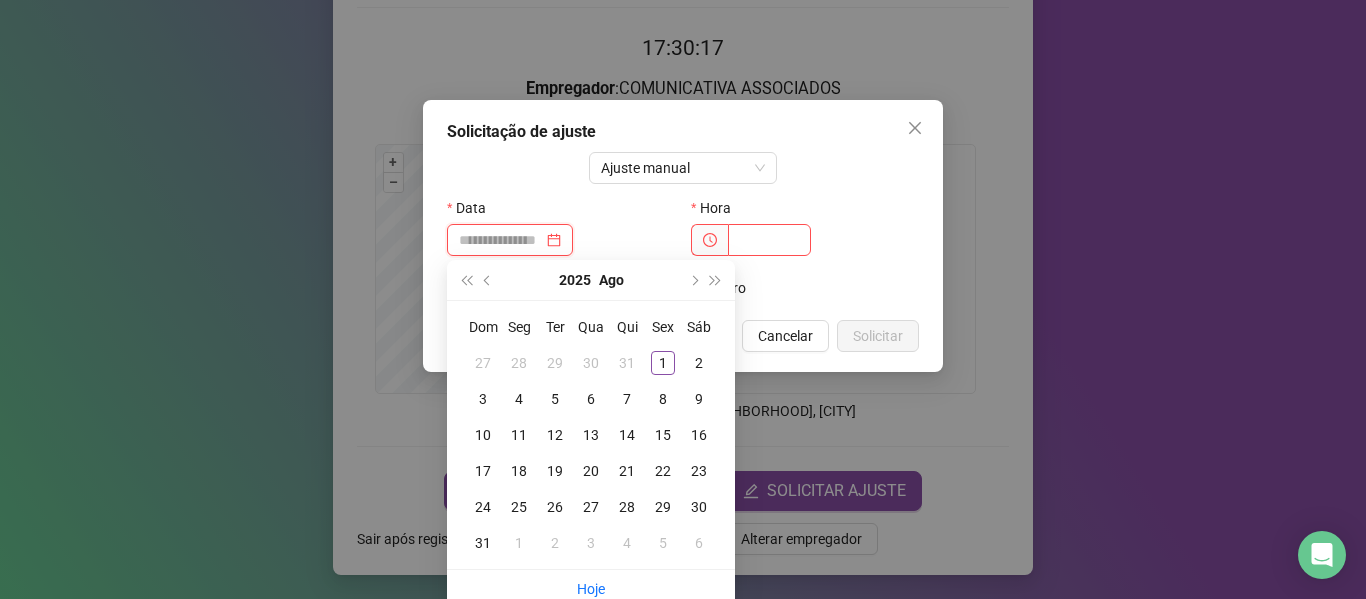 click at bounding box center [510, 240] 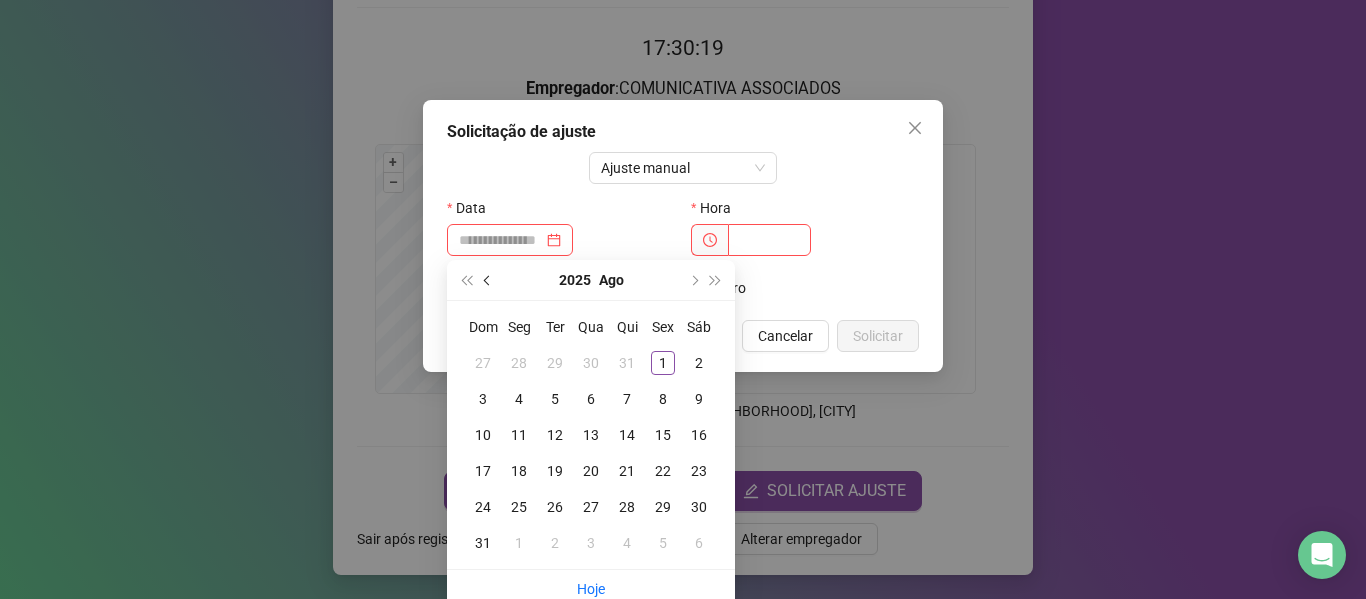 click at bounding box center (488, 280) 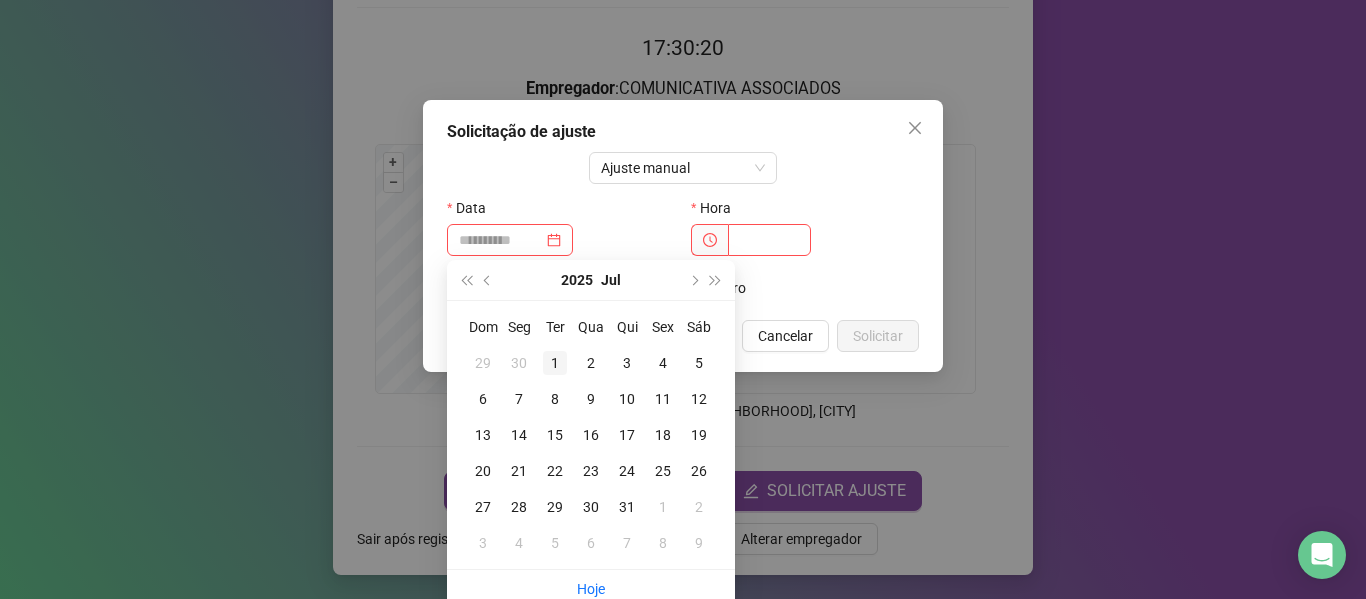type on "**********" 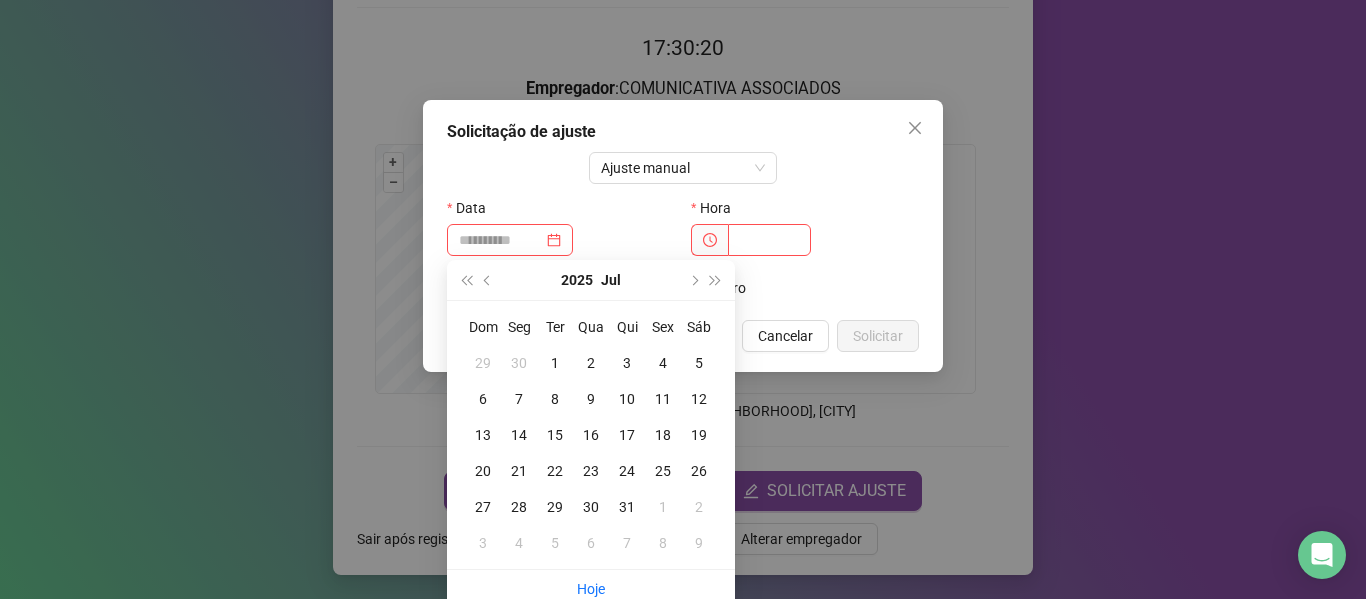drag, startPoint x: 552, startPoint y: 365, endPoint x: 677, endPoint y: 308, distance: 137.38268 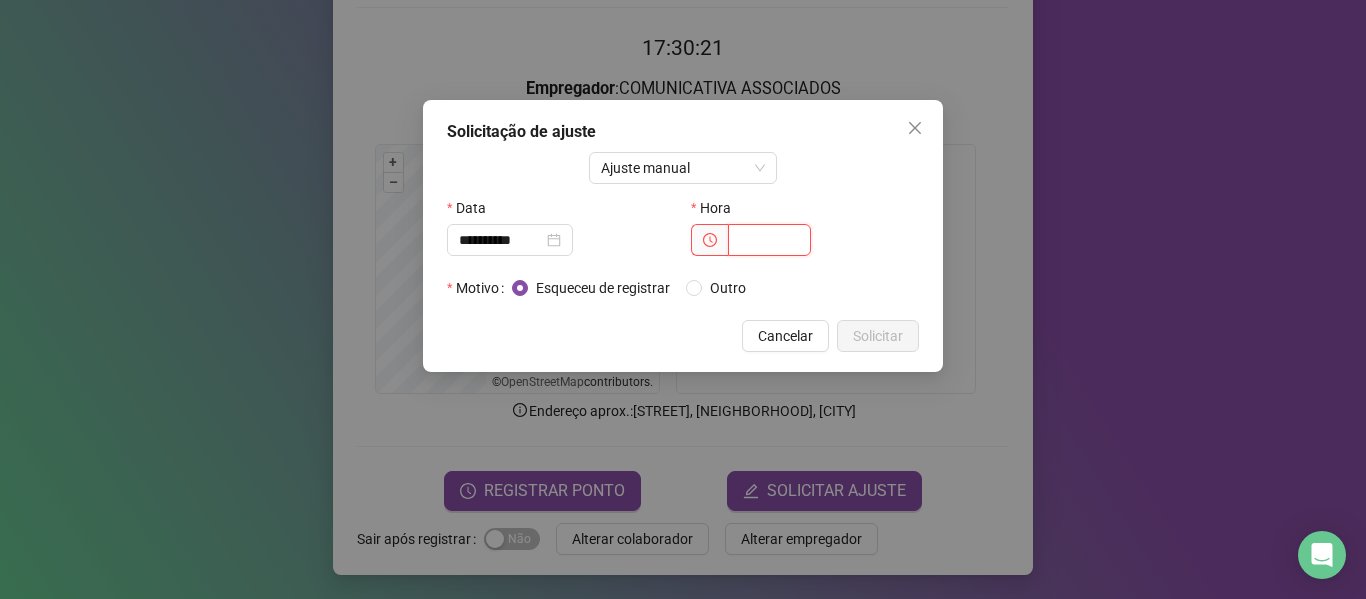 click at bounding box center [769, 240] 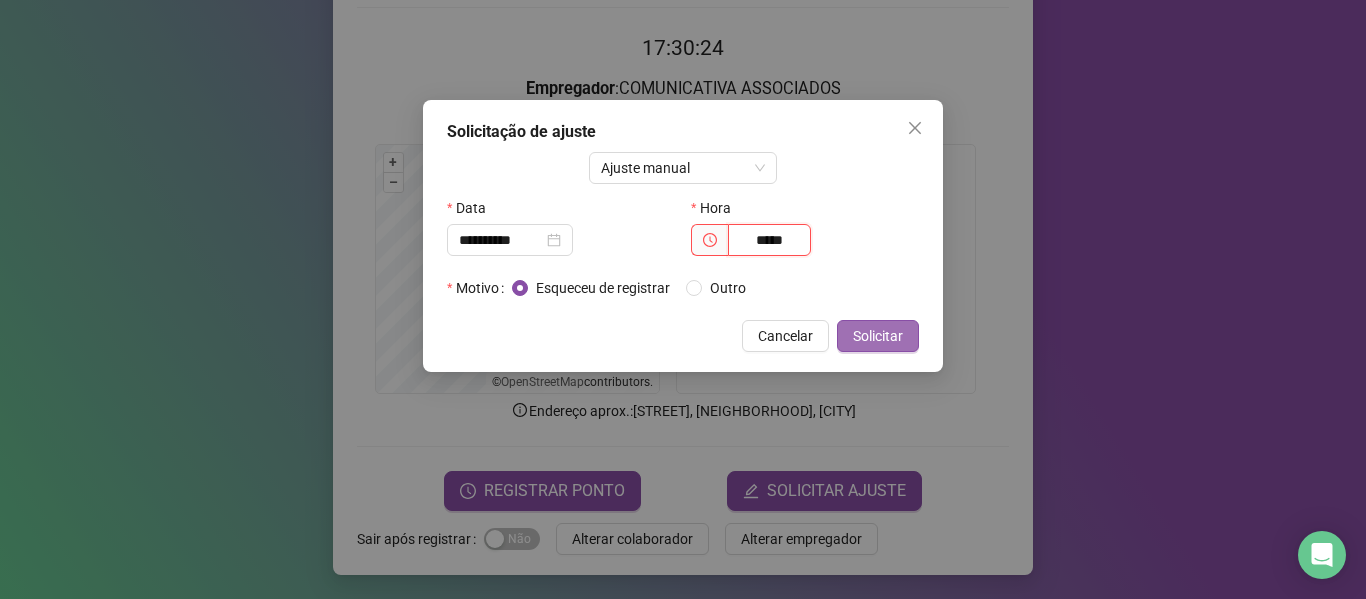 type on "*****" 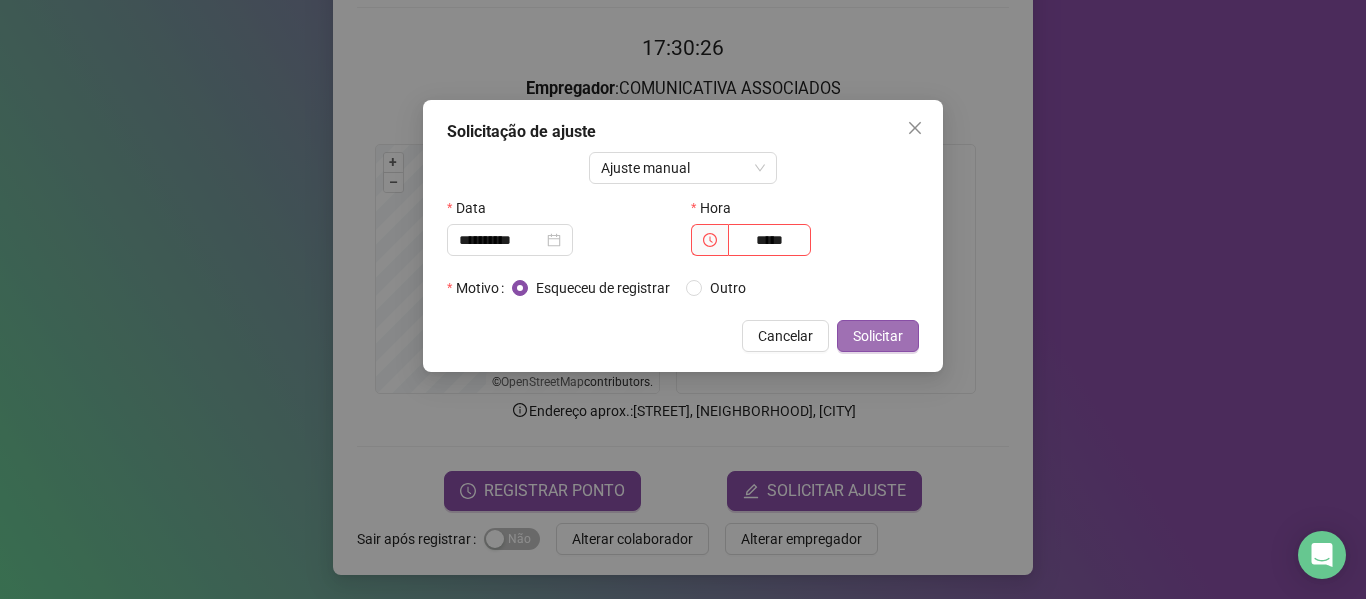 click on "Solicitar" at bounding box center [878, 336] 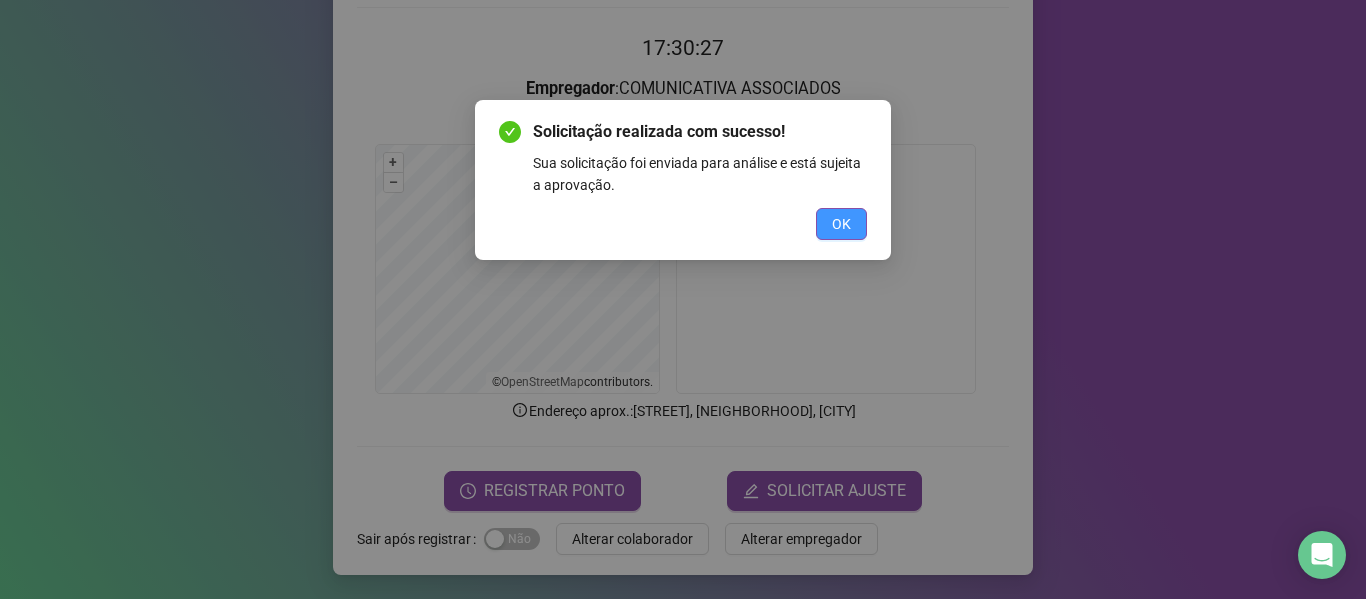 click on "OK" at bounding box center [841, 224] 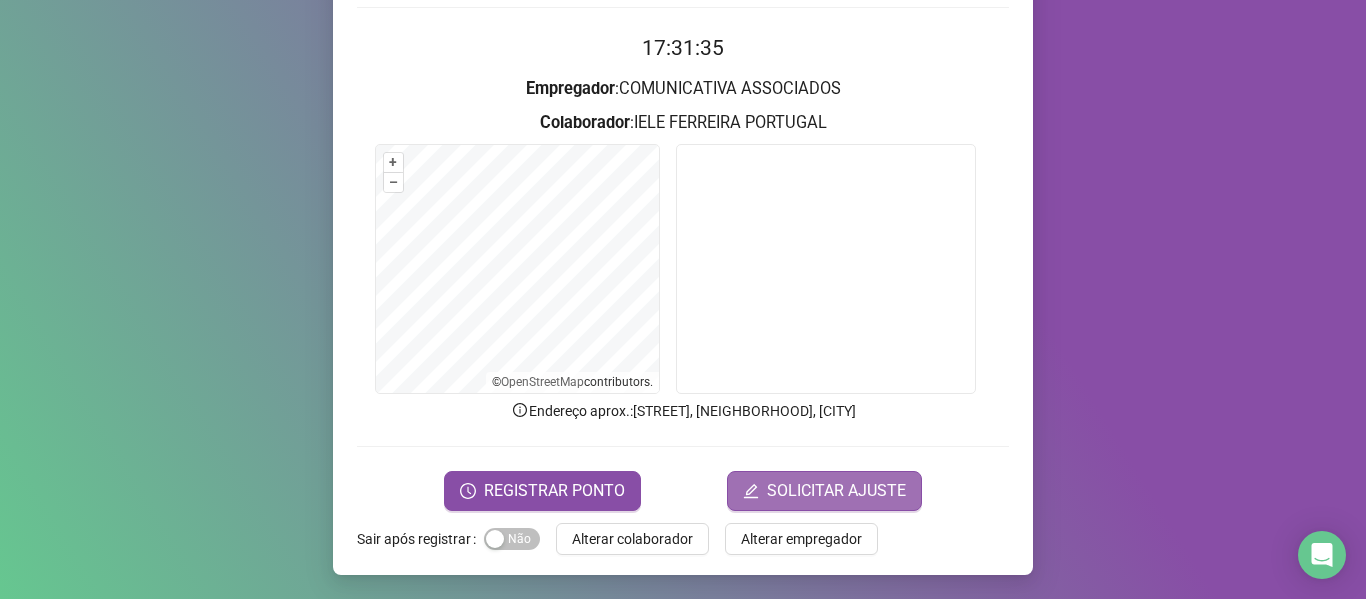 click on "SOLICITAR AJUSTE" at bounding box center (836, 491) 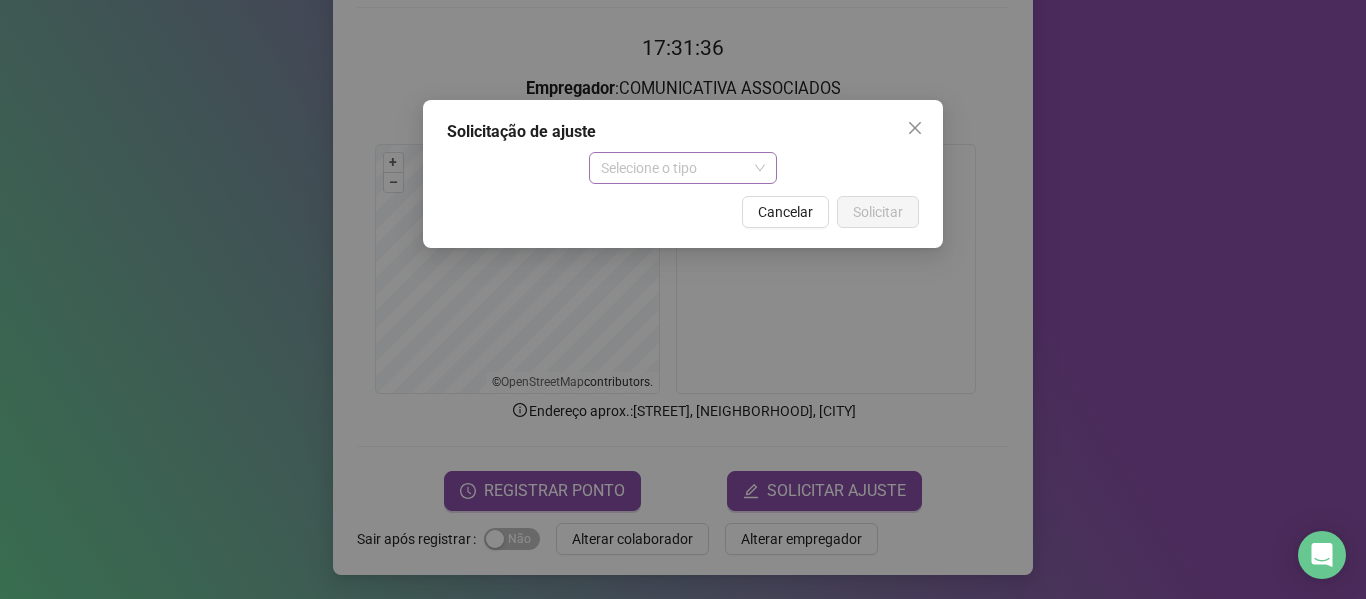 click on "Selecione o tipo" at bounding box center [683, 168] 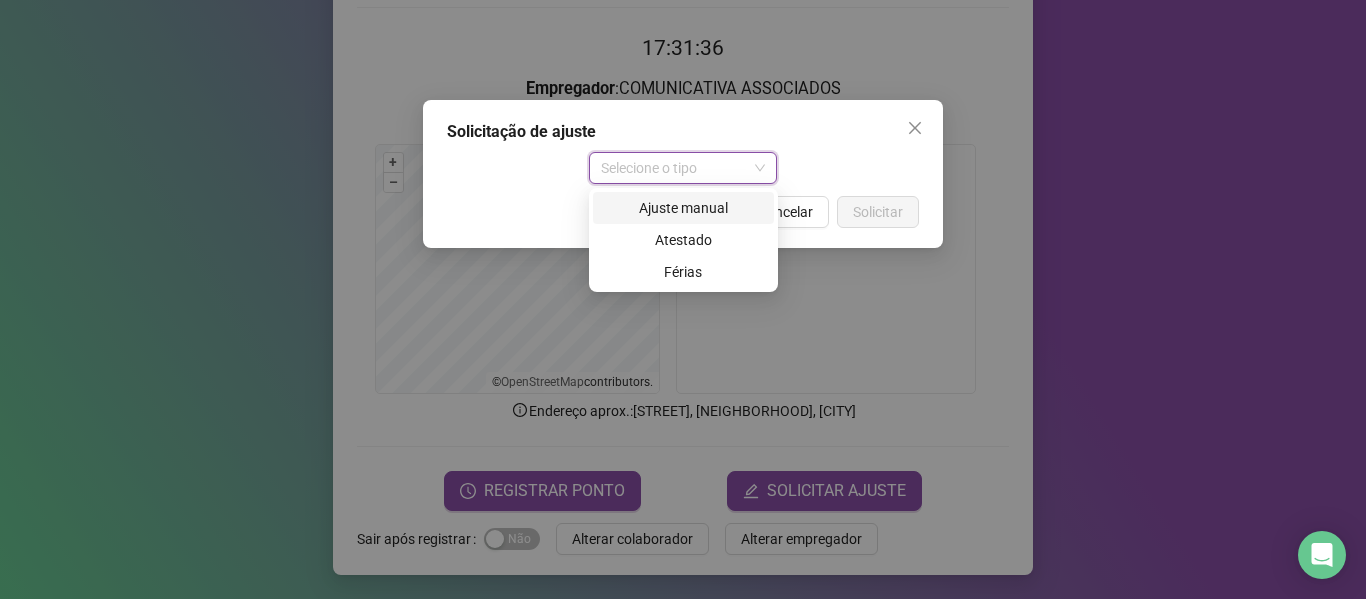 click on "Ajuste manual" at bounding box center (683, 208) 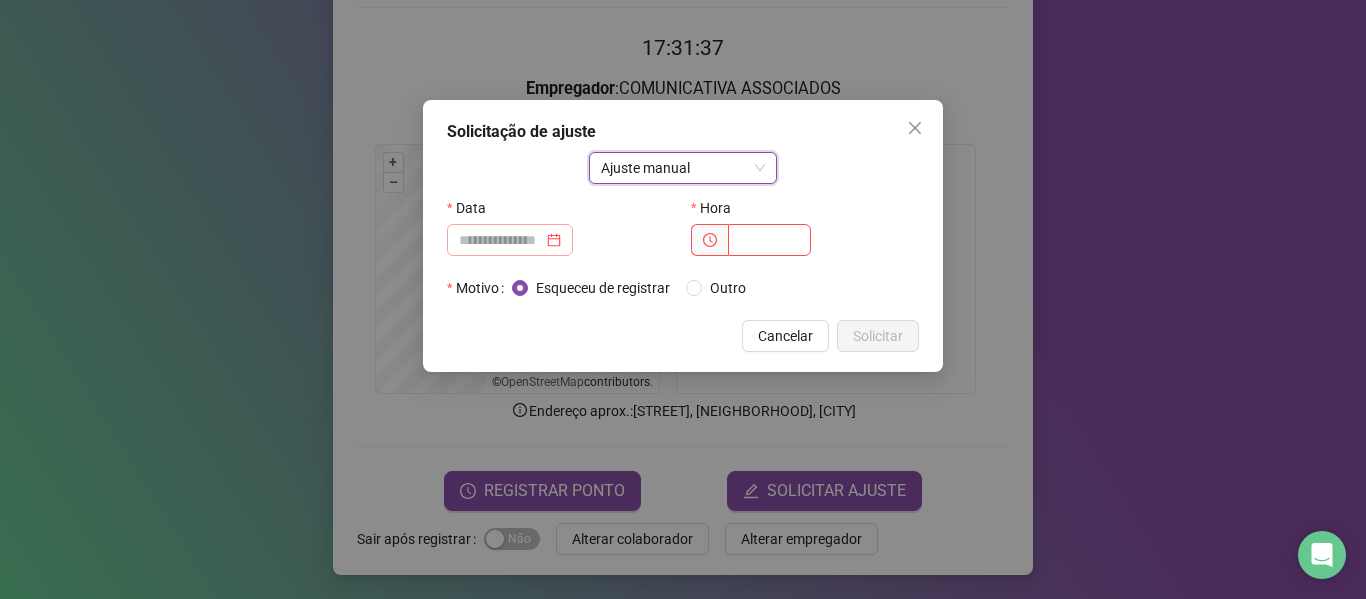 click at bounding box center (510, 240) 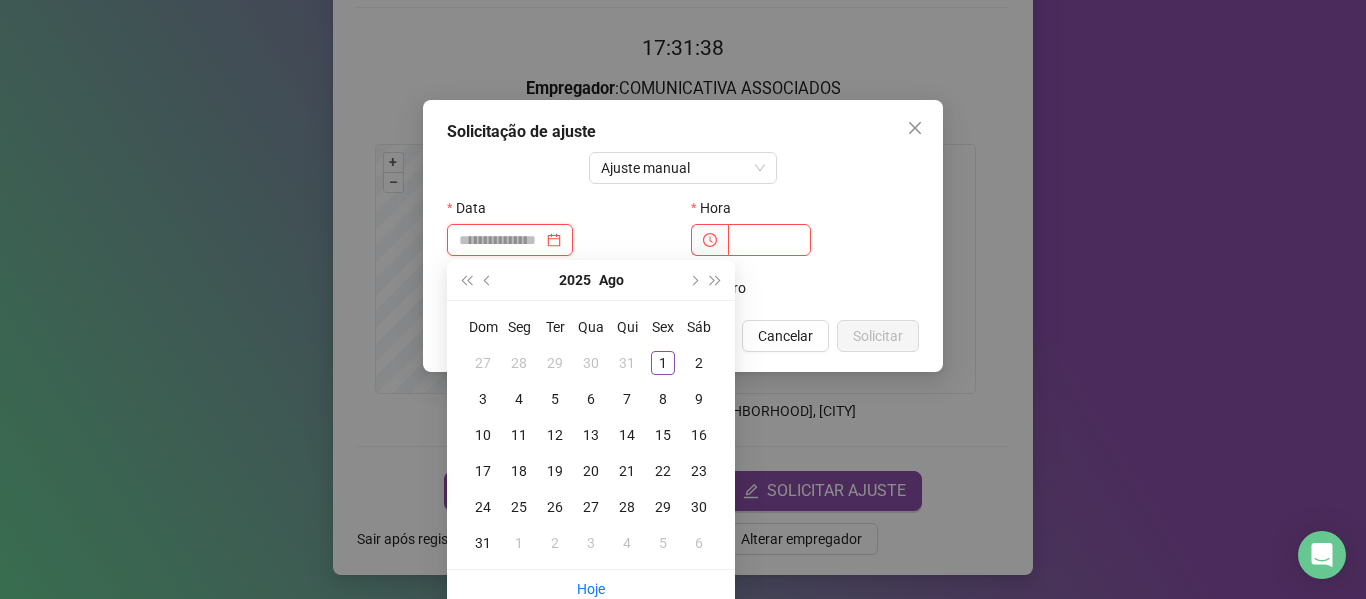 click at bounding box center (510, 240) 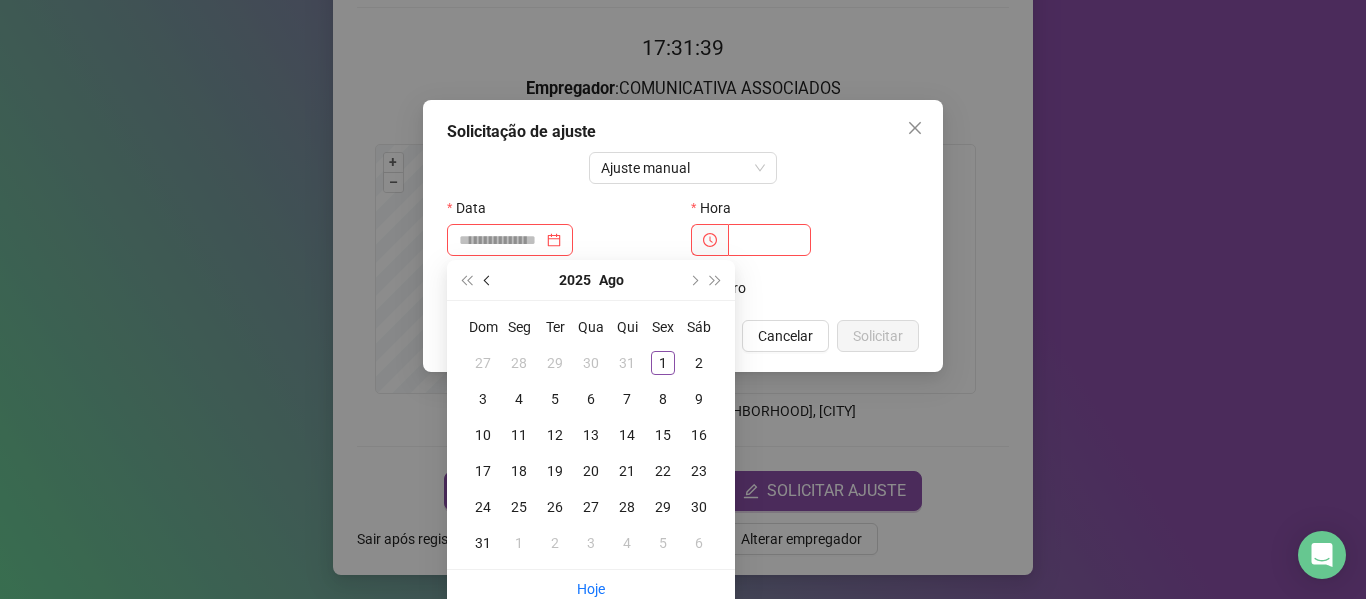 click at bounding box center [489, 280] 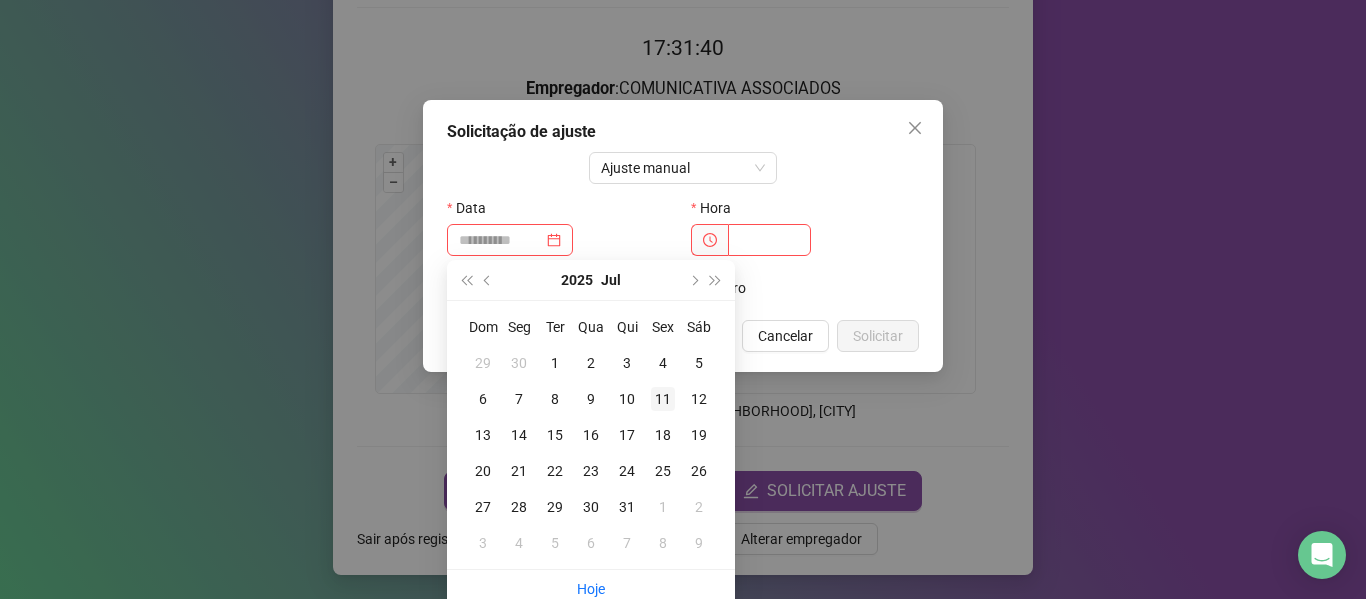 type on "**********" 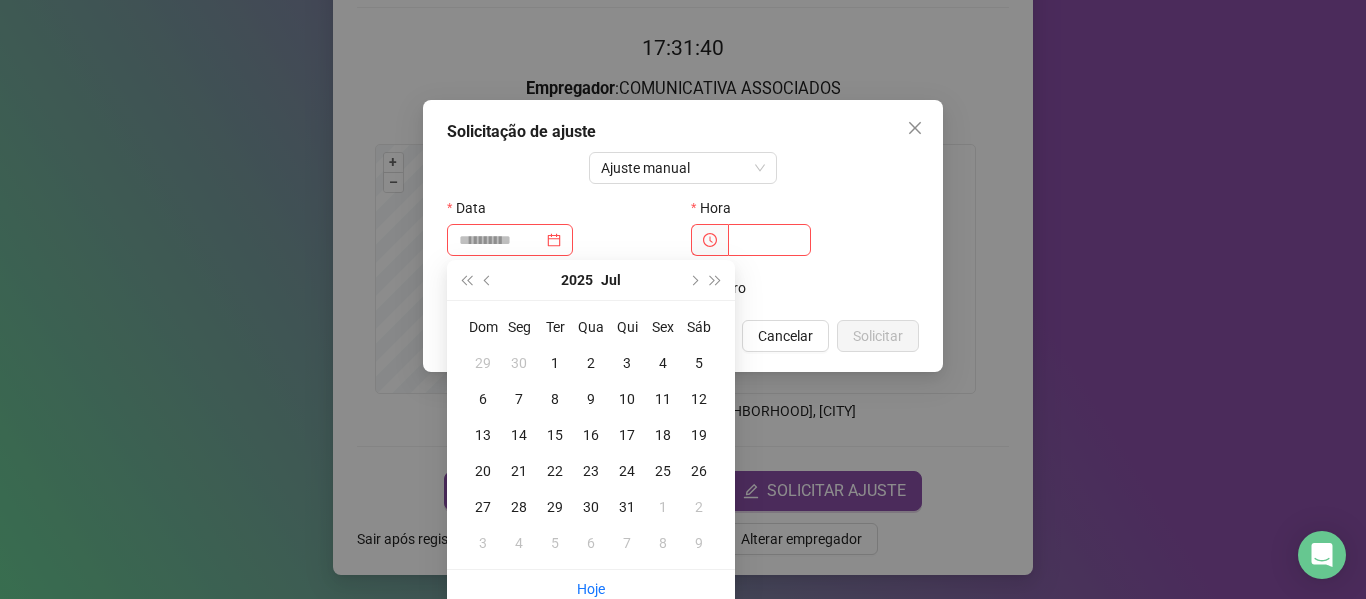 click on "11" at bounding box center [663, 399] 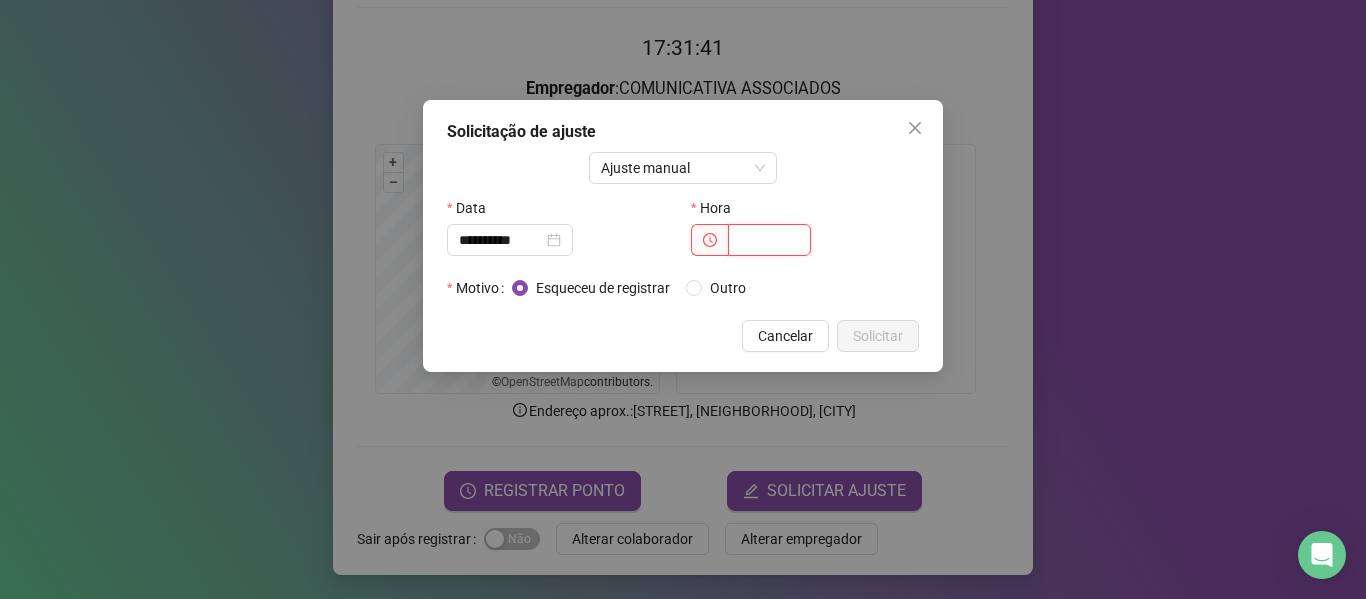 click at bounding box center (769, 240) 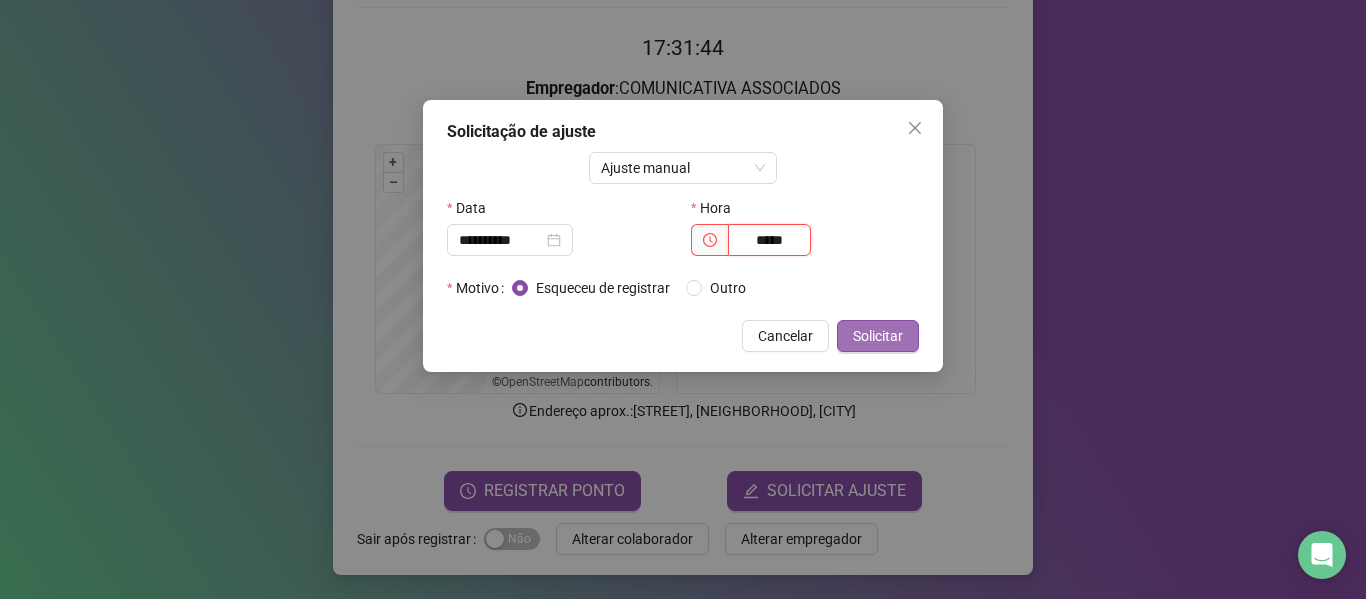 type on "*****" 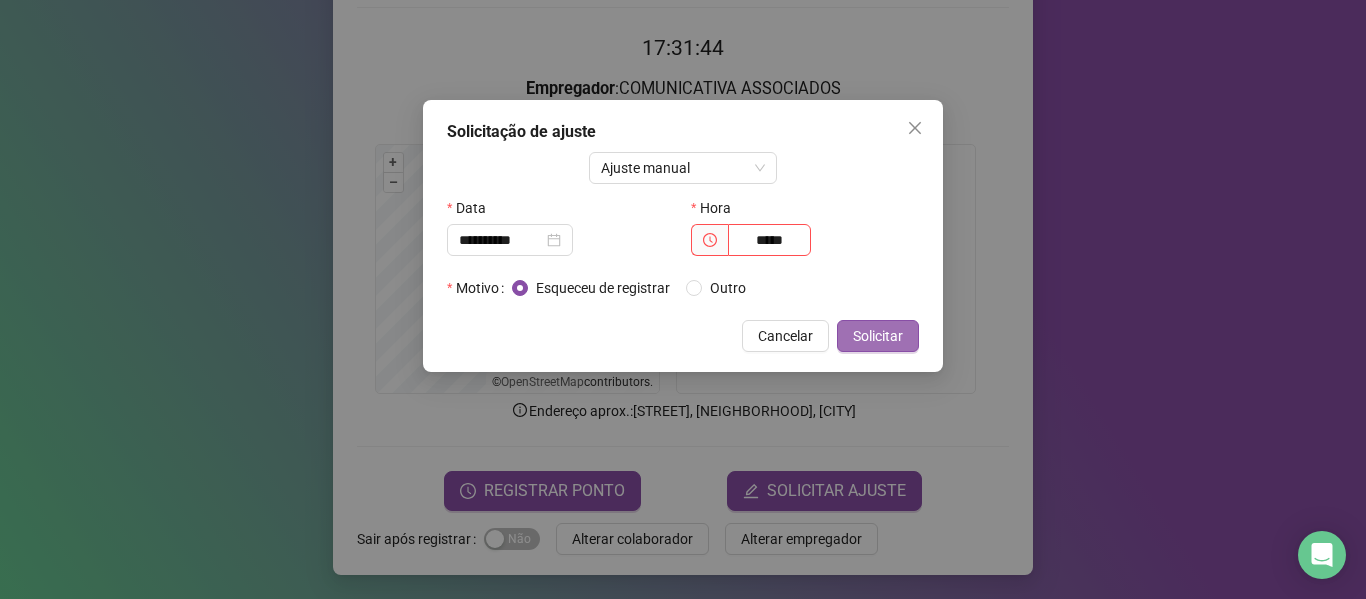 click on "Solicitar" at bounding box center (878, 336) 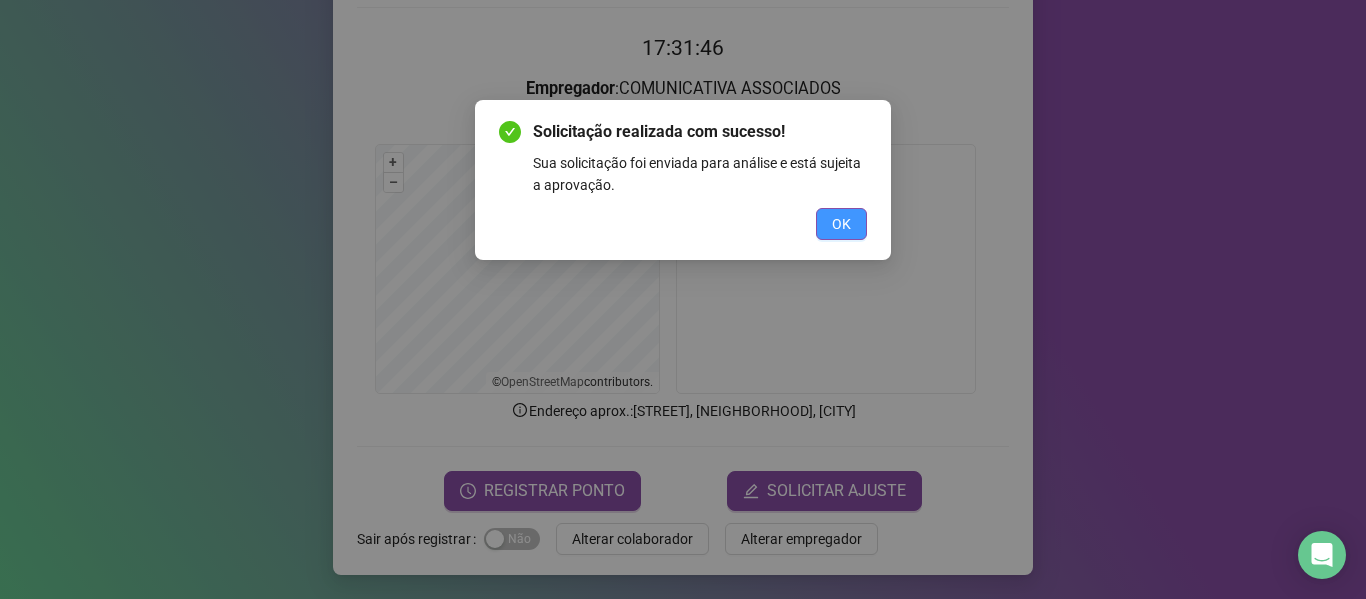 click on "OK" at bounding box center [841, 224] 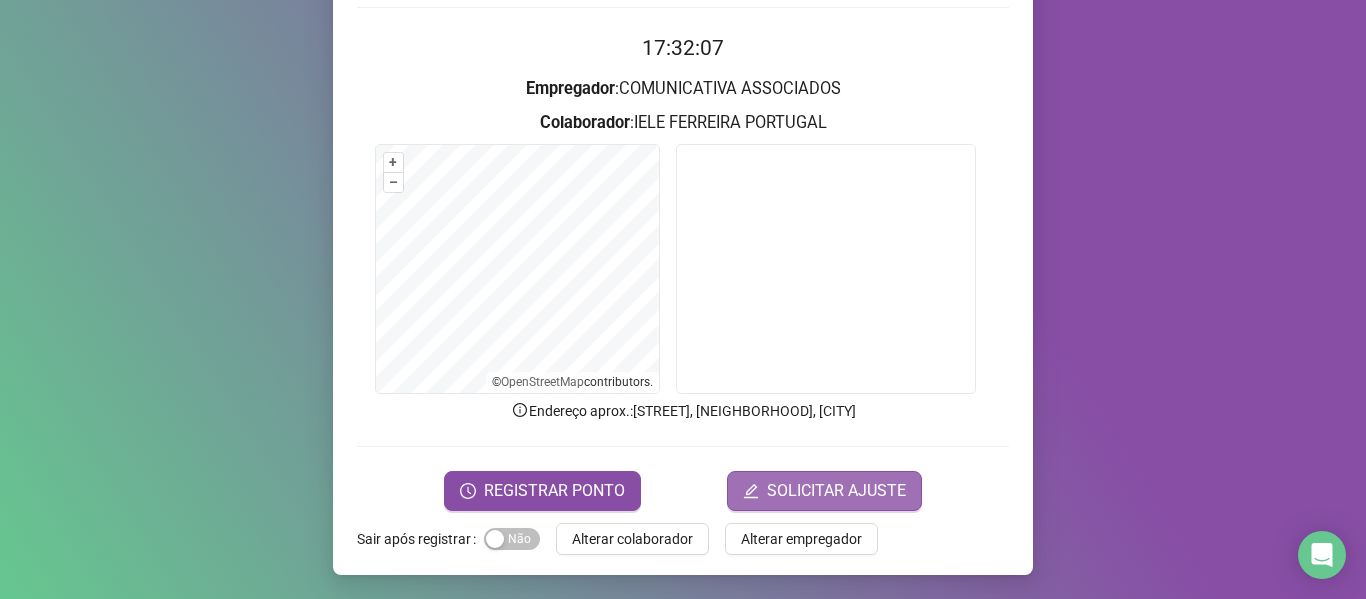 click on "SOLICITAR AJUSTE" at bounding box center (836, 491) 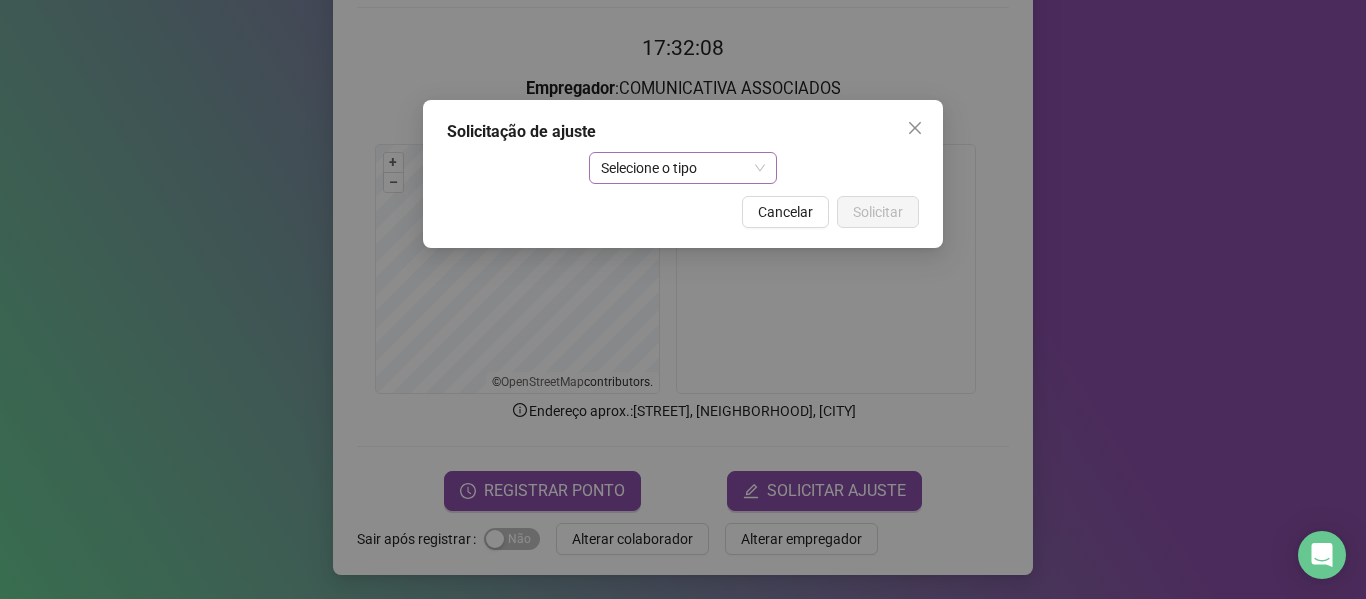 click on "Selecione o tipo" at bounding box center [683, 168] 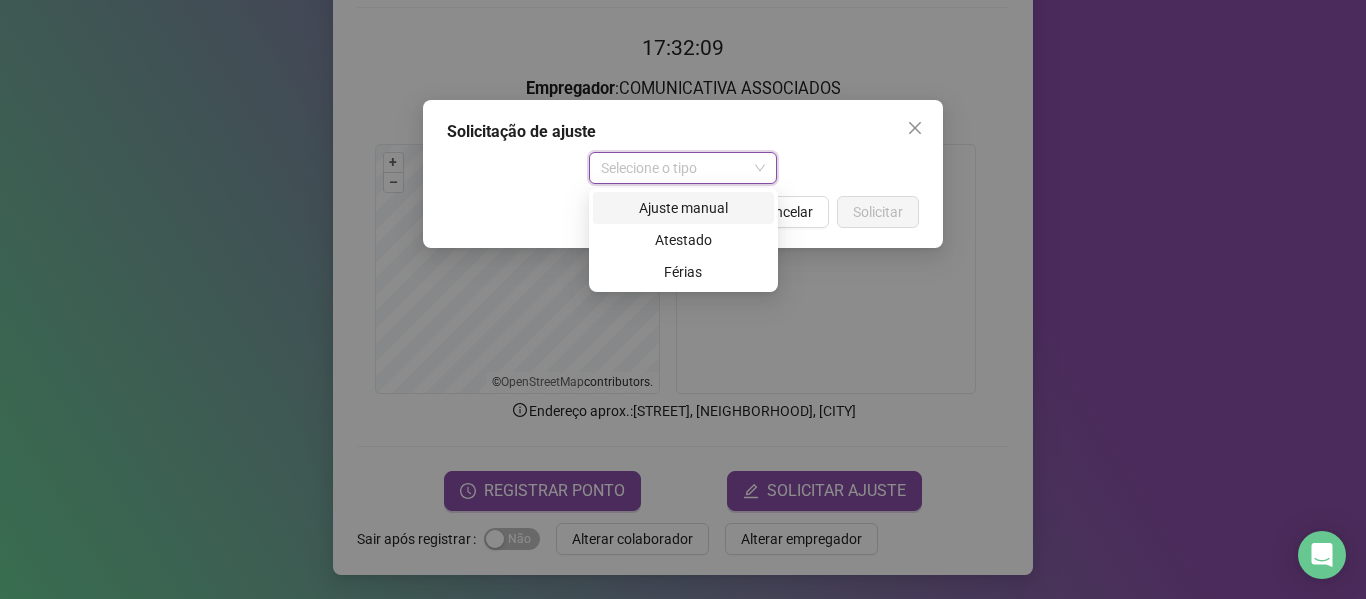 click on "Ajuste manual" at bounding box center [683, 208] 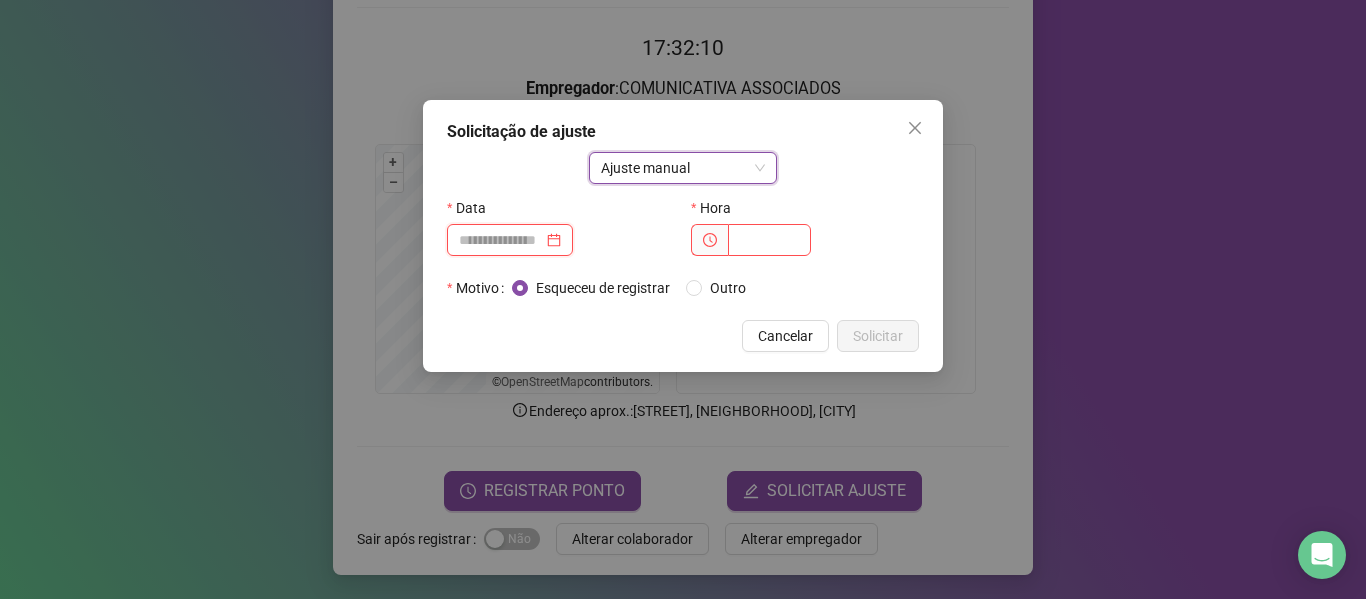 drag, startPoint x: 542, startPoint y: 237, endPoint x: 571, endPoint y: 243, distance: 29.614185 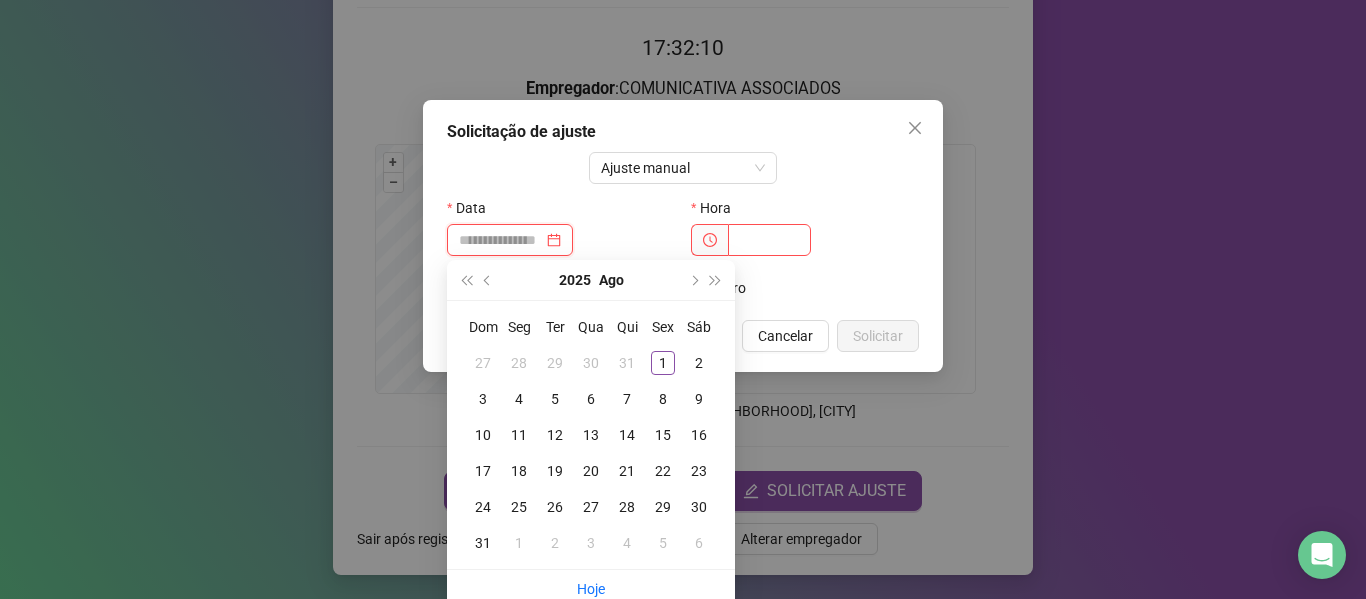 click at bounding box center (510, 240) 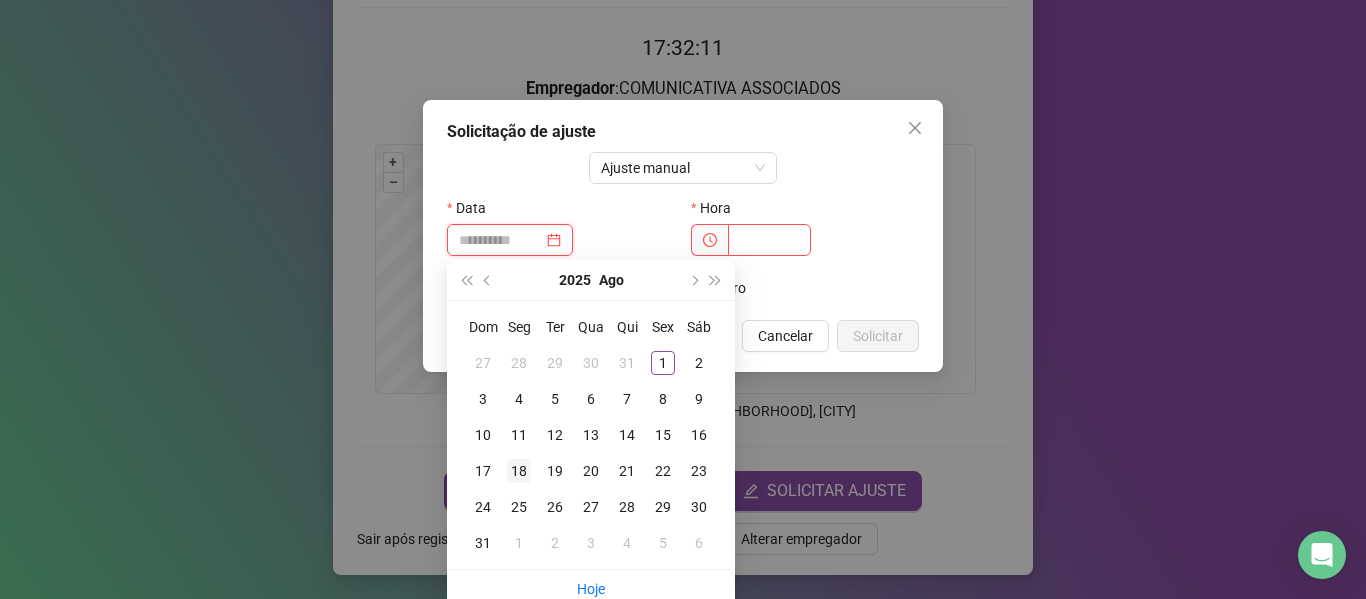 type on "**********" 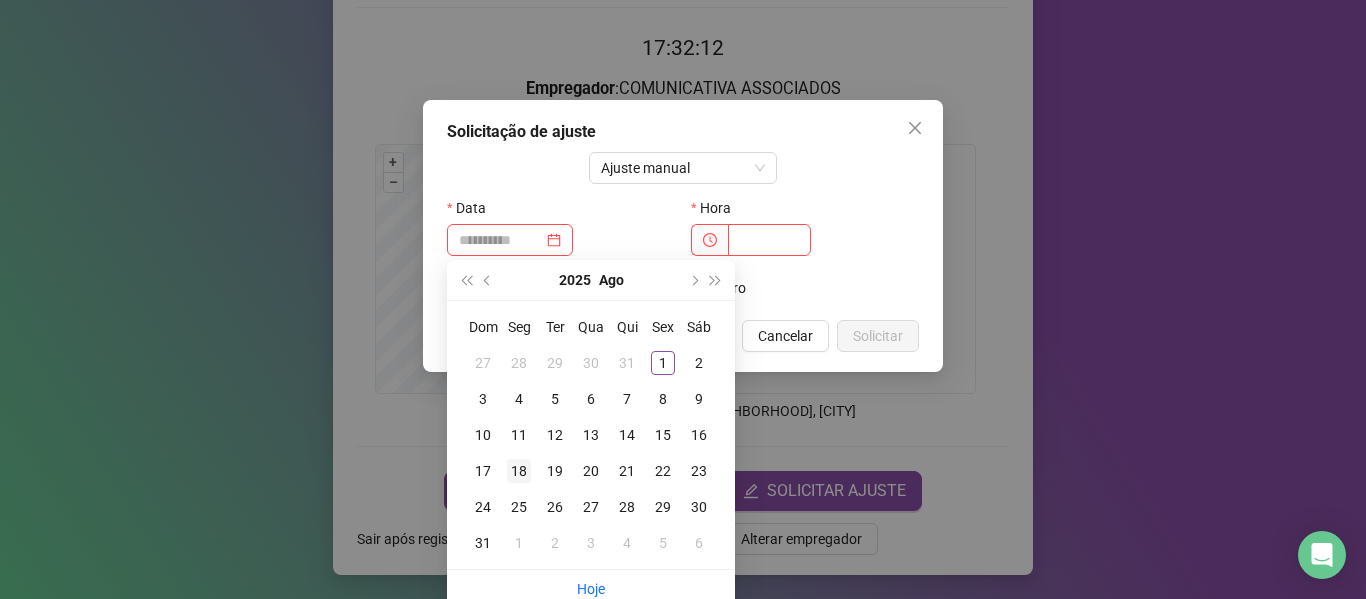 click on "18" at bounding box center [519, 471] 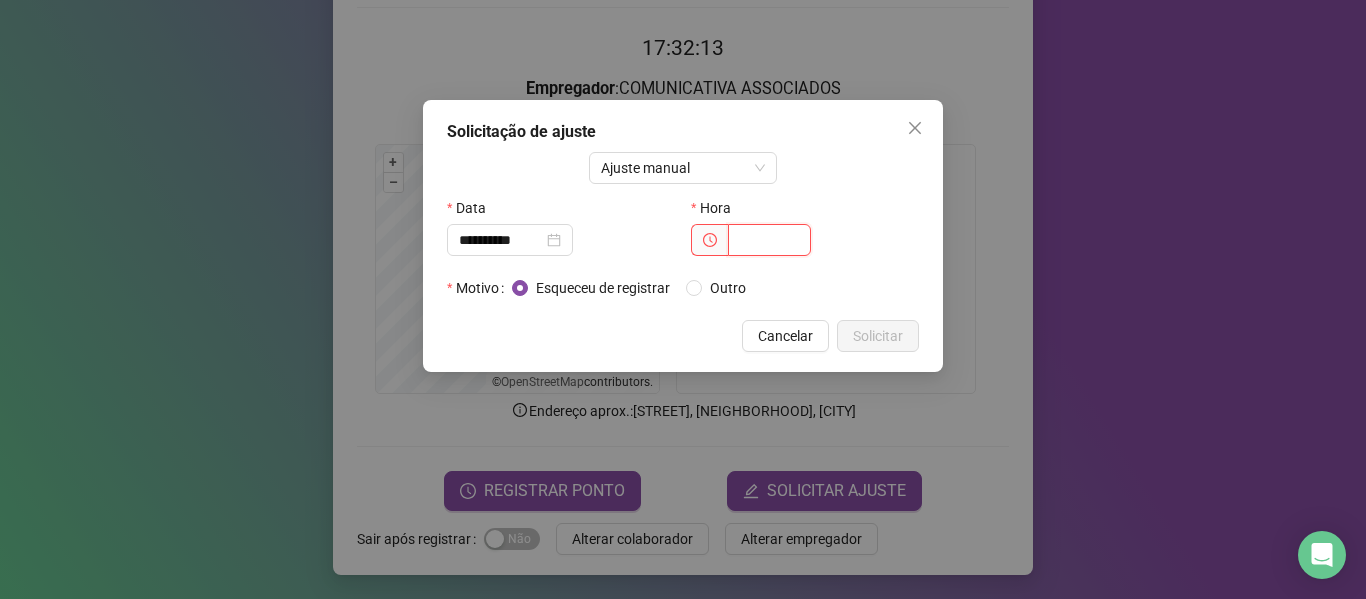 click at bounding box center [769, 240] 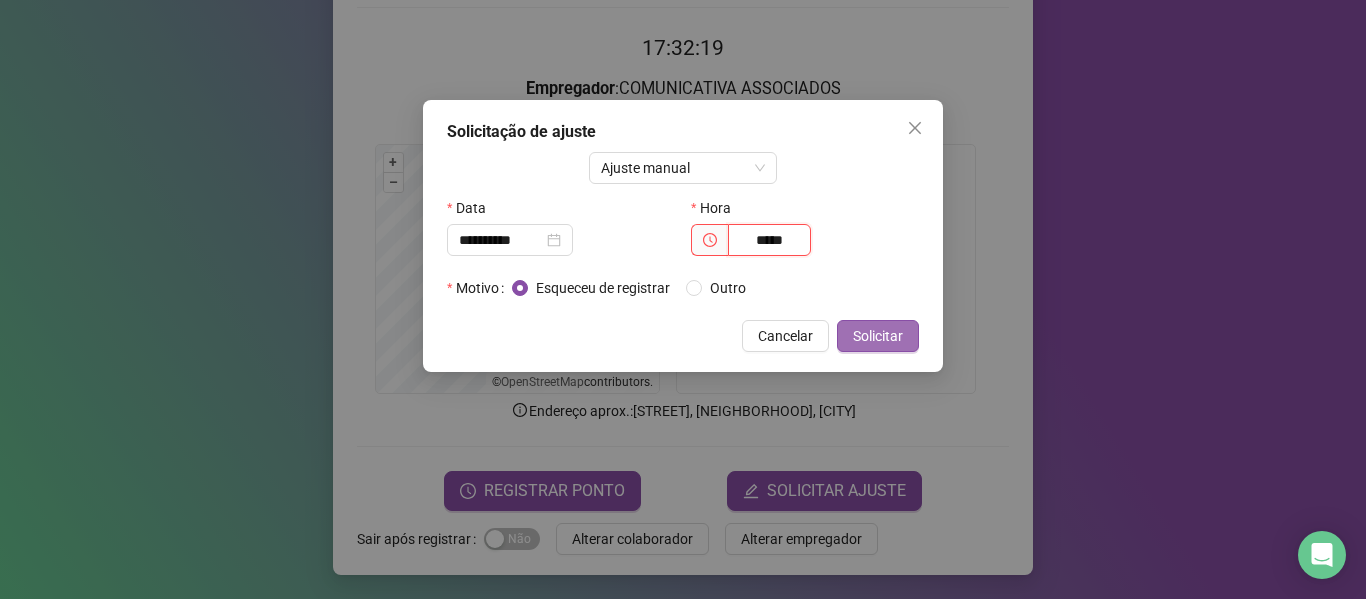 type on "*****" 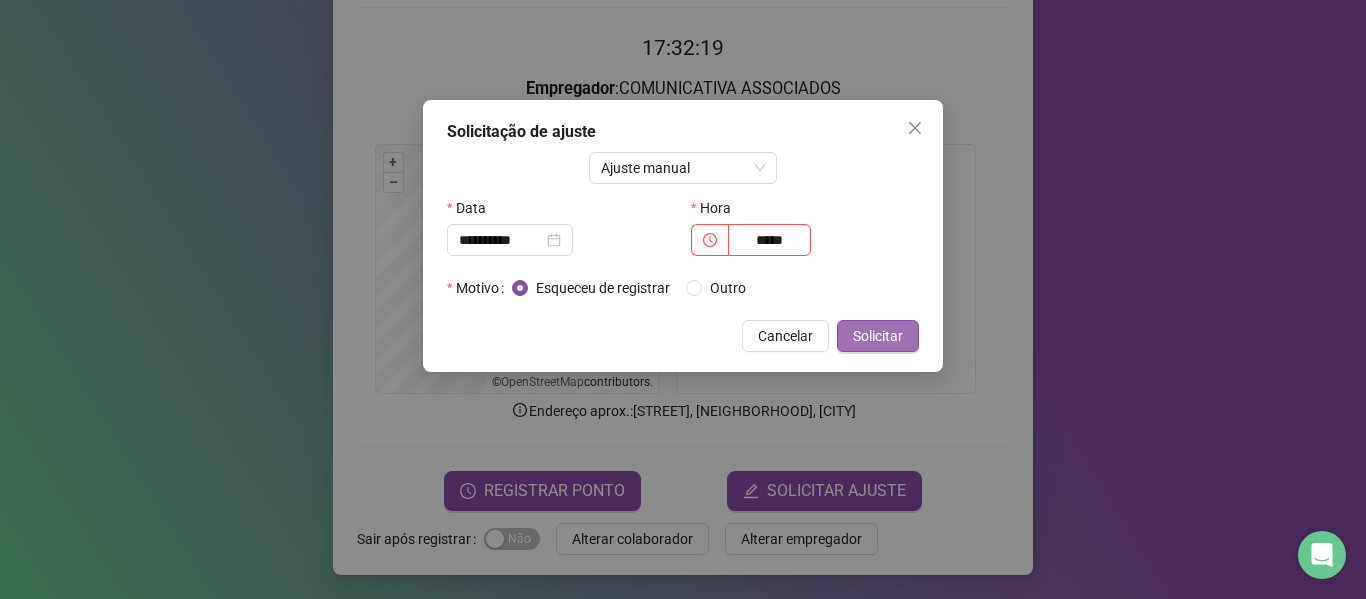 click on "Solicitar" at bounding box center (878, 336) 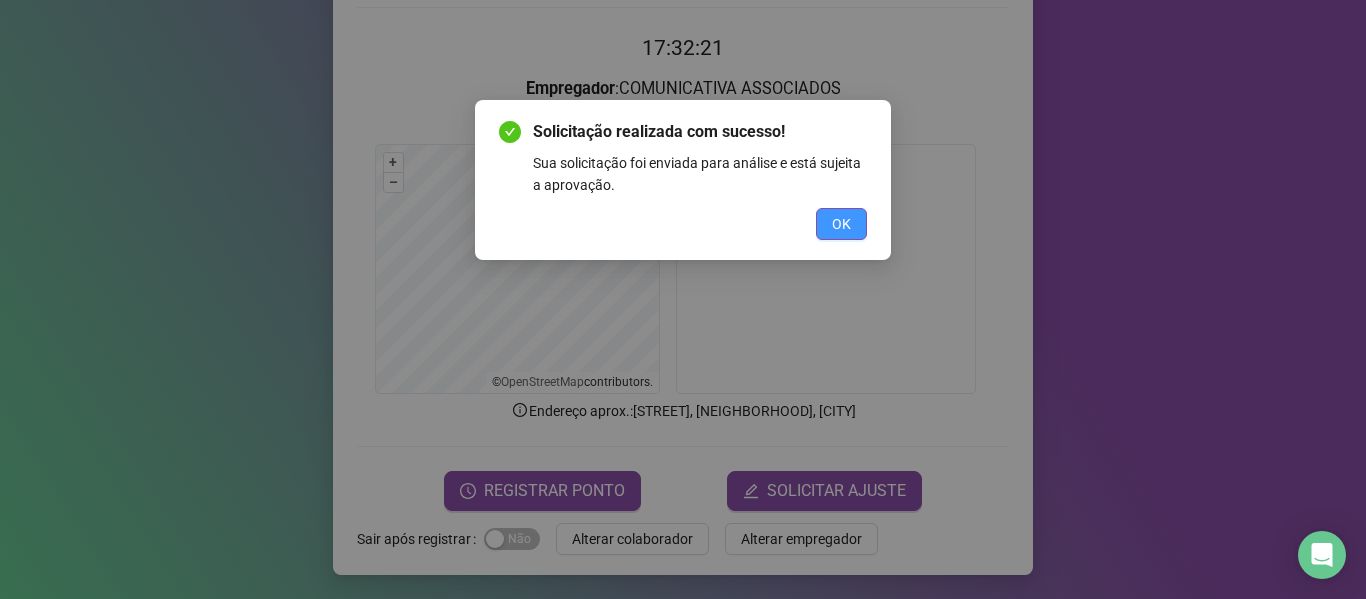 click on "OK" at bounding box center (841, 224) 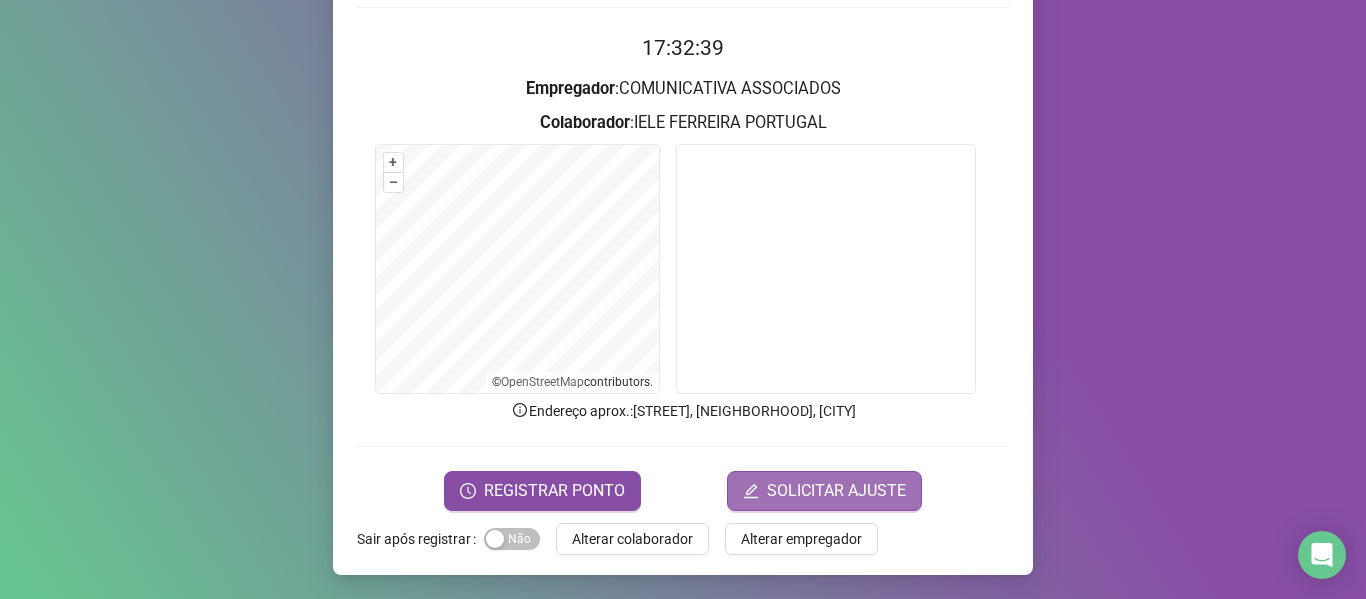 click on "SOLICITAR AJUSTE" at bounding box center (836, 491) 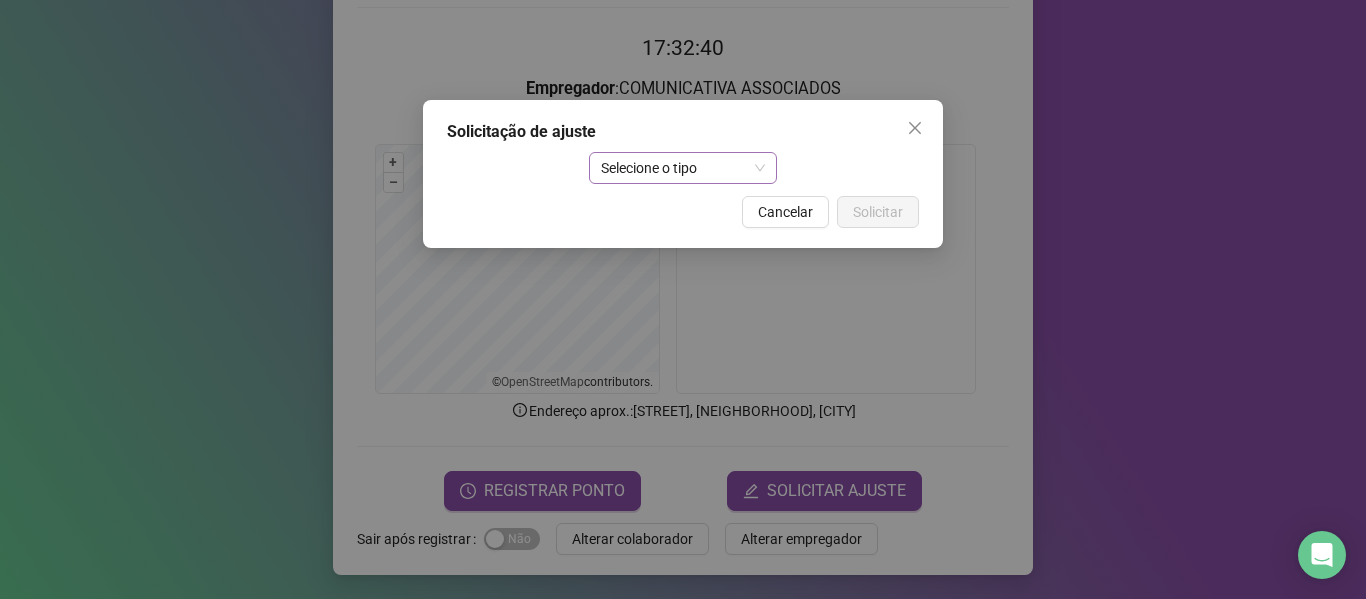 click on "Selecione o tipo" at bounding box center [683, 168] 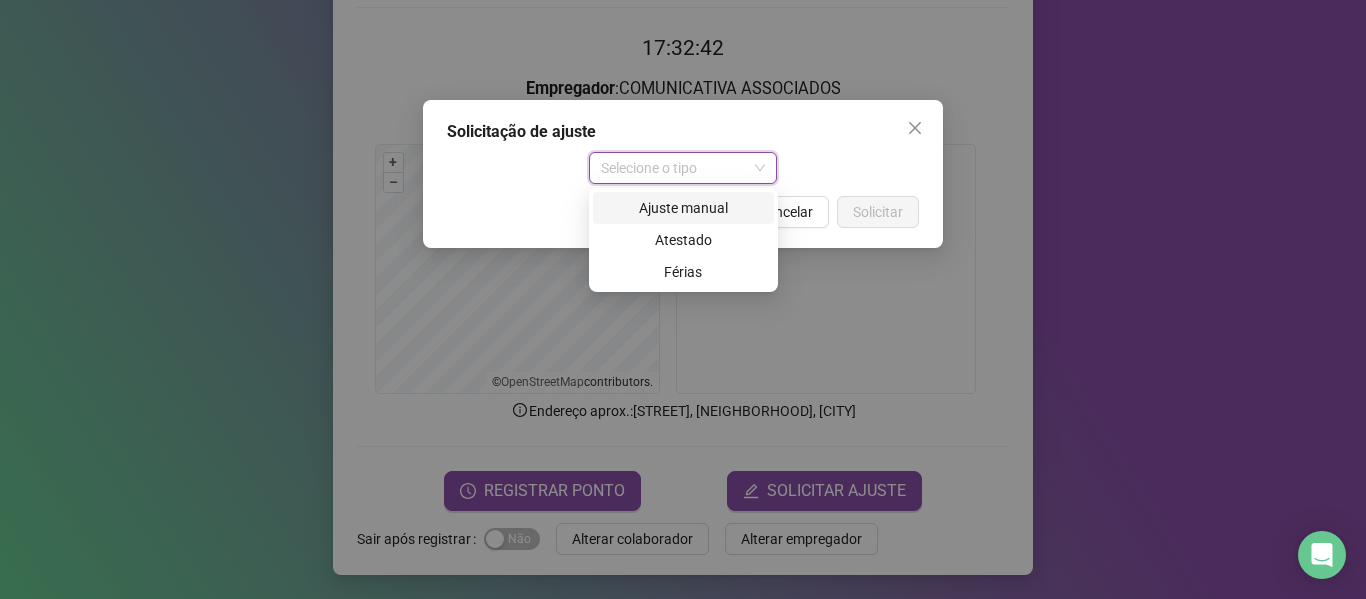 click on "Ajuste manual" at bounding box center [683, 208] 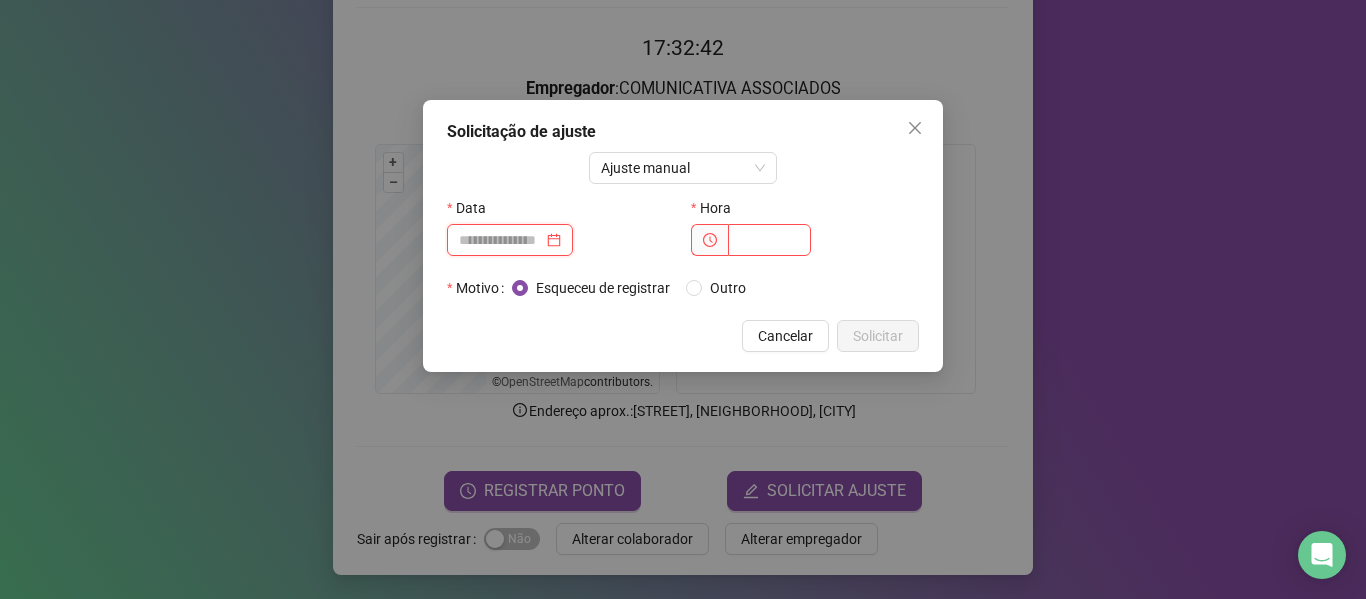 click at bounding box center [501, 240] 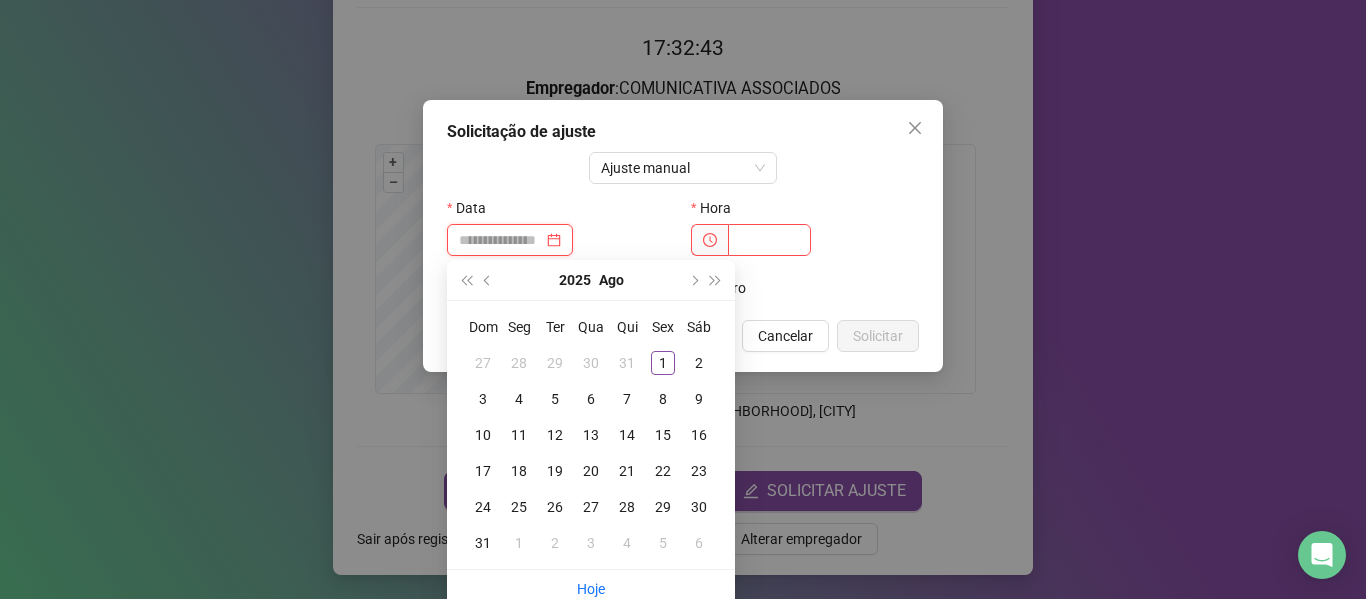 click at bounding box center (510, 240) 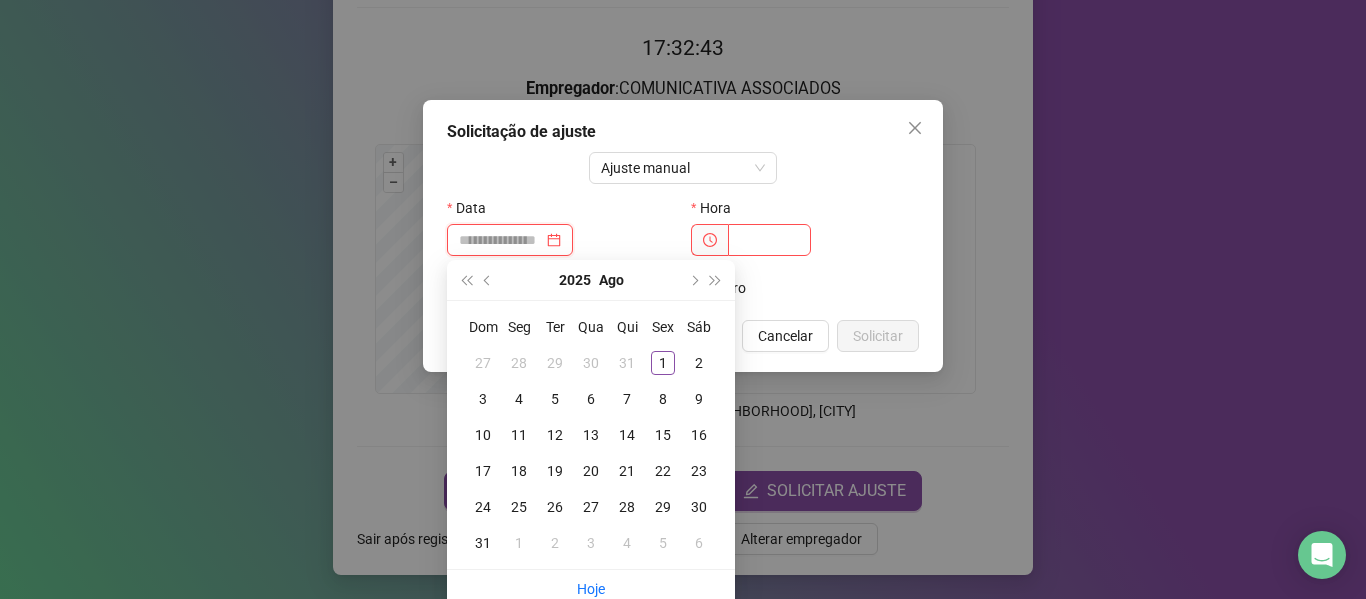 click at bounding box center [510, 240] 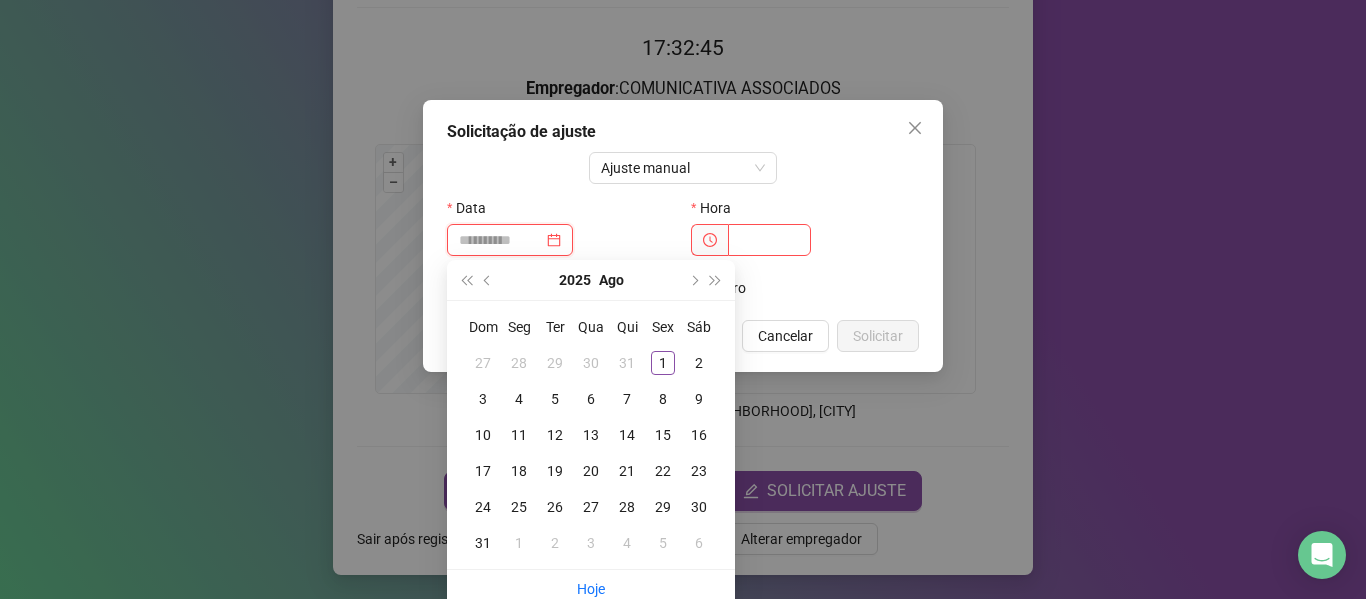 type on "**********" 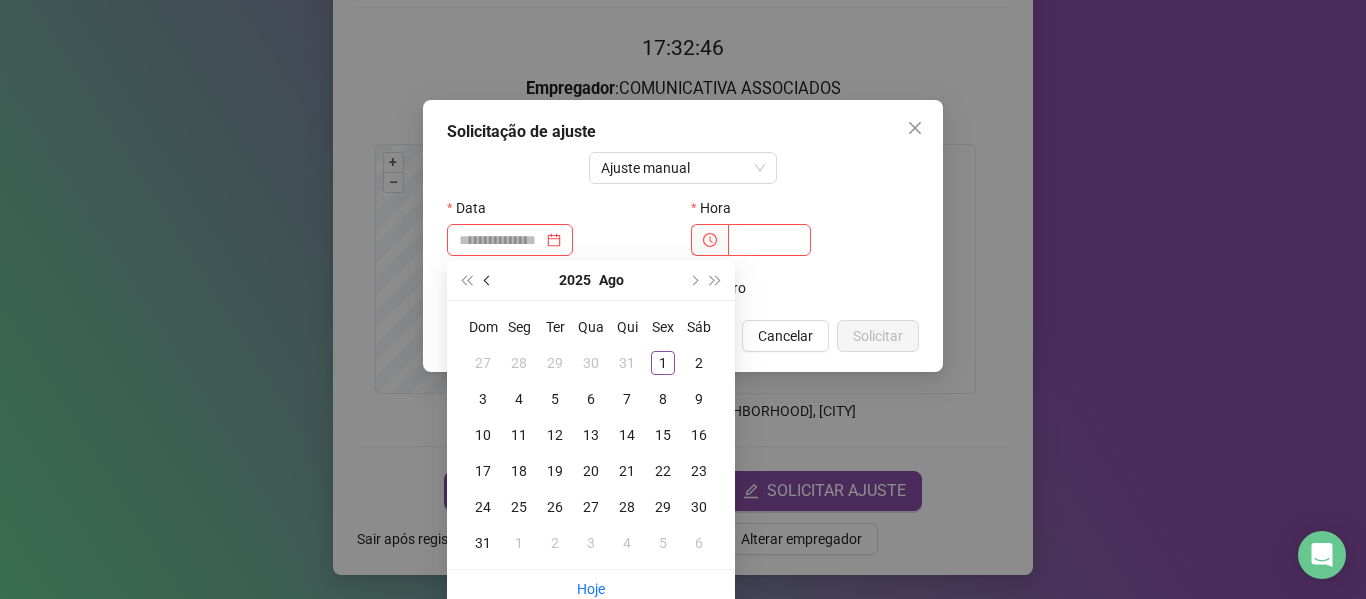click at bounding box center [489, 280] 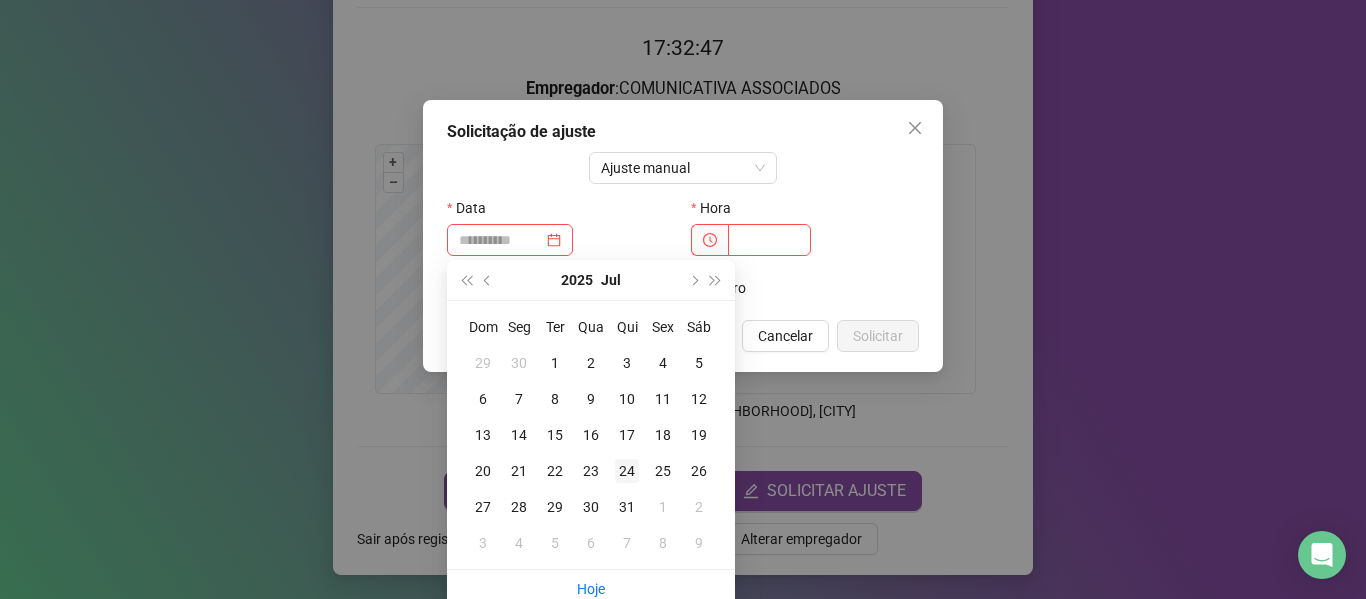 type on "**********" 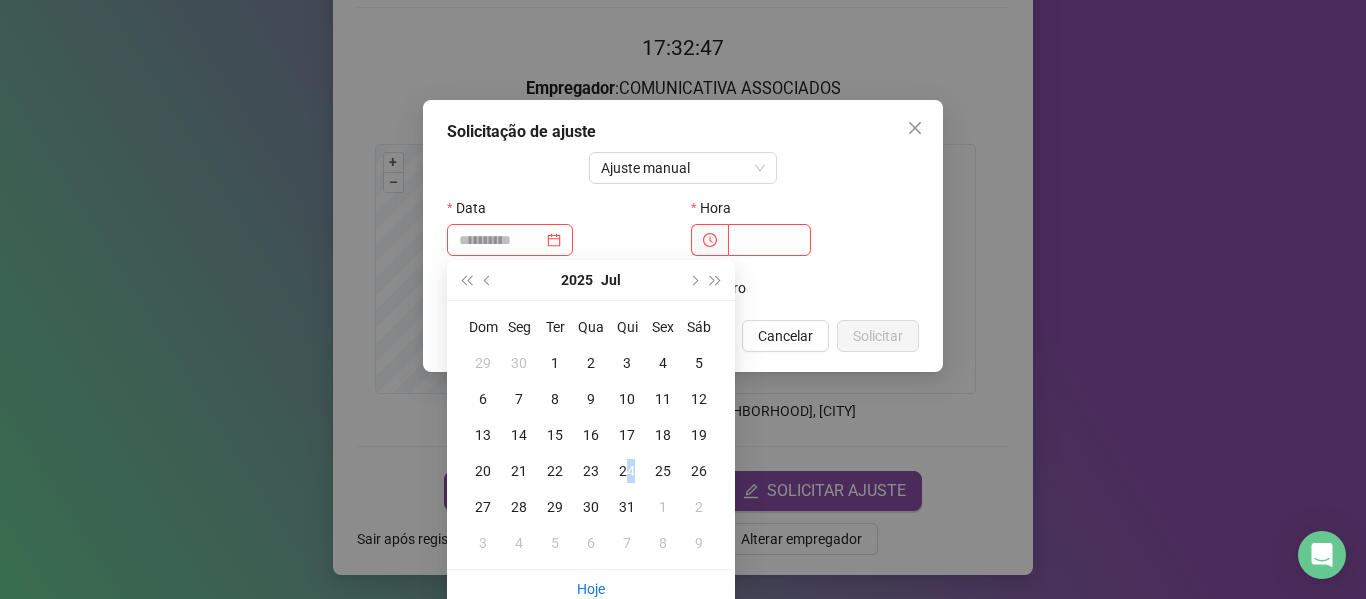 drag, startPoint x: 630, startPoint y: 464, endPoint x: 654, endPoint y: 424, distance: 46.647614 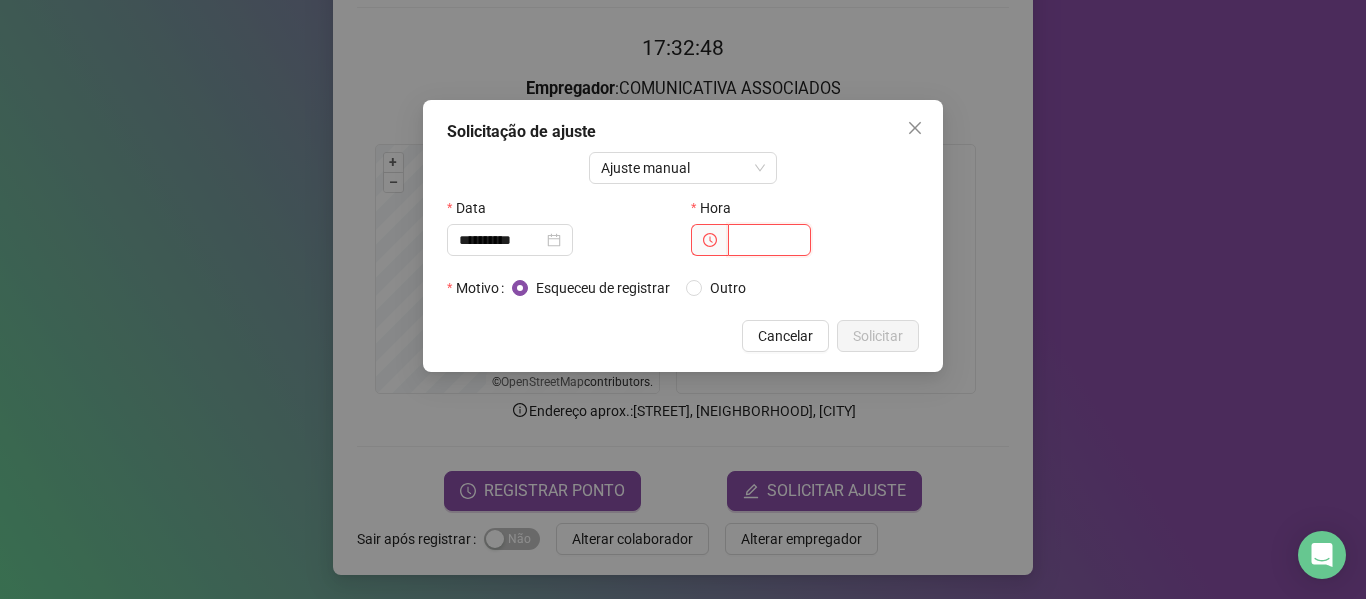 click at bounding box center [769, 240] 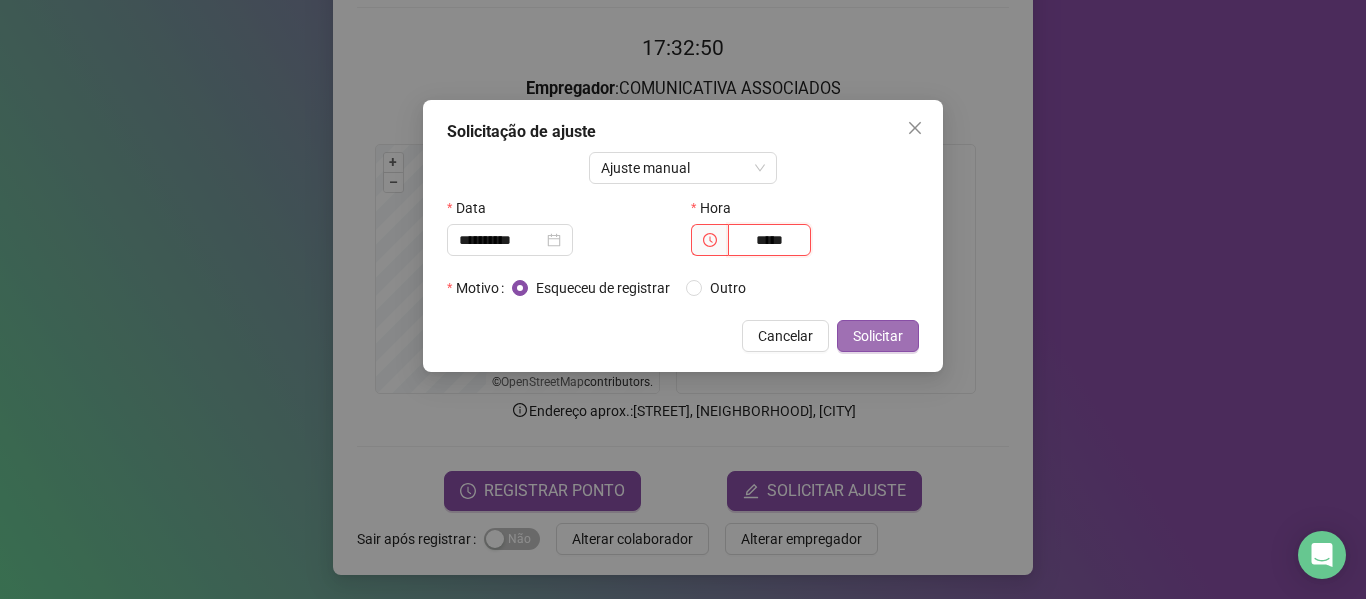 type on "*****" 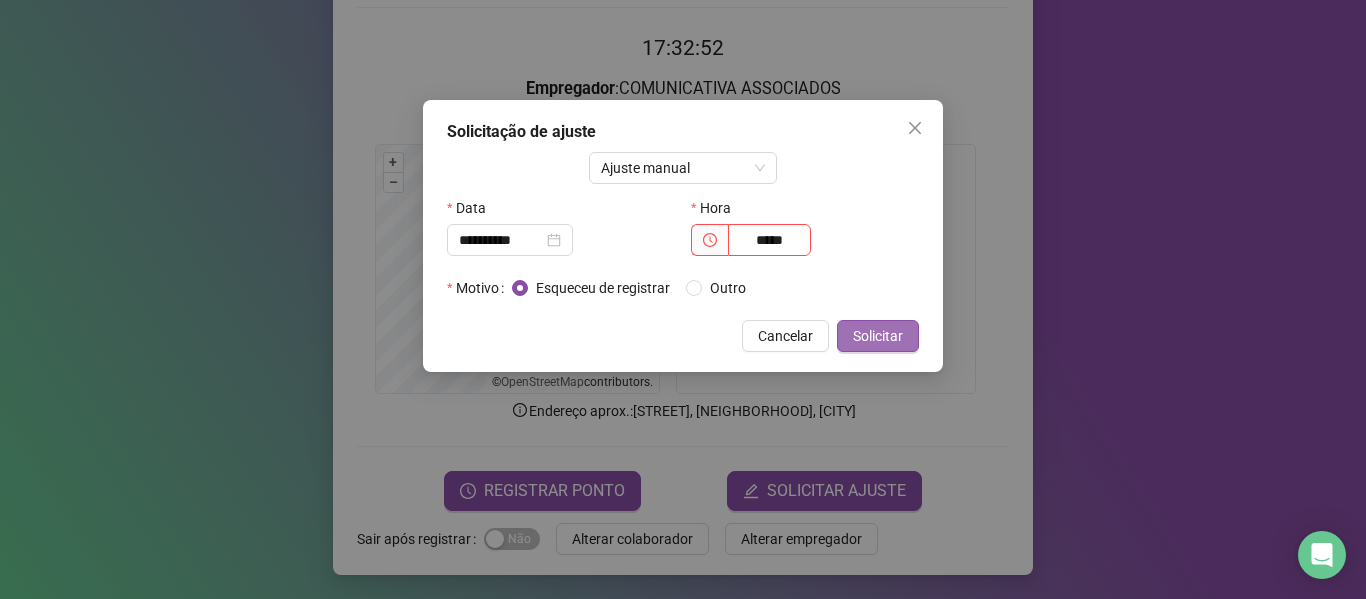 click on "Solicitar" at bounding box center [878, 336] 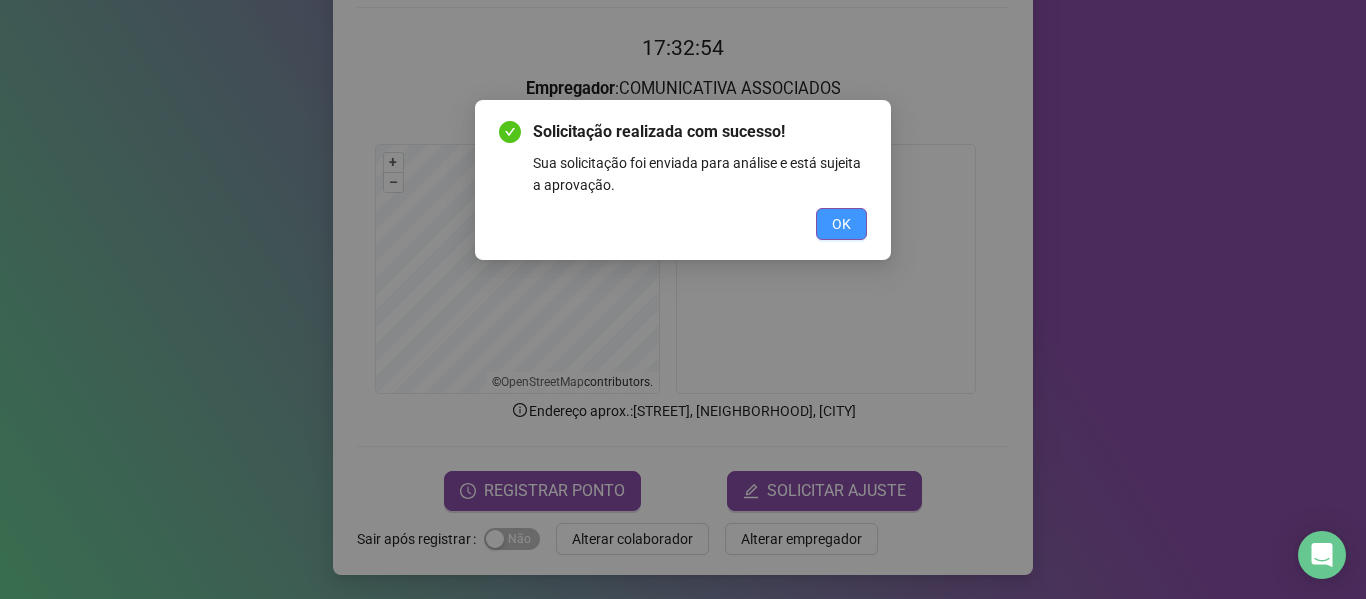 click on "OK" at bounding box center [841, 224] 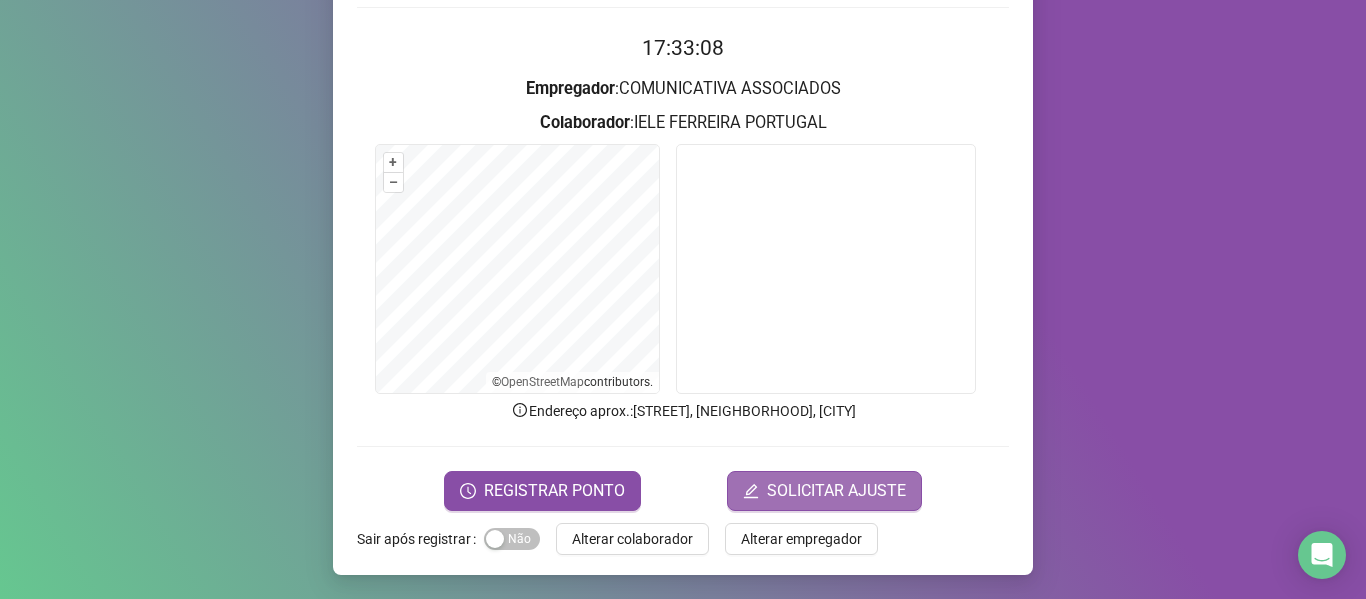 click on "SOLICITAR AJUSTE" at bounding box center [836, 491] 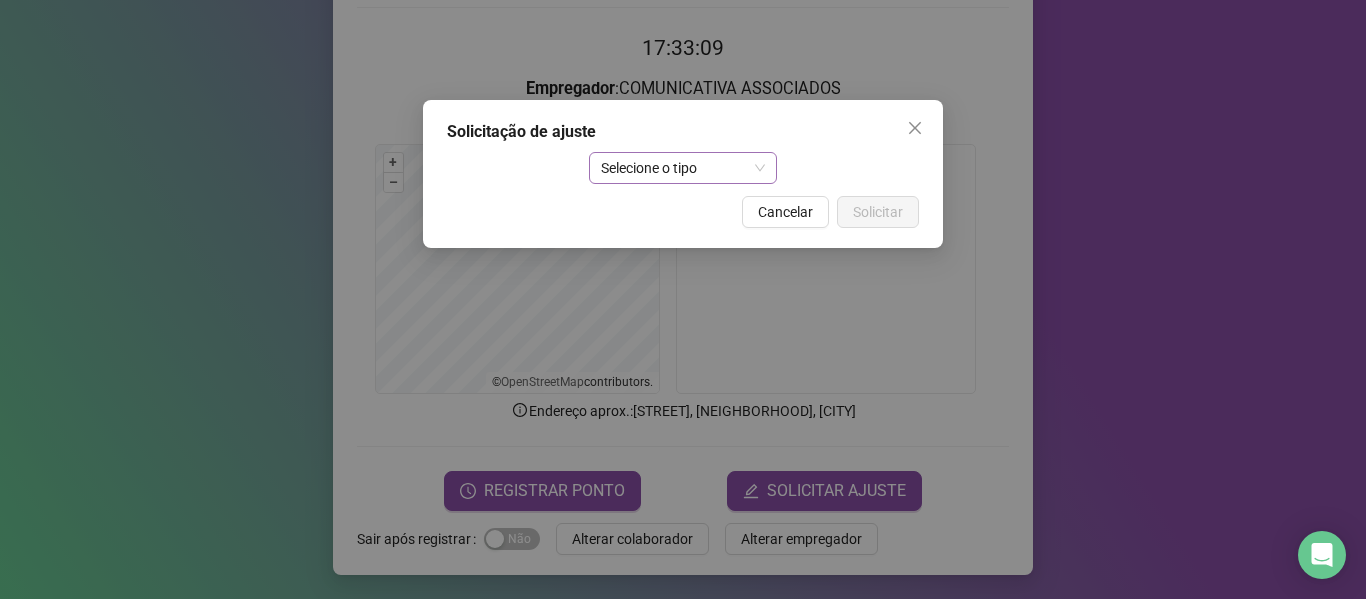 click on "Selecione o tipo" at bounding box center (683, 168) 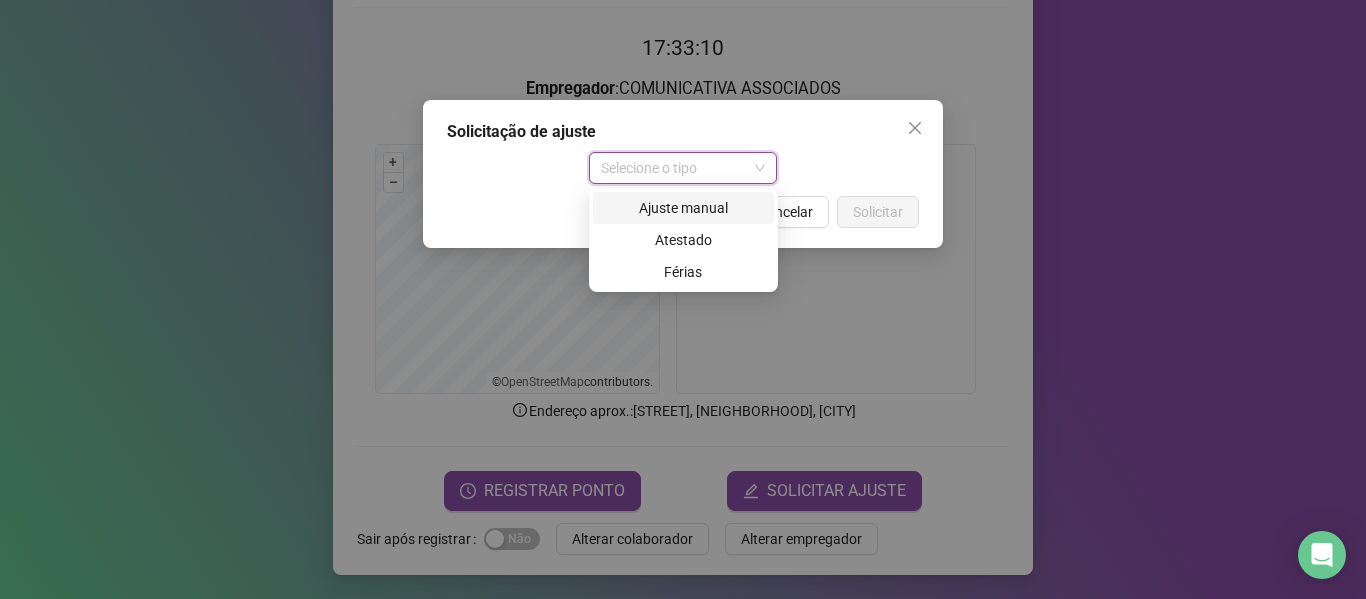 click on "Ajuste manual" at bounding box center (683, 208) 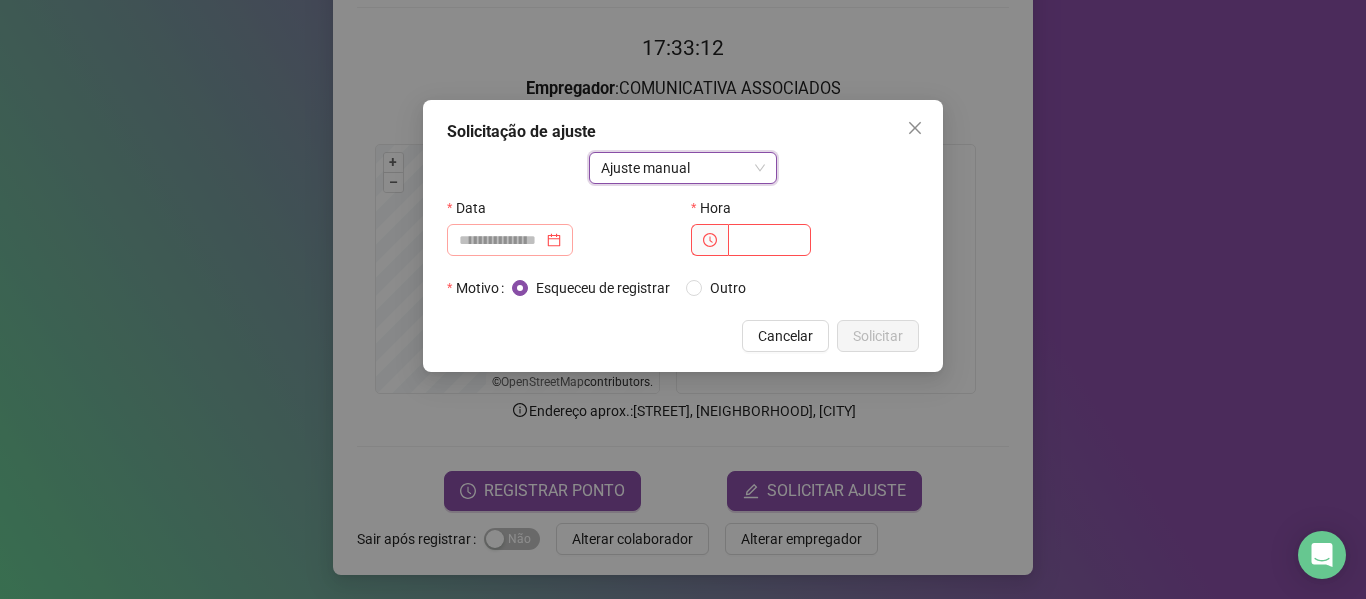click at bounding box center (510, 240) 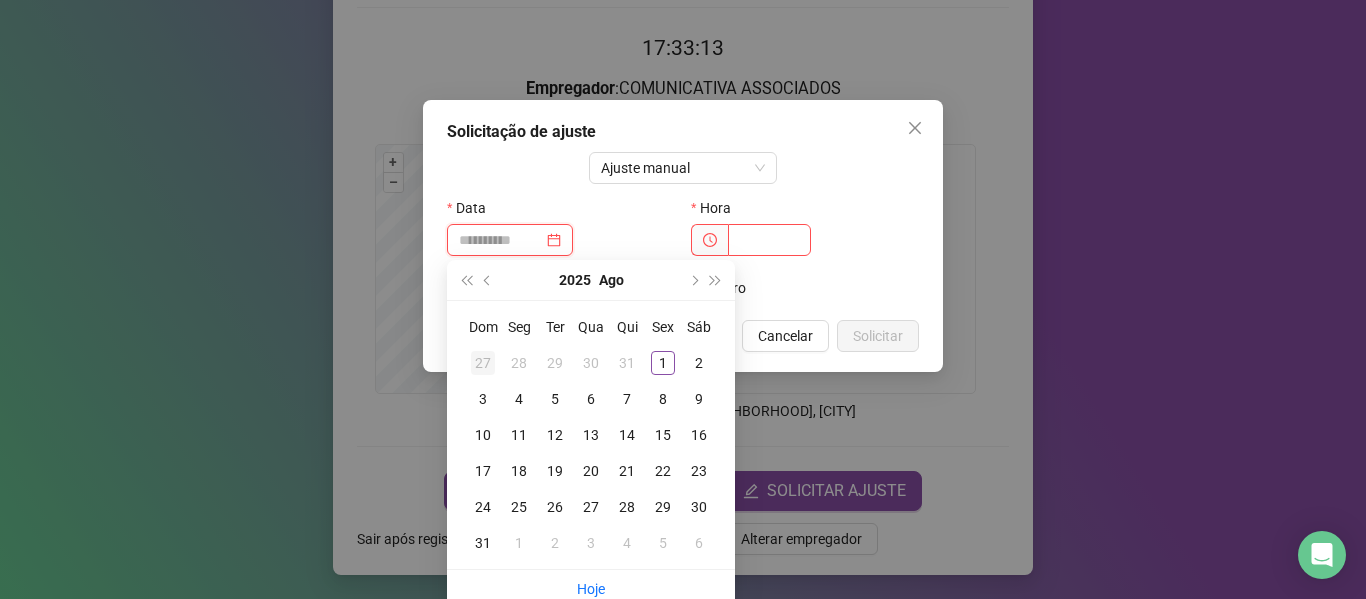 type on "**********" 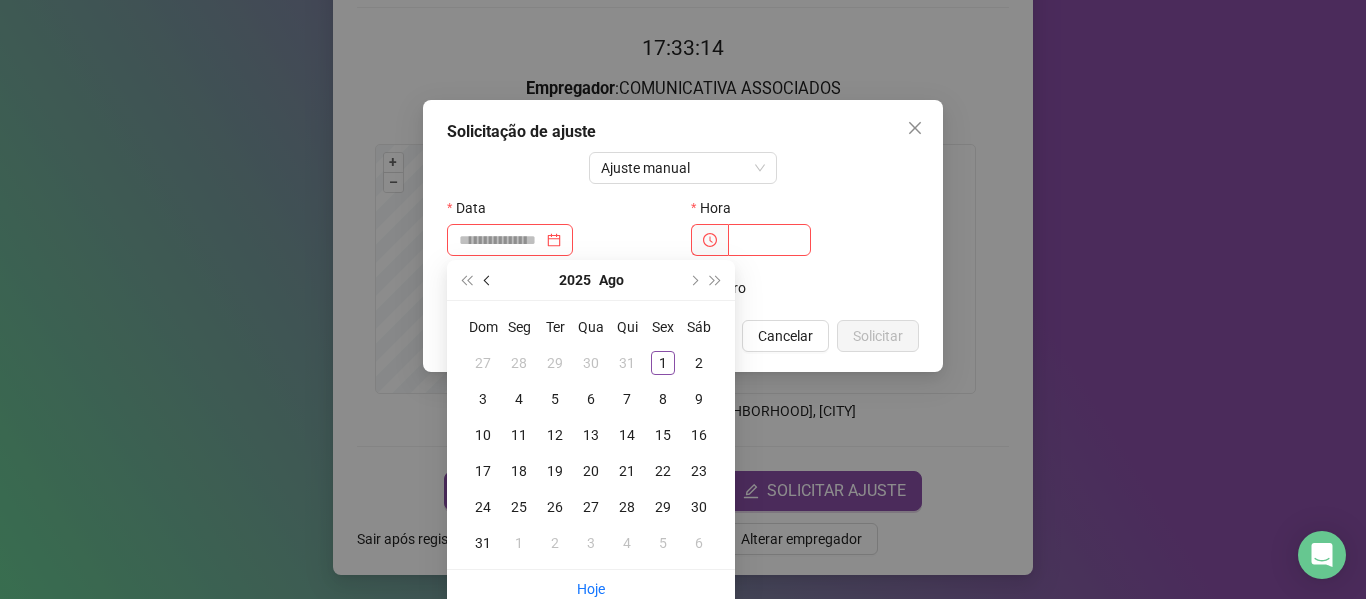 click at bounding box center (489, 280) 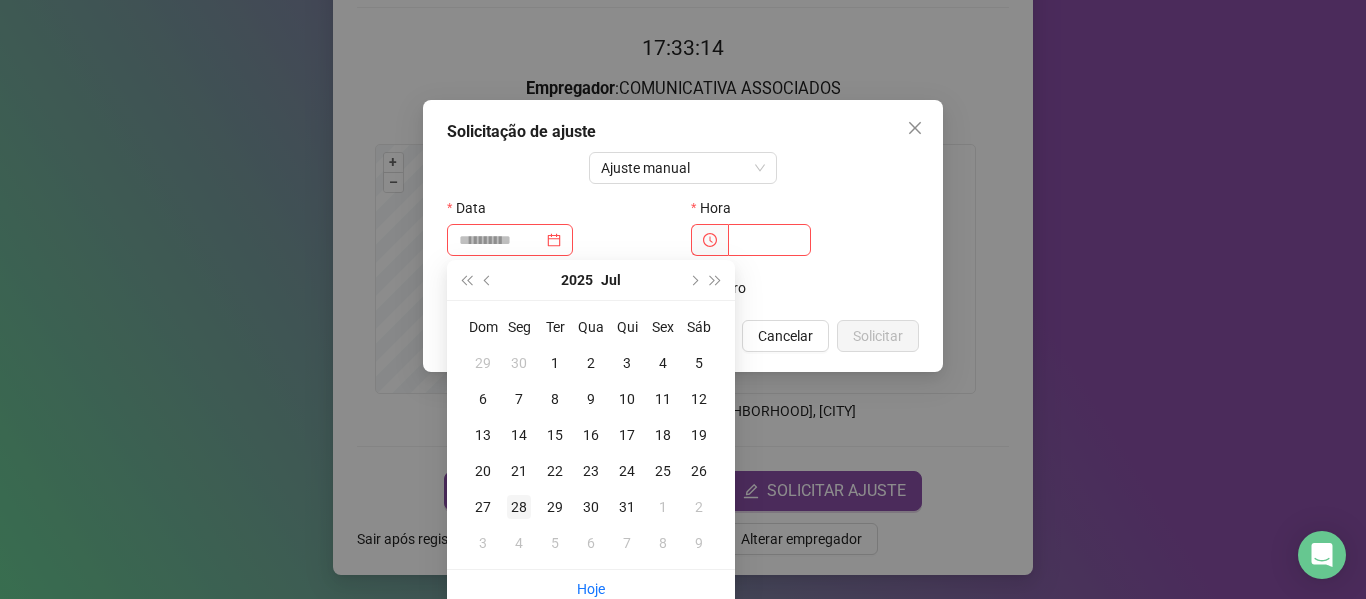 type on "**********" 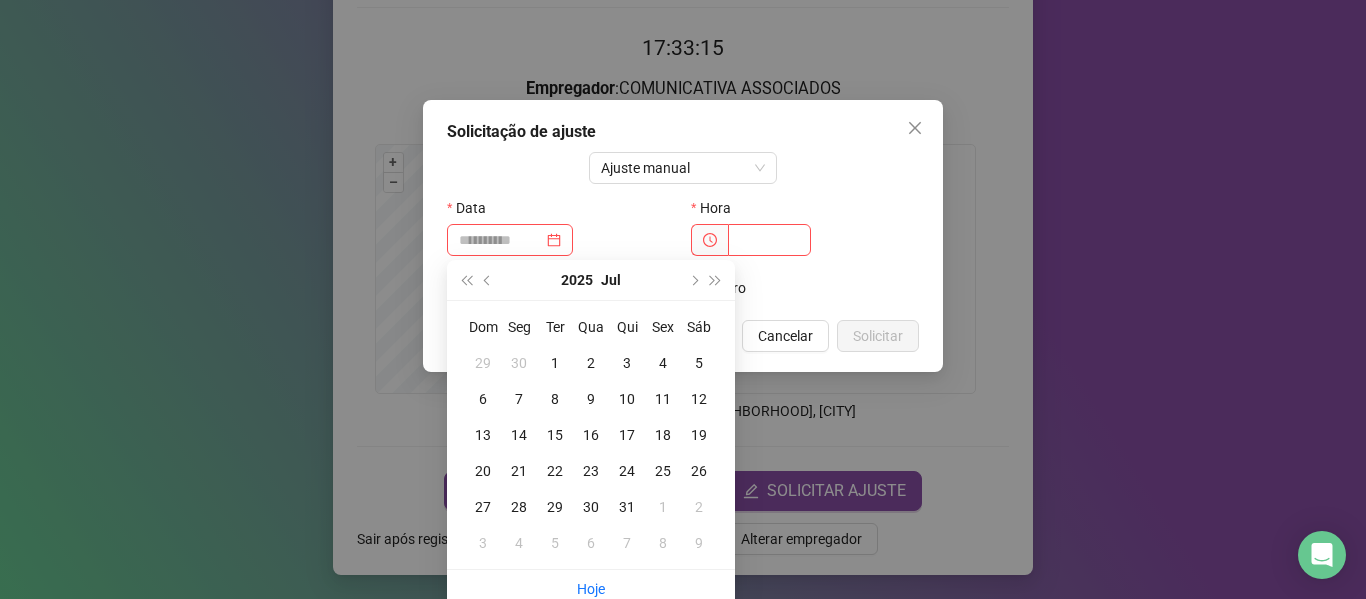 click on "28" at bounding box center [519, 507] 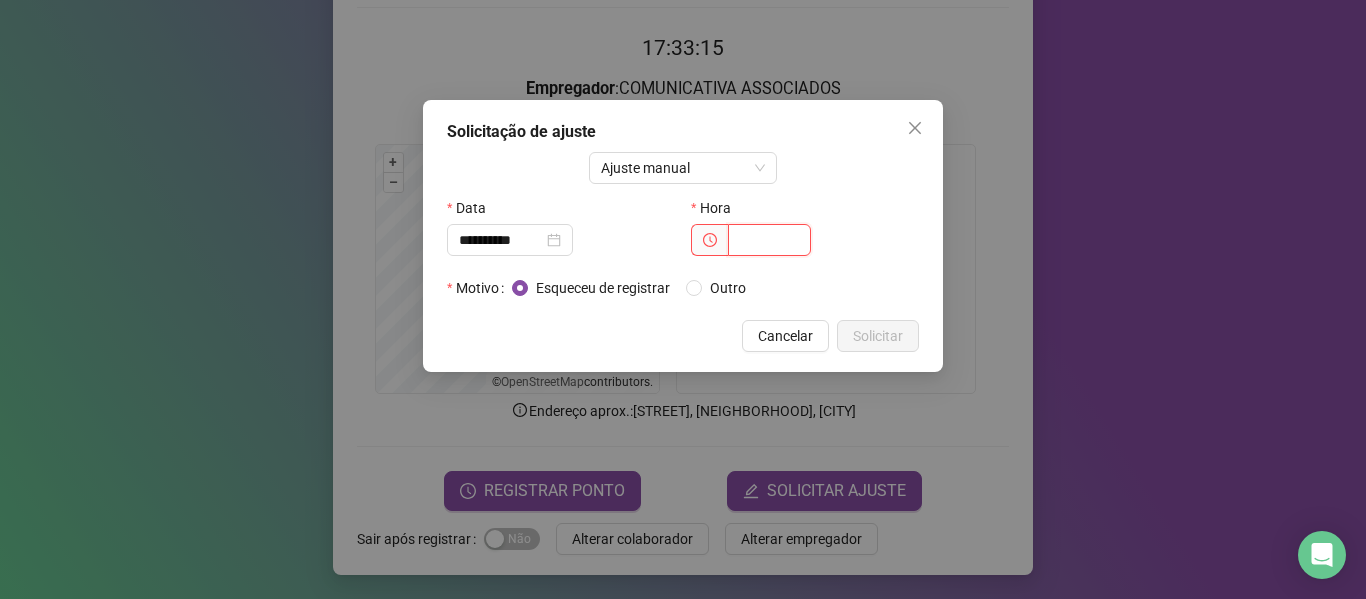 click at bounding box center (769, 240) 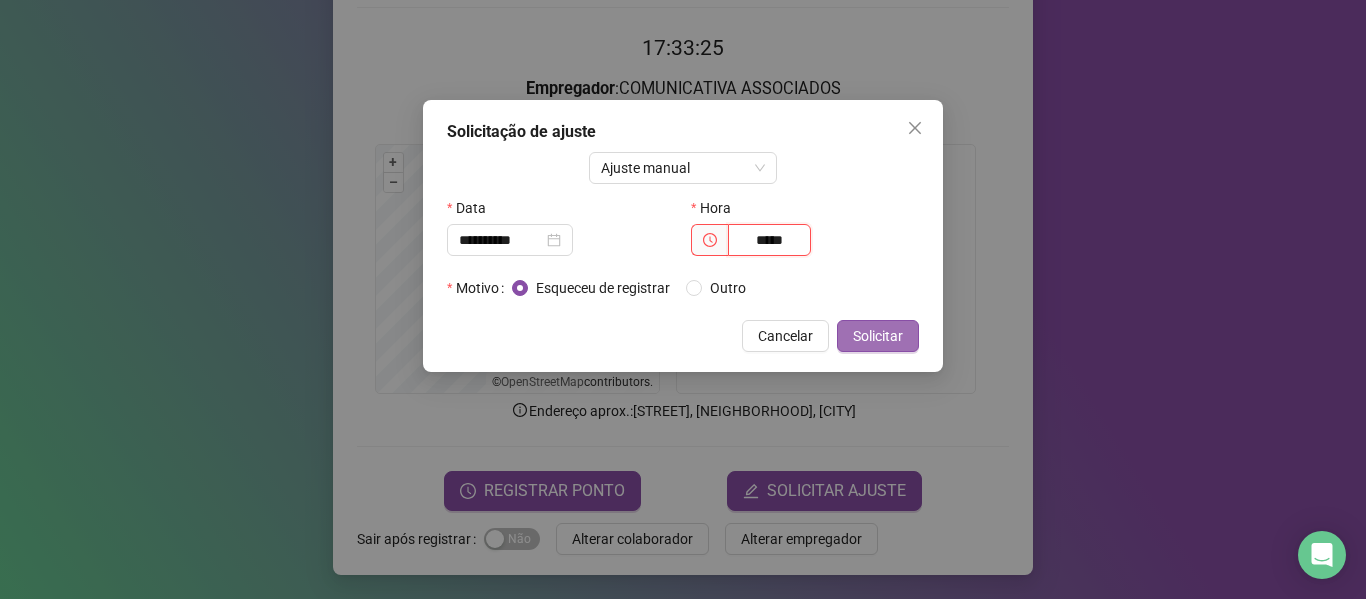 type on "*****" 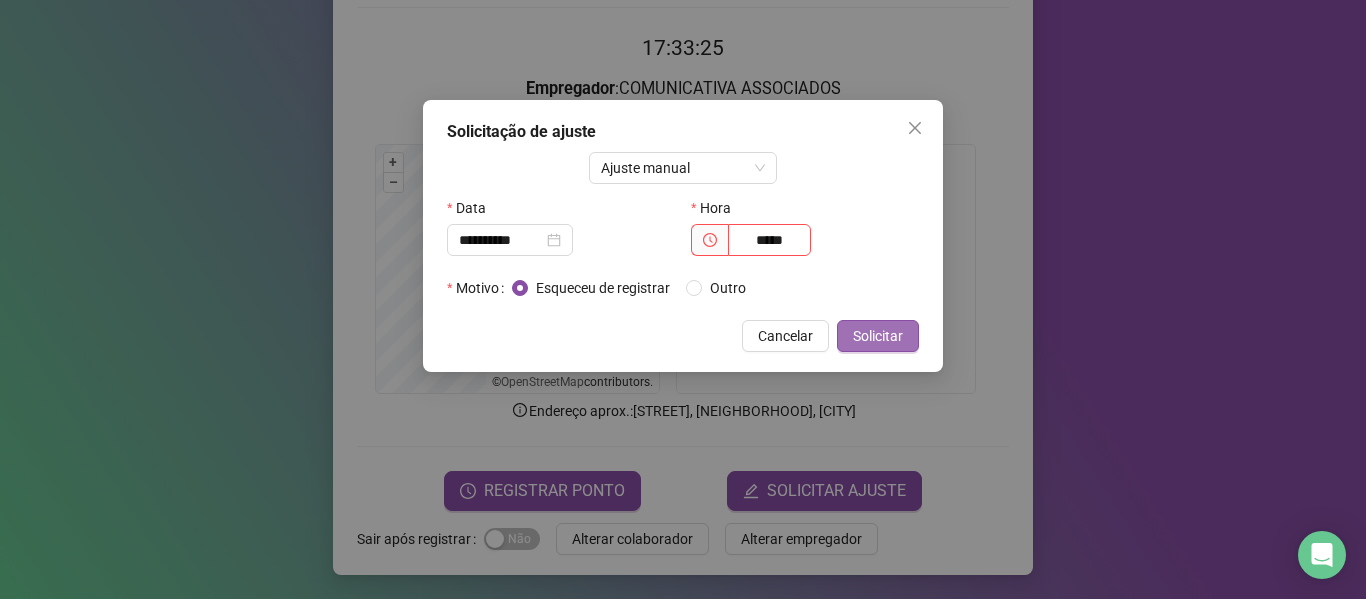 click on "Solicitar" at bounding box center (878, 336) 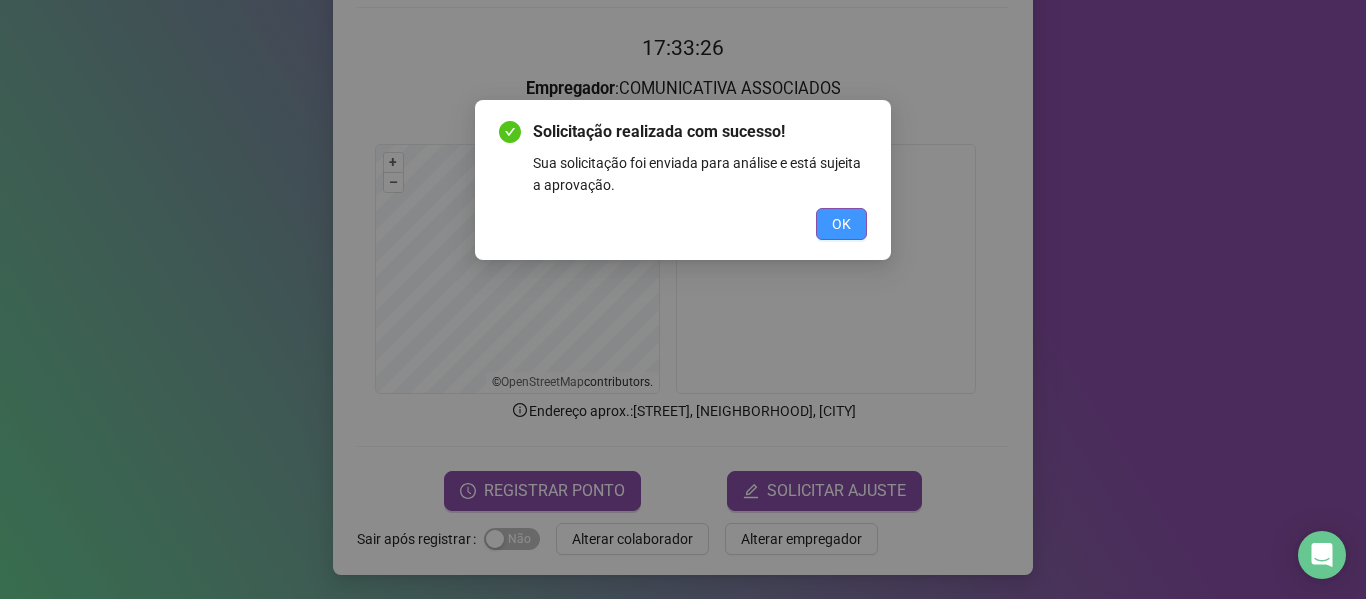 click on "OK" at bounding box center (841, 224) 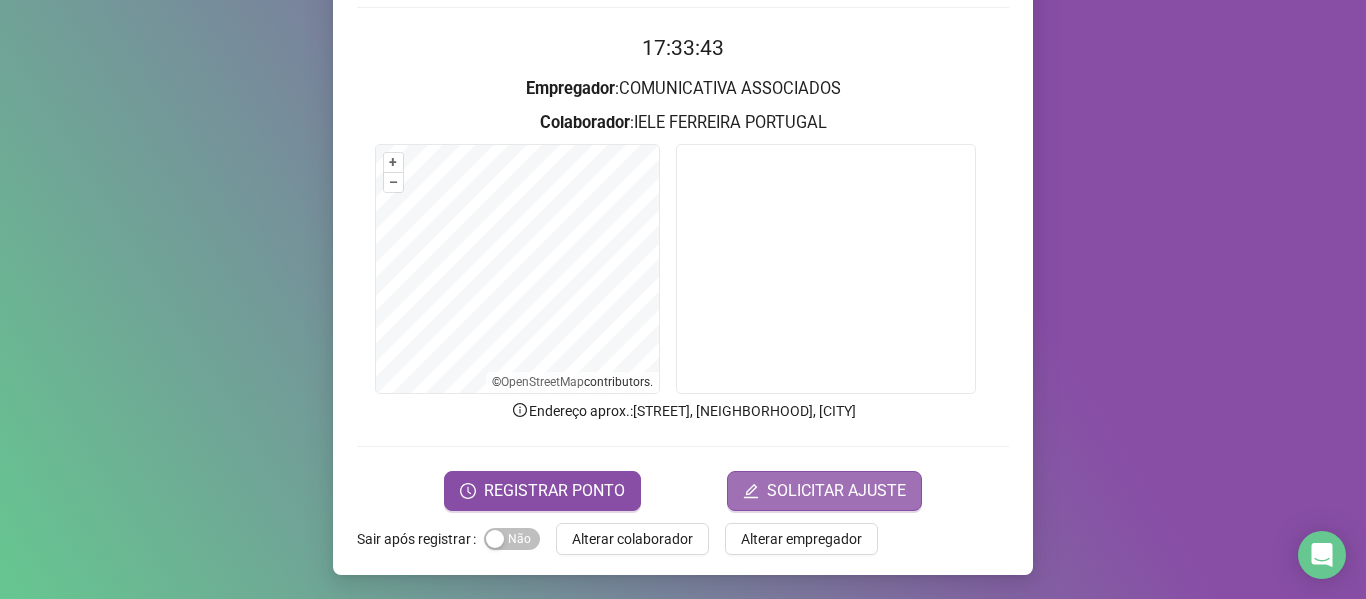 click on "SOLICITAR AJUSTE" at bounding box center (836, 491) 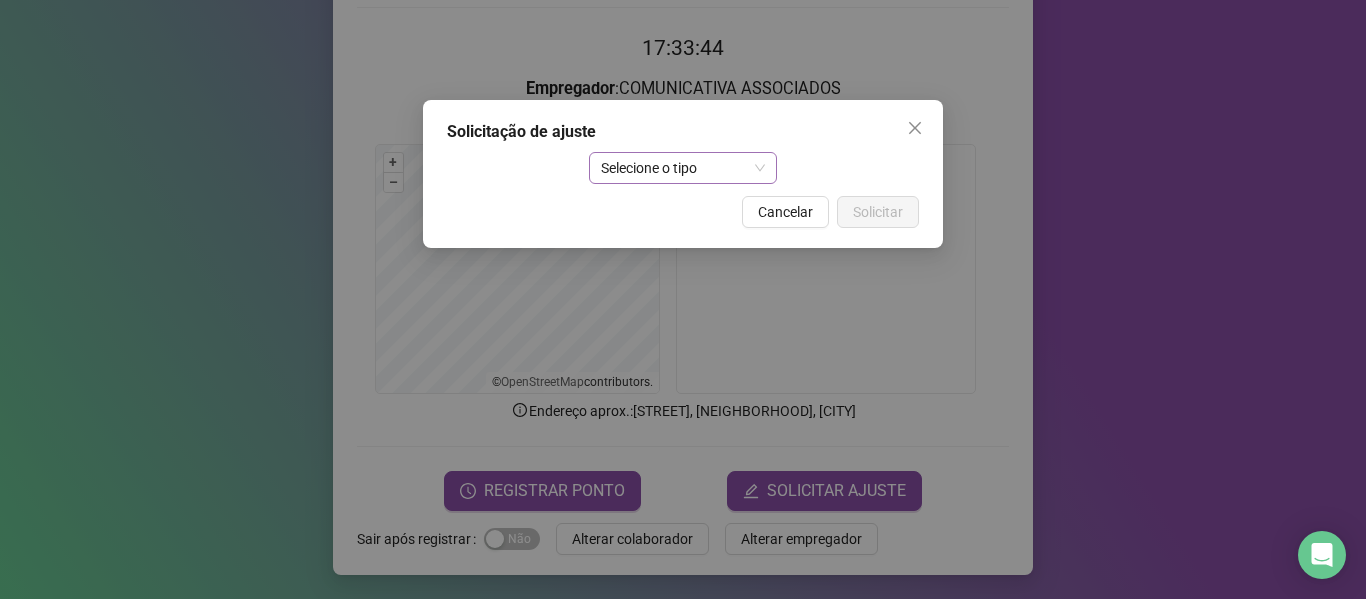 click on "Selecione o tipo" at bounding box center (683, 168) 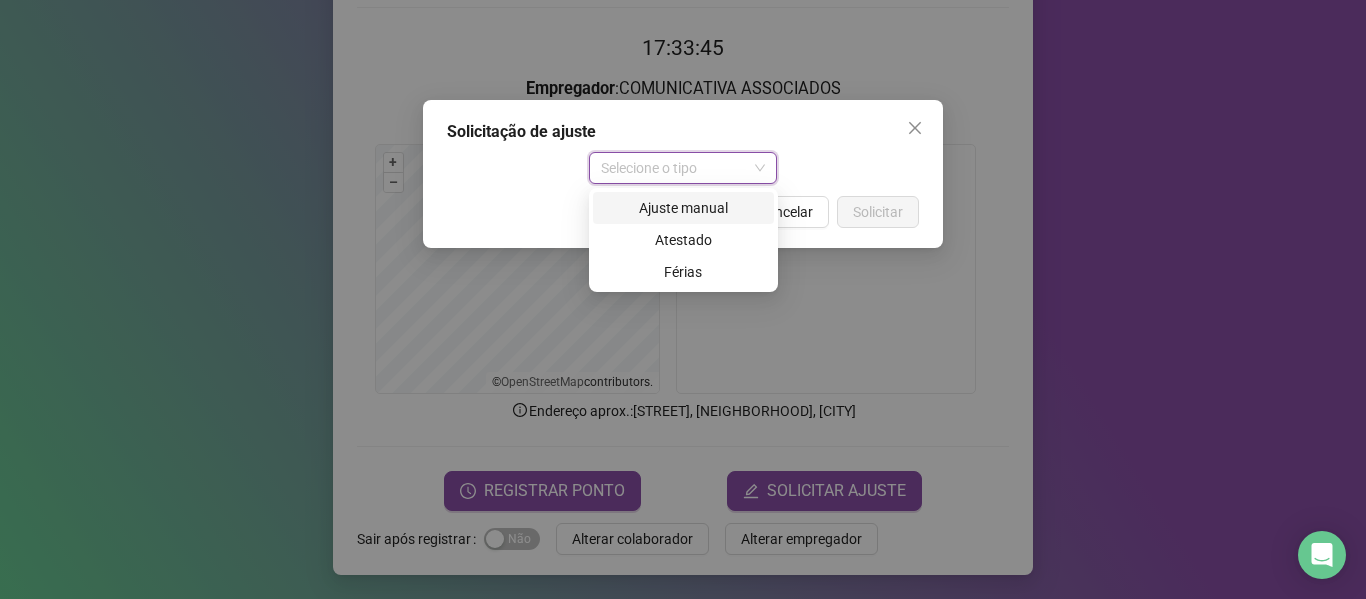 click on "Ajuste manual" at bounding box center (683, 208) 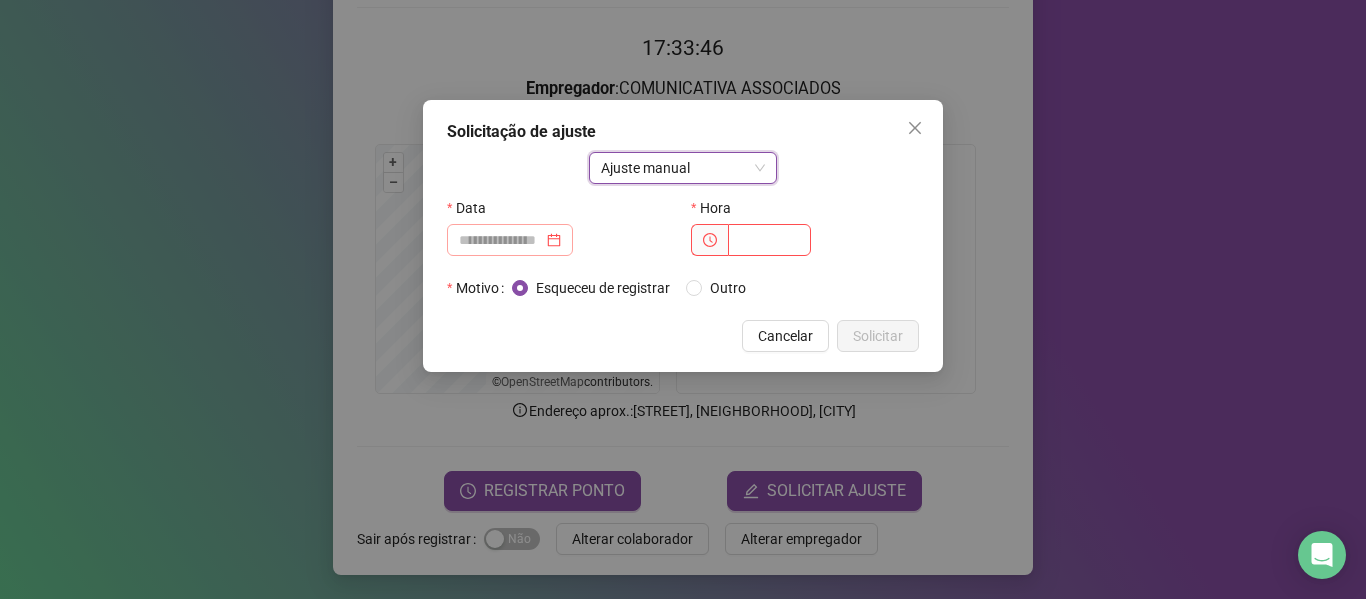 click at bounding box center (510, 240) 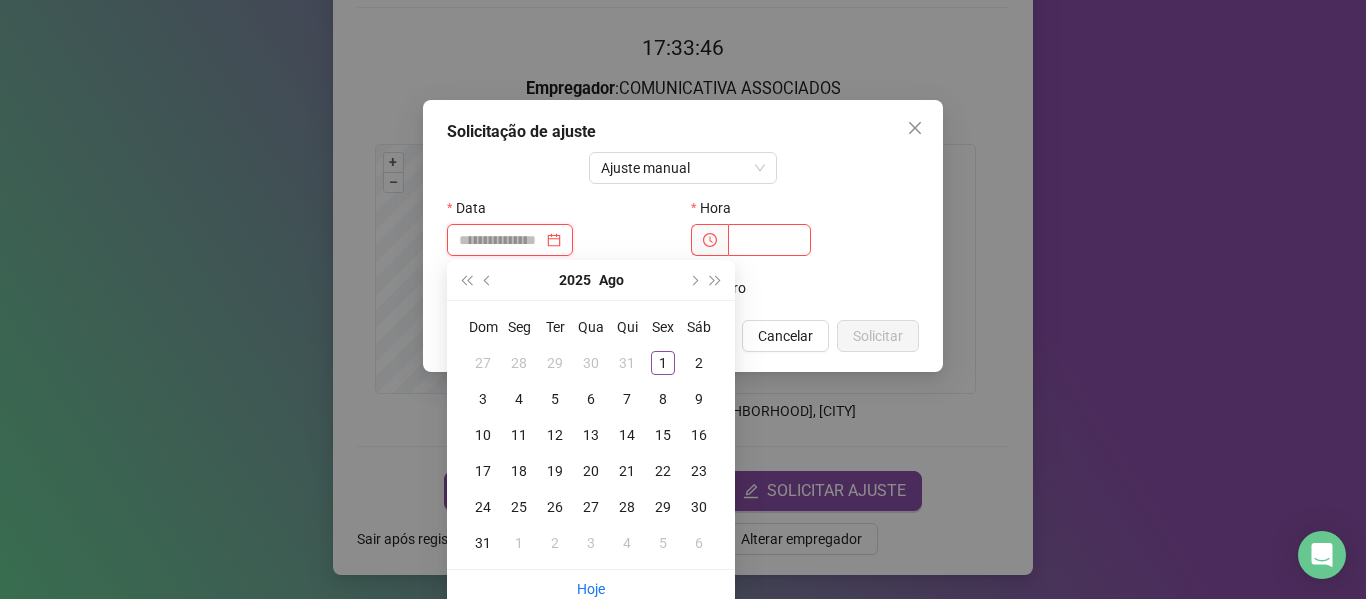 click at bounding box center (510, 240) 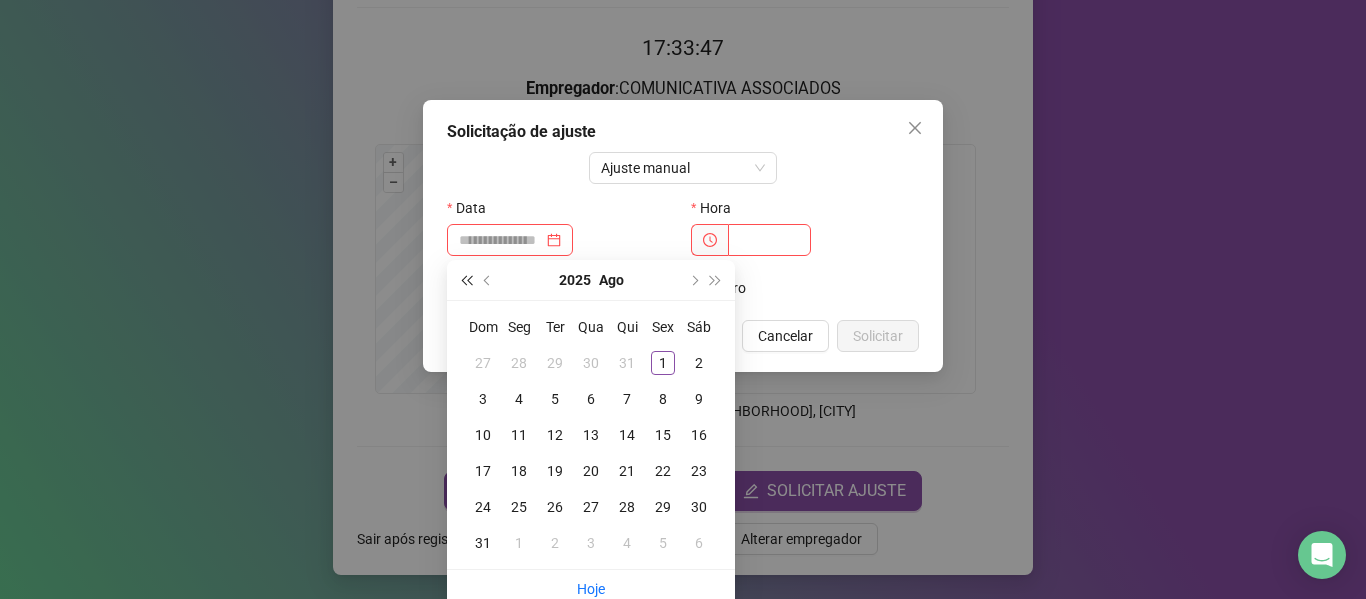 click at bounding box center [466, 280] 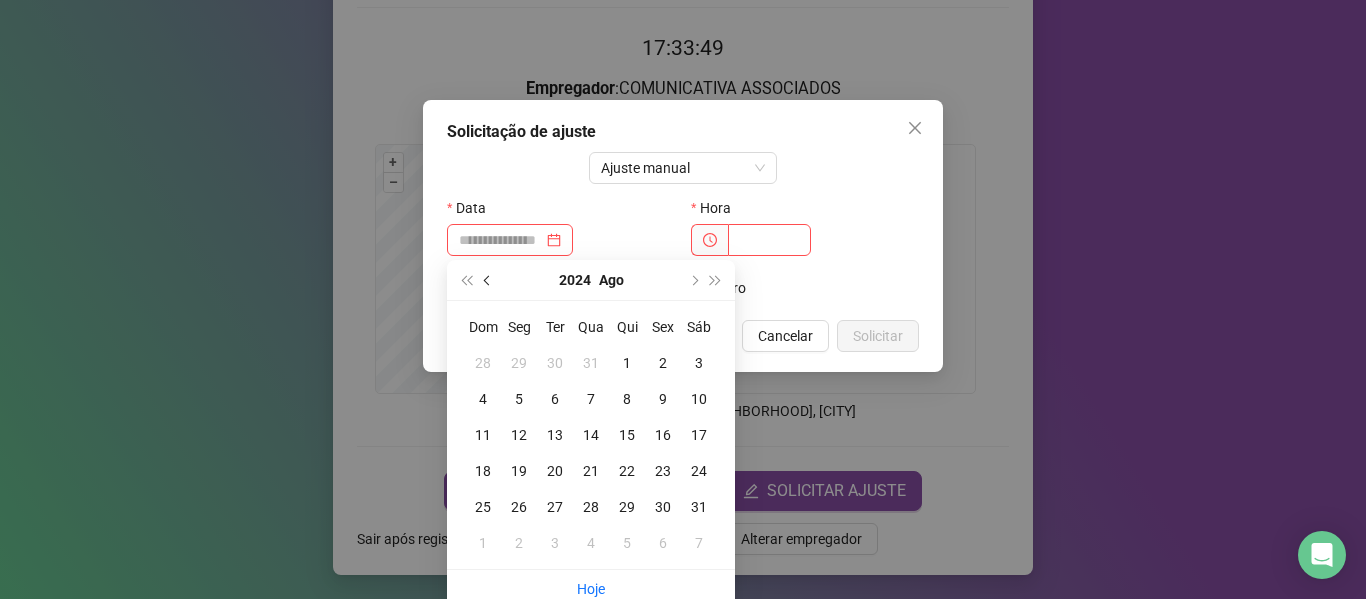 click at bounding box center (488, 280) 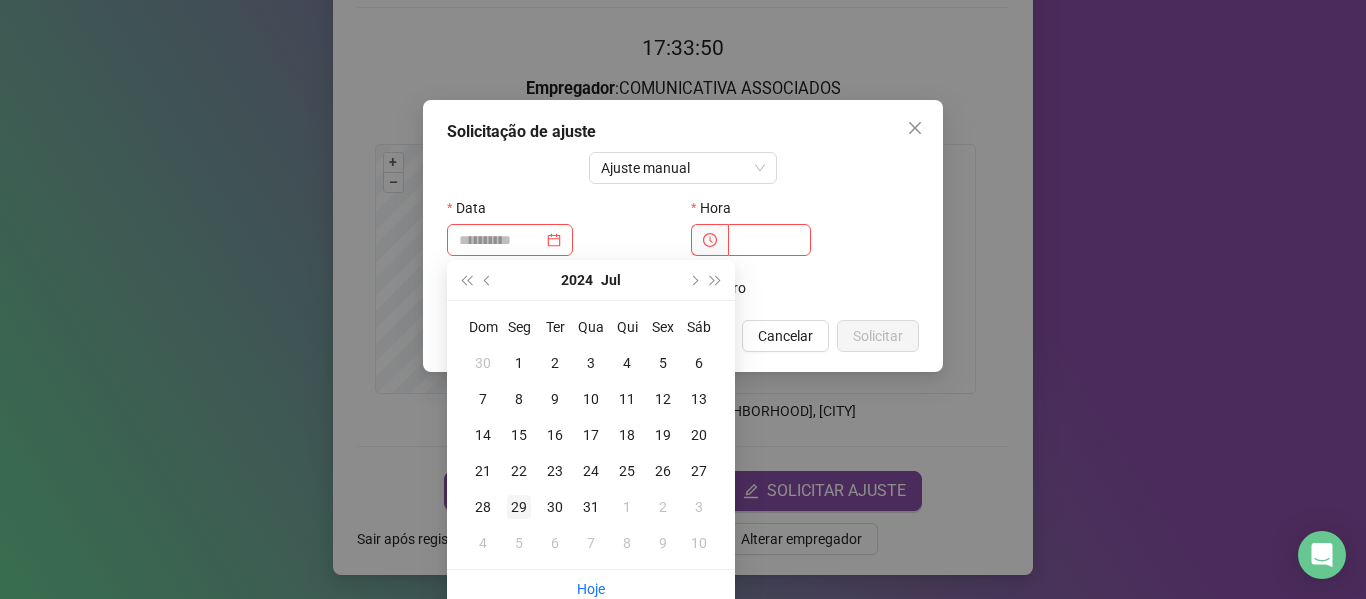 type on "**********" 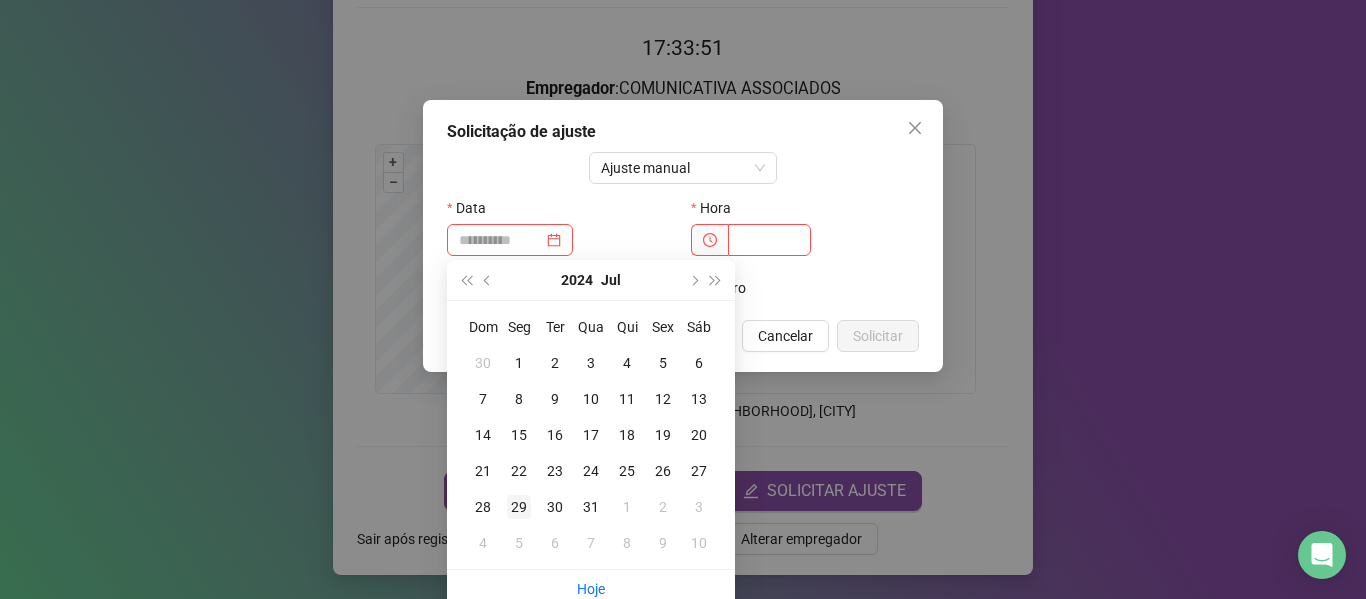 click on "29" at bounding box center [519, 507] 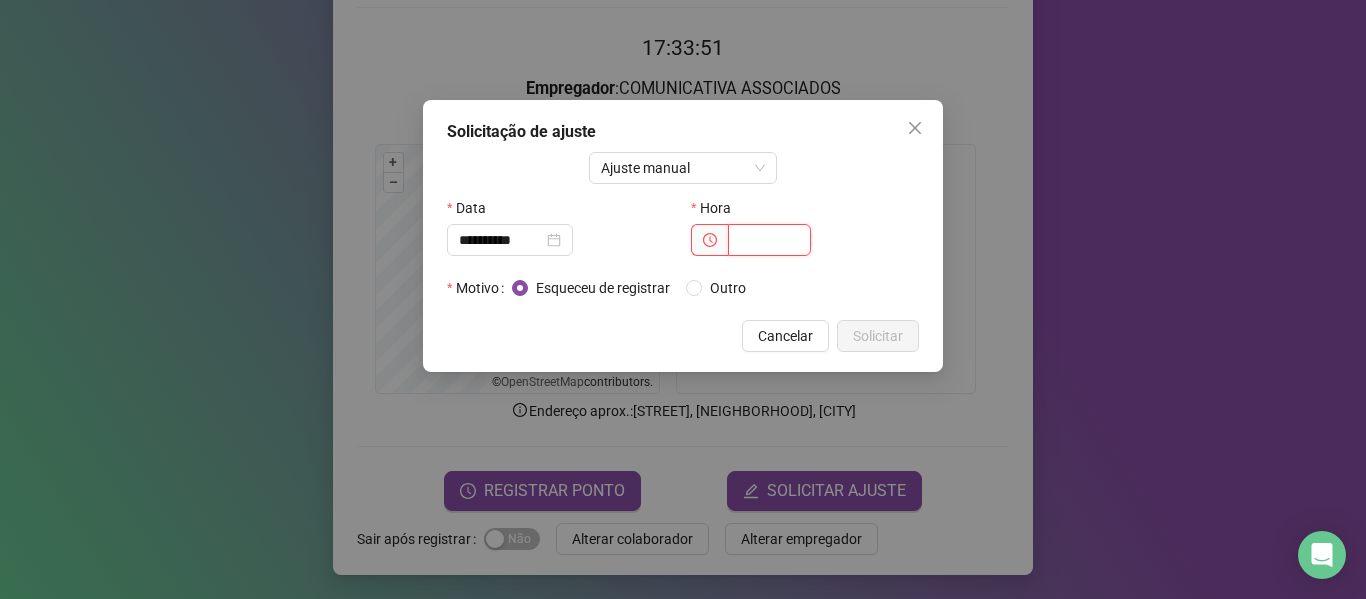 click at bounding box center [769, 240] 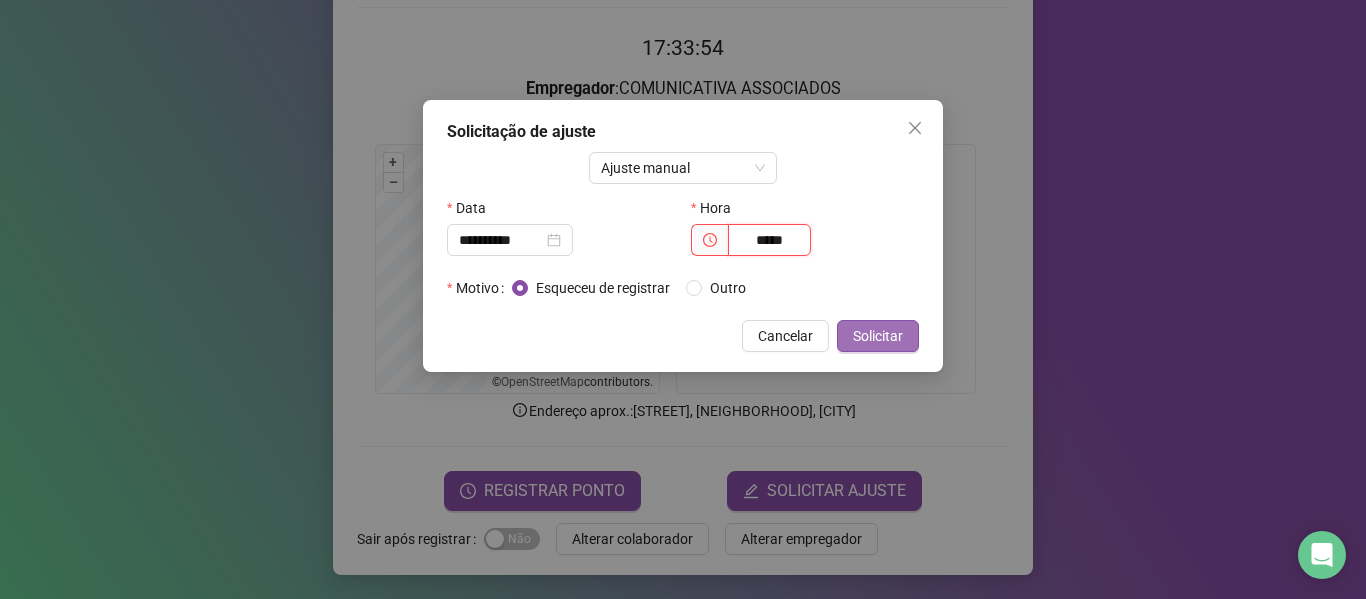 type on "*****" 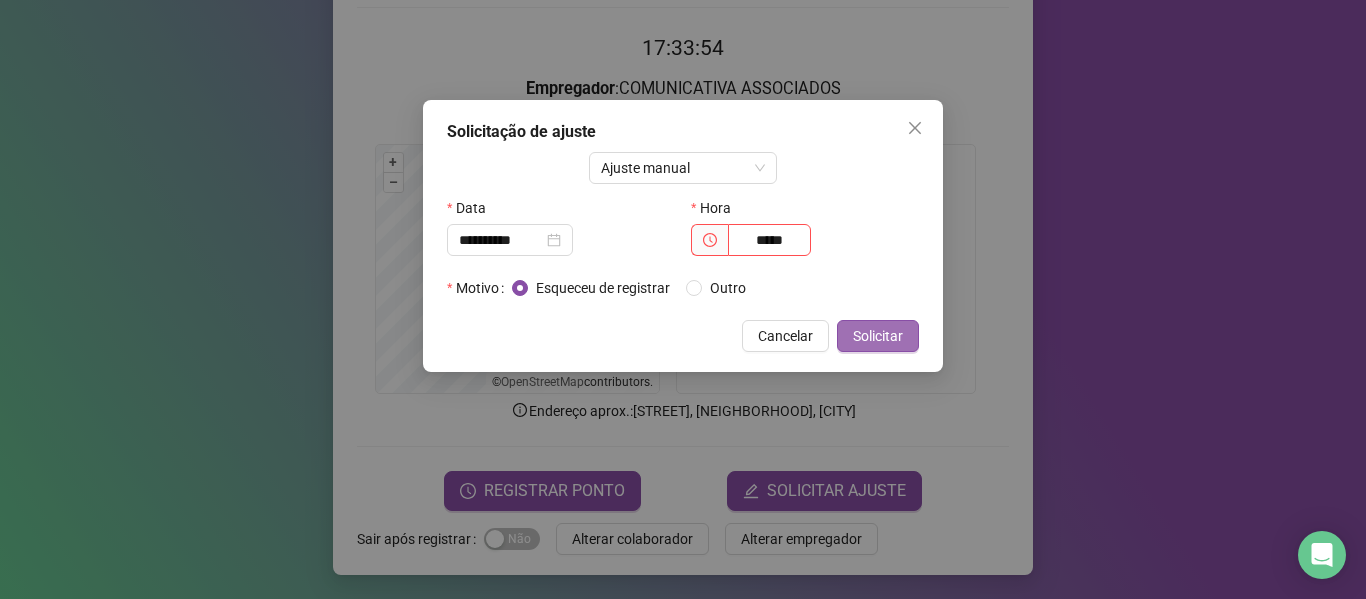 click on "Solicitar" at bounding box center (878, 336) 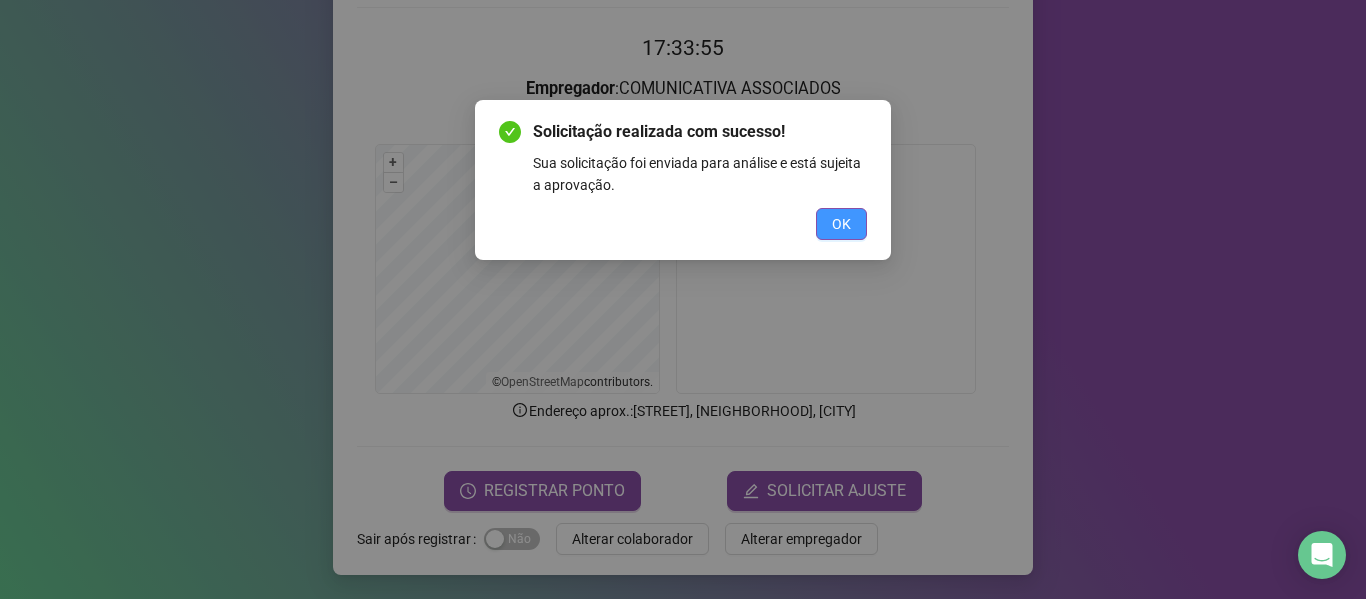 click on "OK" at bounding box center (841, 224) 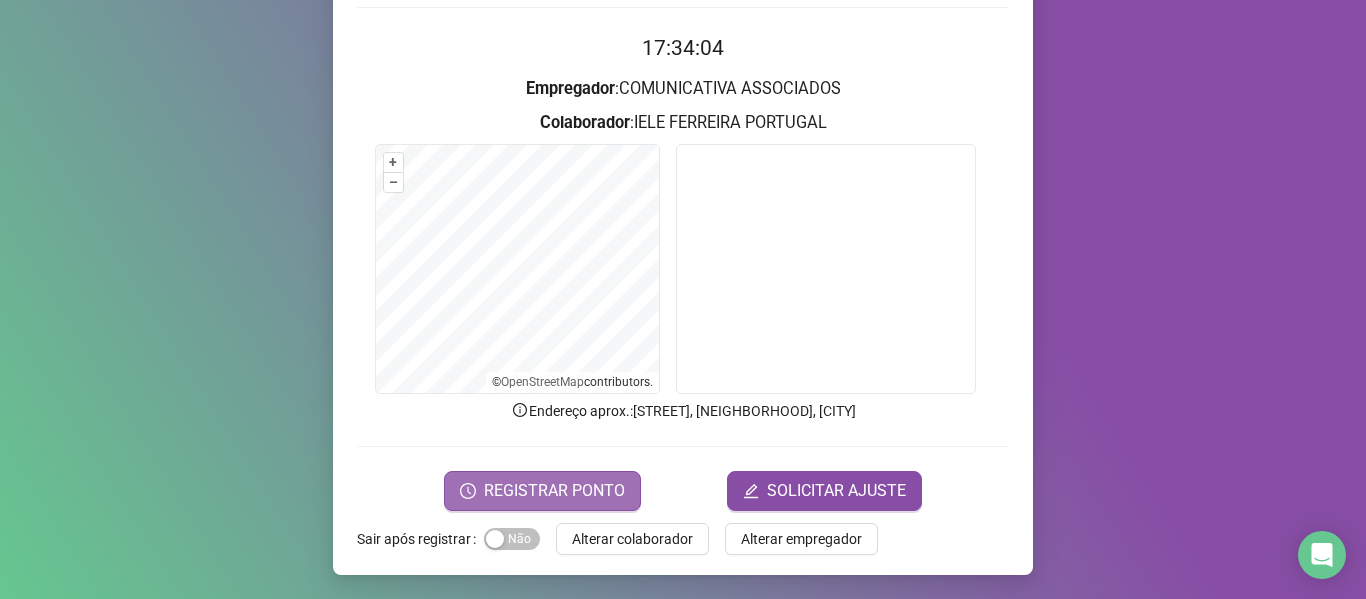 click on "REGISTRAR PONTO" at bounding box center [554, 491] 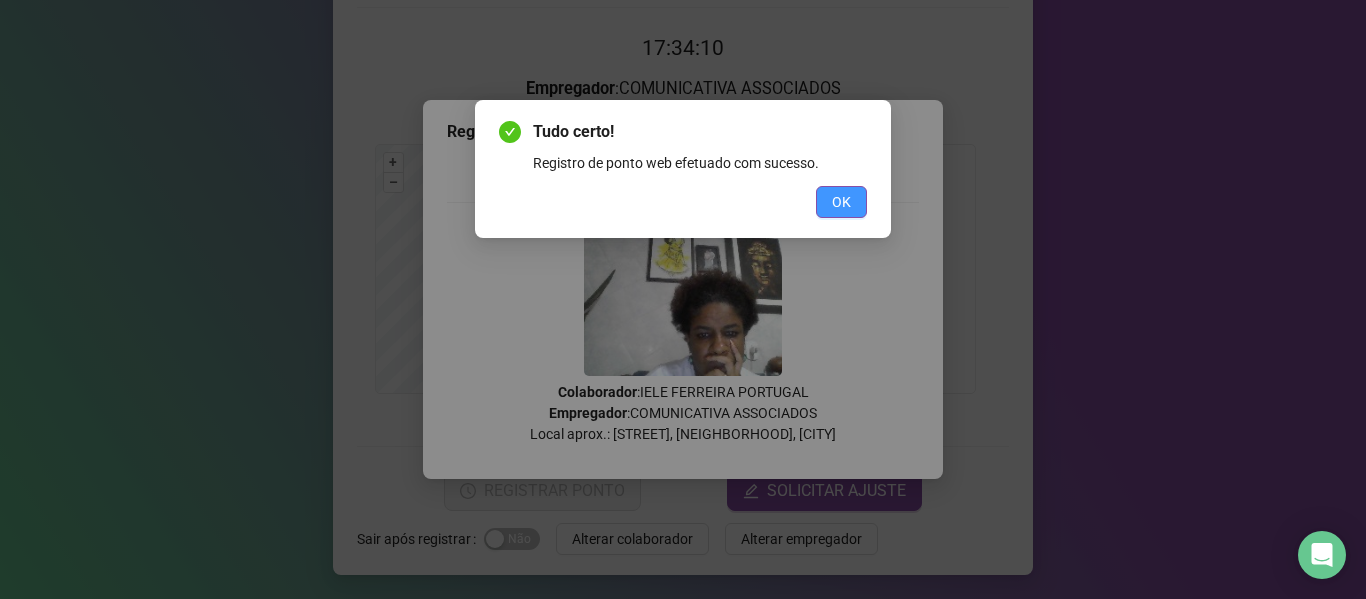 click on "OK" at bounding box center (841, 202) 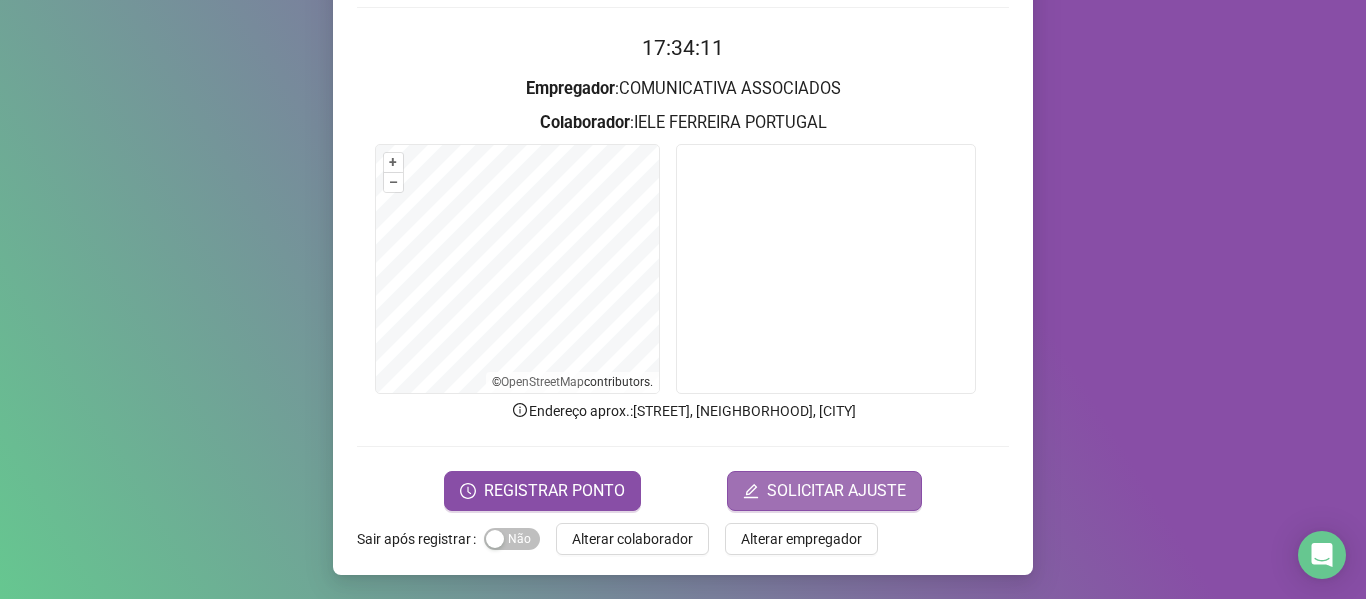 click on "SOLICITAR AJUSTE" at bounding box center [836, 491] 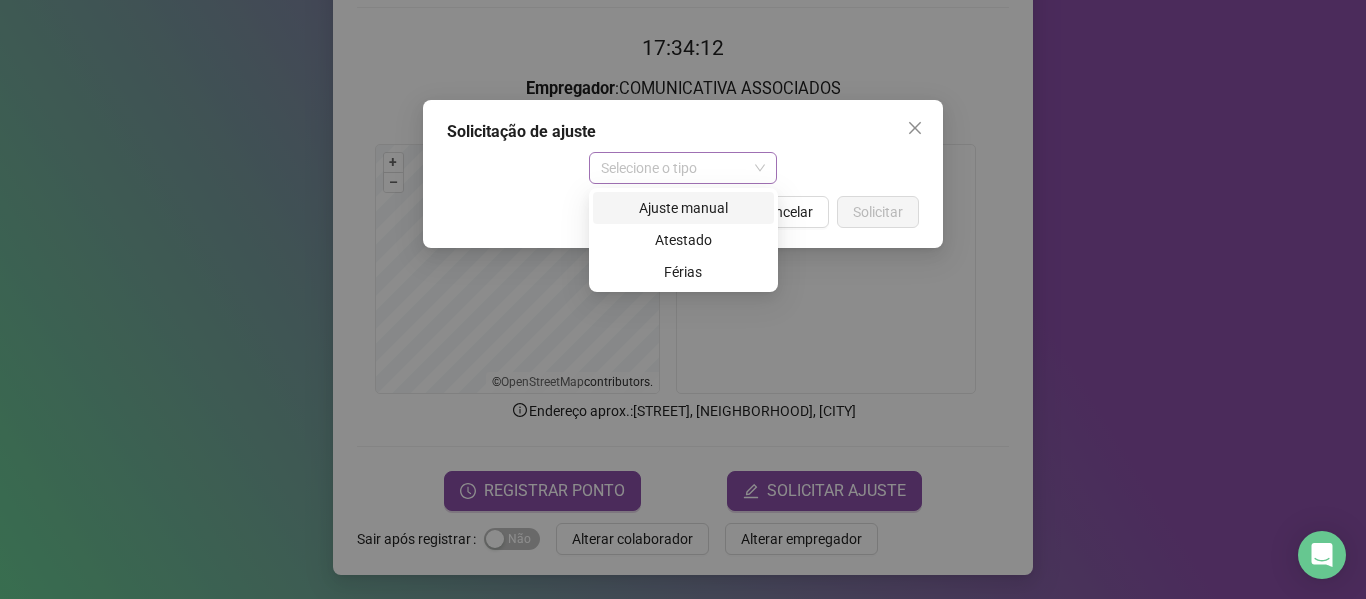click on "Selecione o tipo" at bounding box center [683, 168] 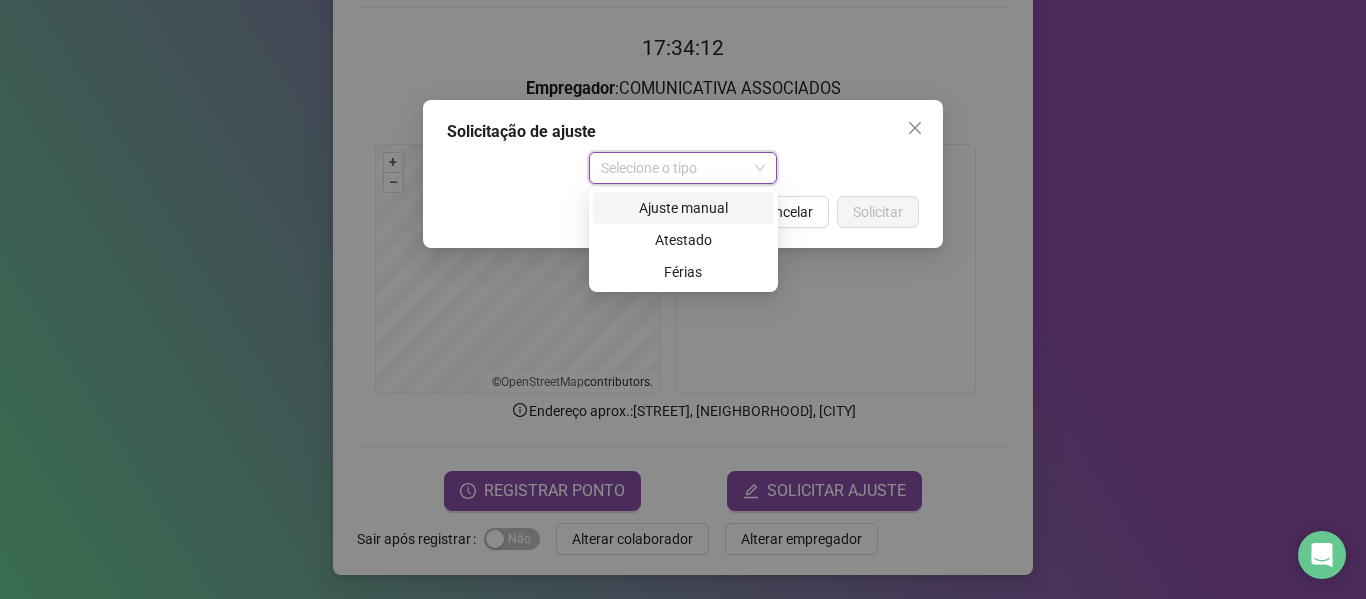 click on "Ajuste manual" at bounding box center [683, 208] 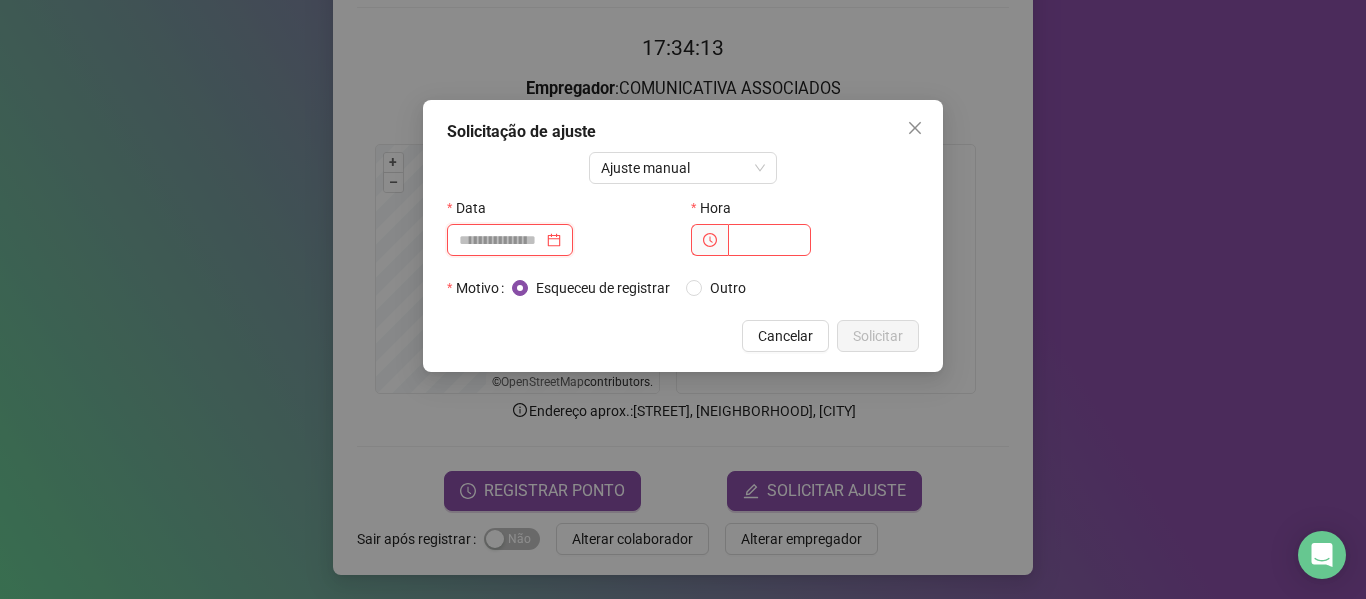 click at bounding box center [501, 240] 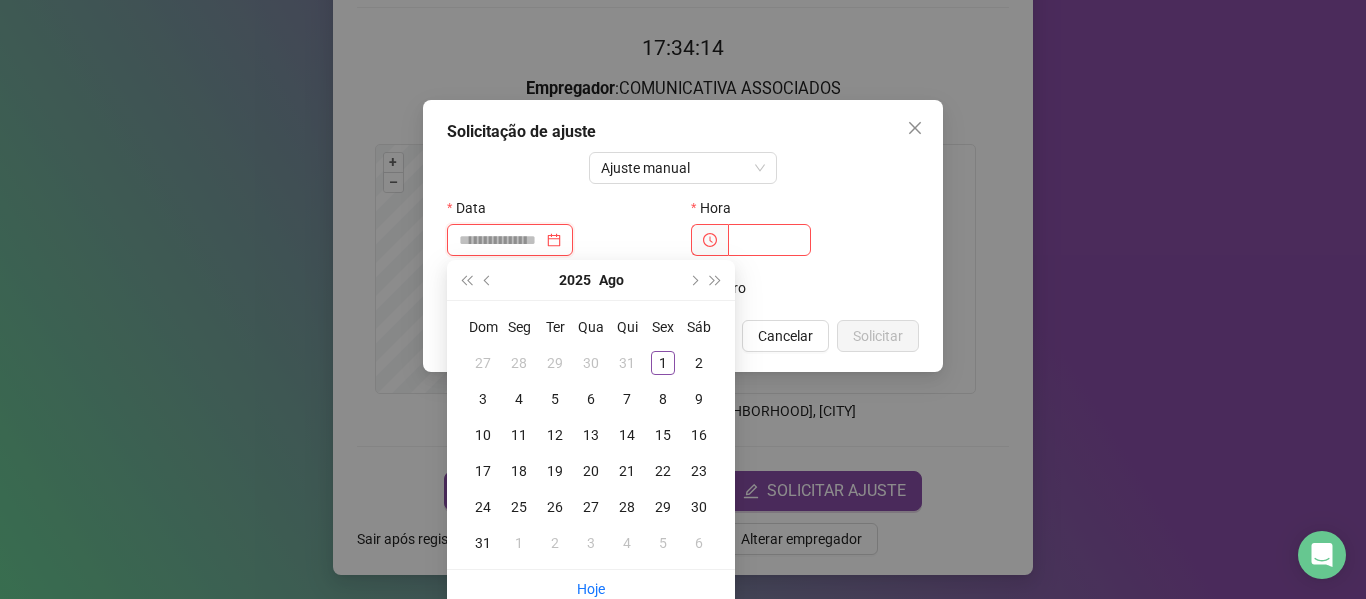 click at bounding box center [510, 240] 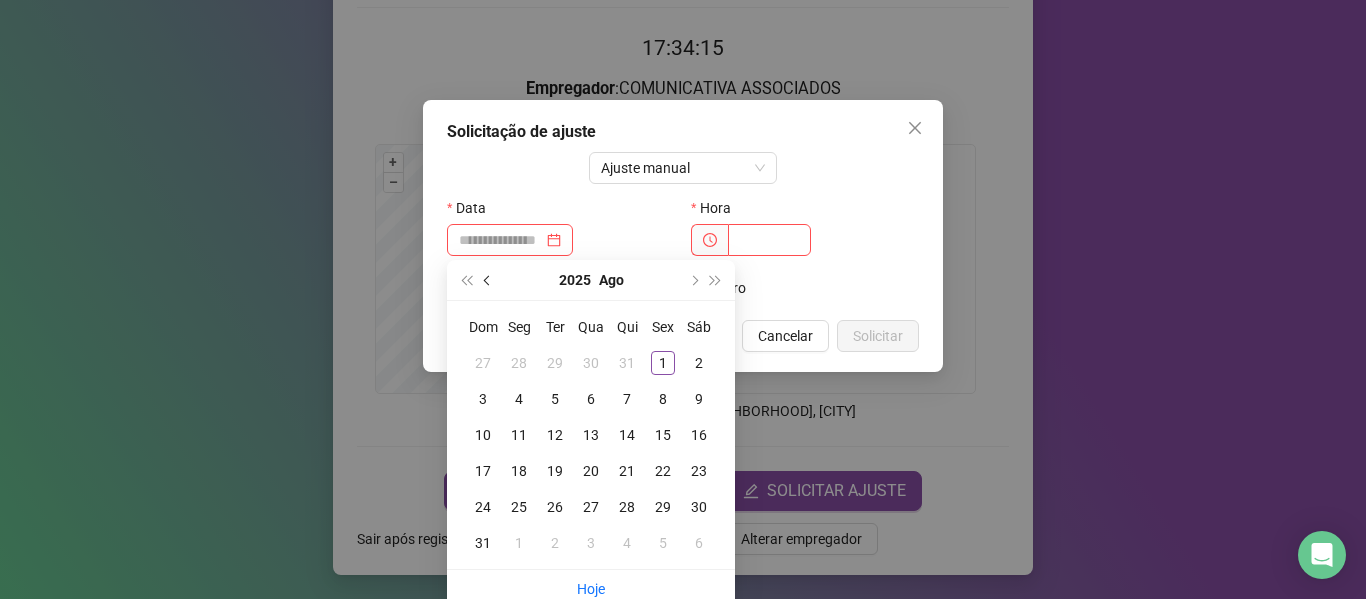 click at bounding box center (489, 280) 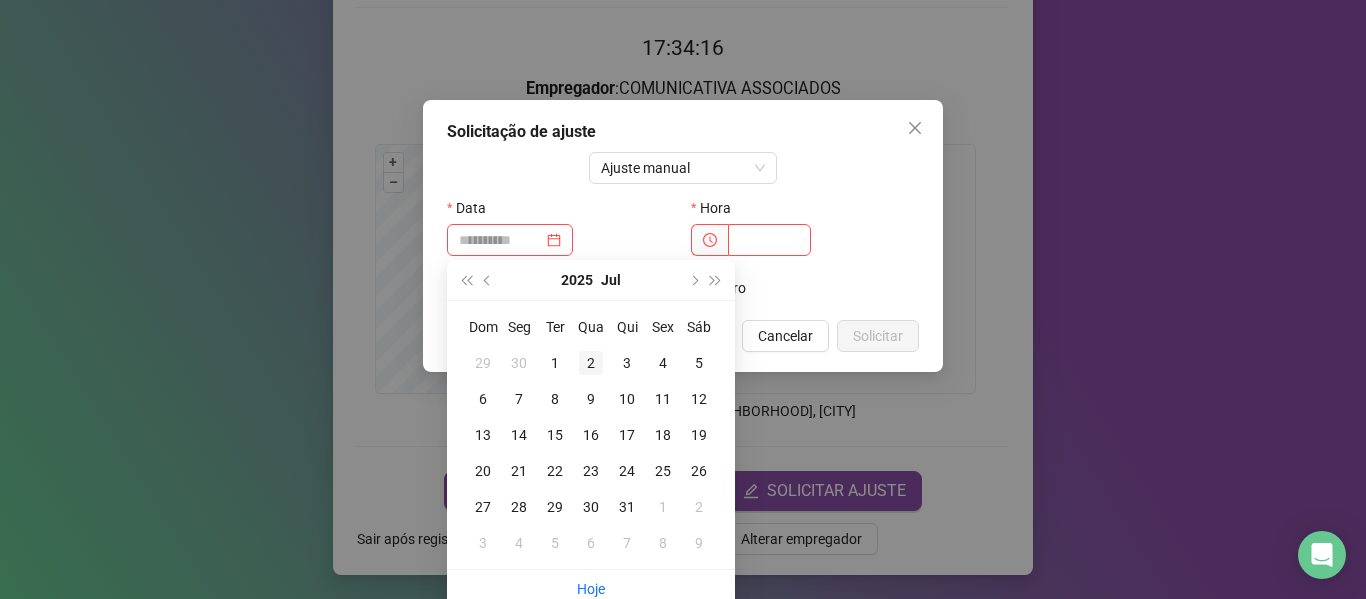 type on "**********" 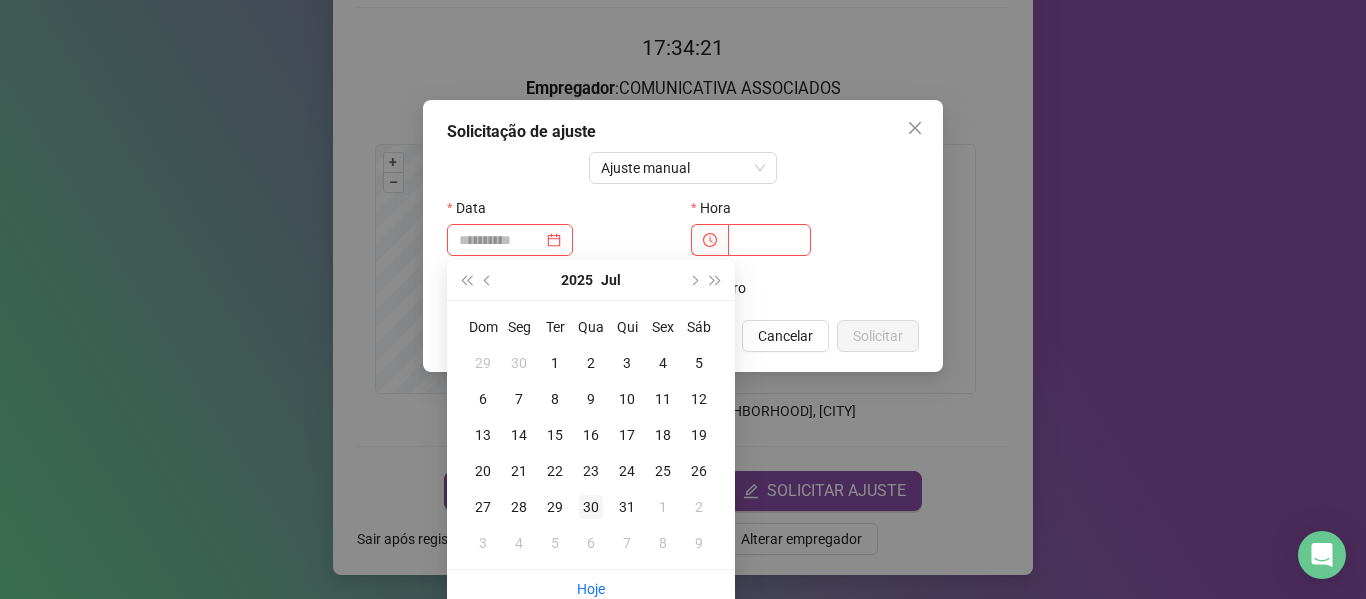 type on "**********" 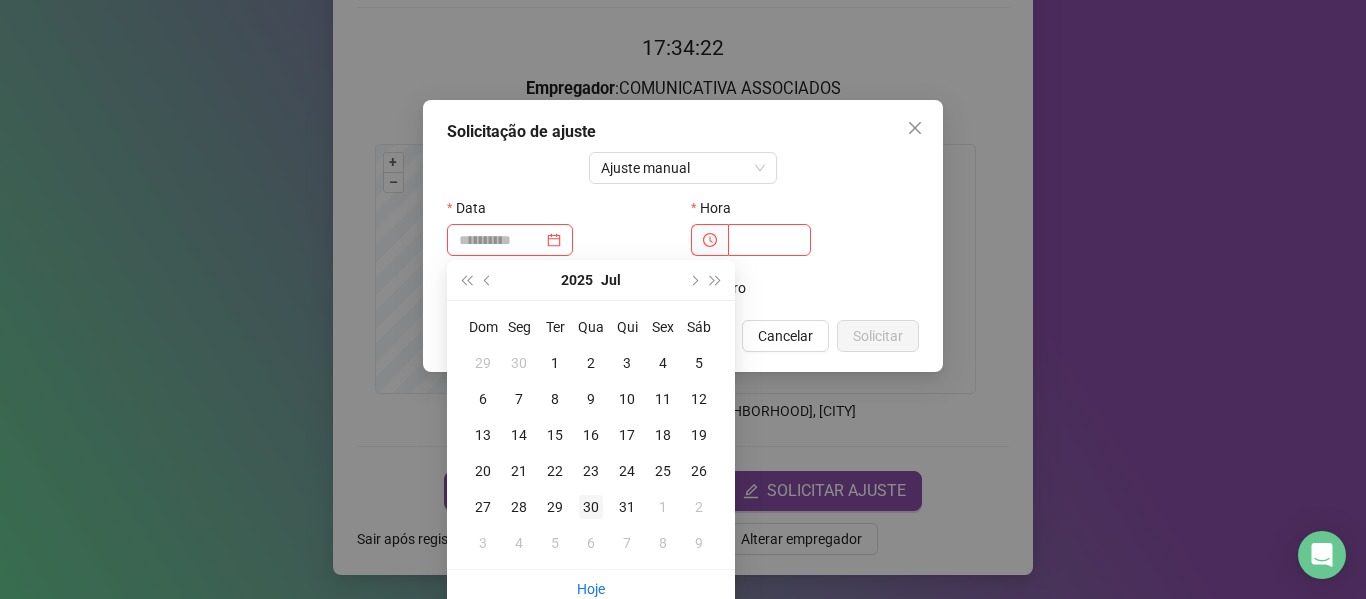 click on "30" at bounding box center (591, 507) 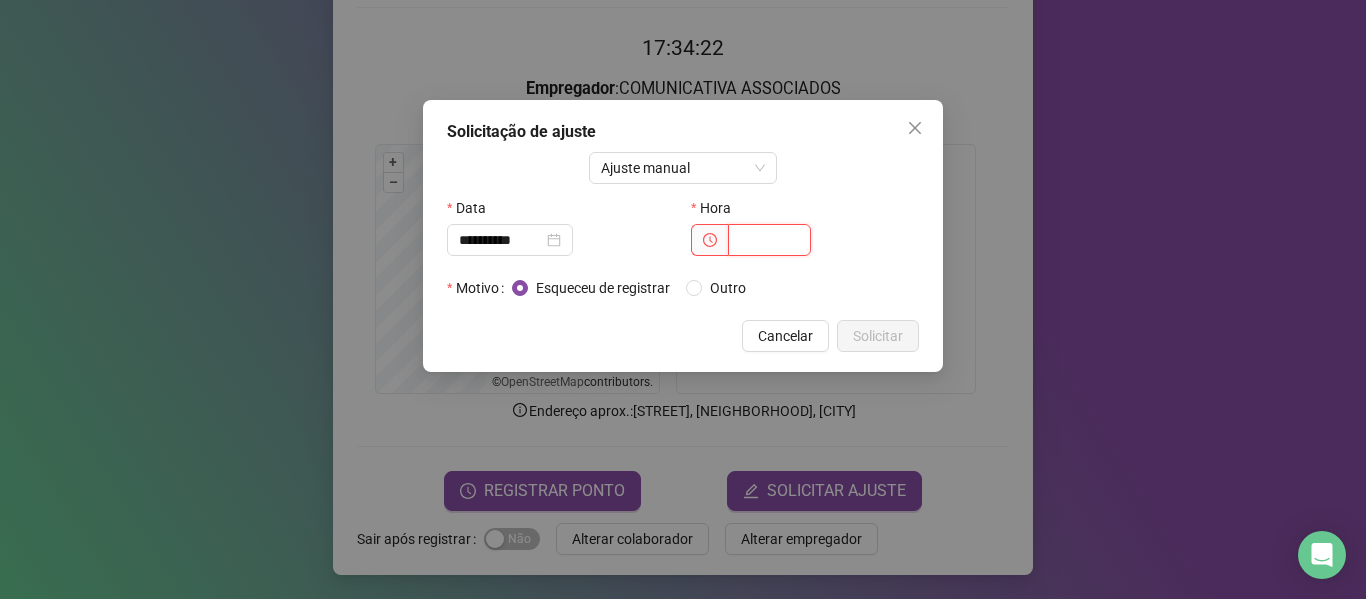 click at bounding box center [769, 240] 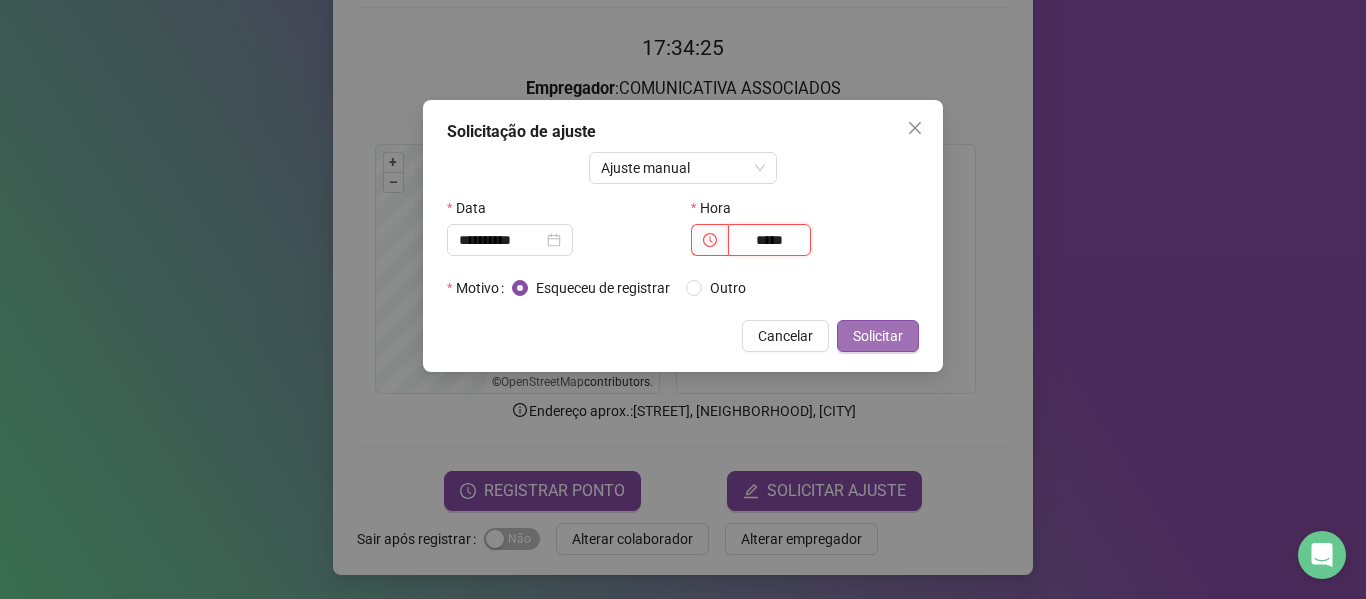 type on "*****" 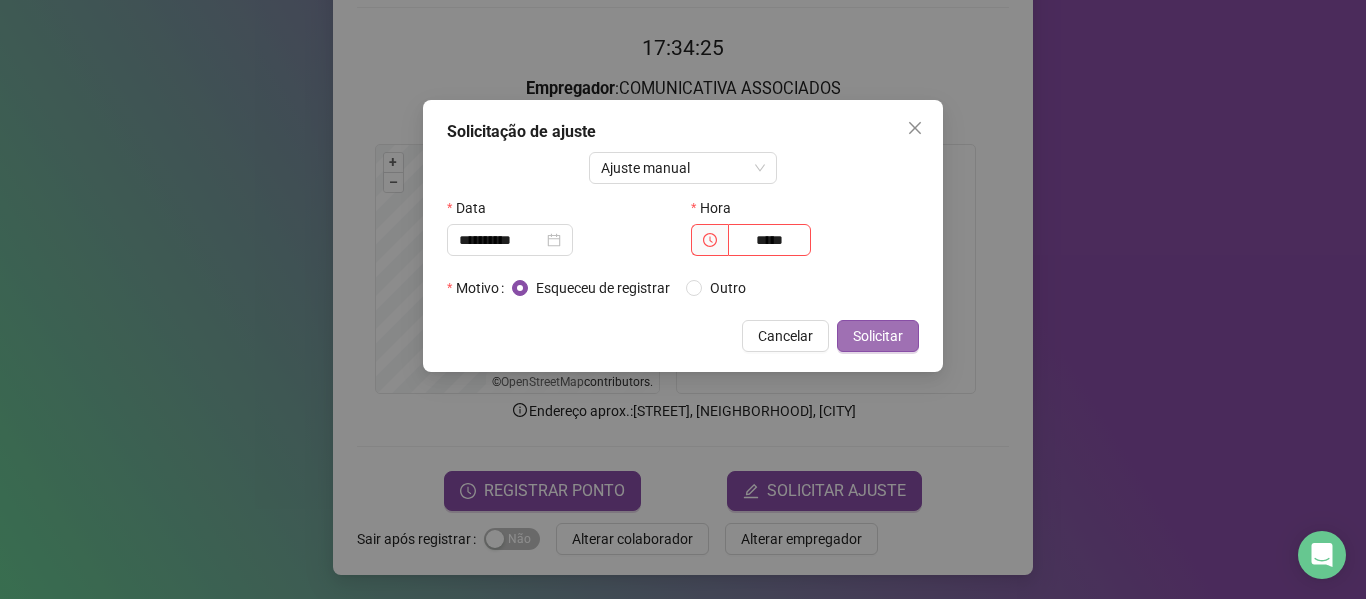 click on "Solicitar" at bounding box center [878, 336] 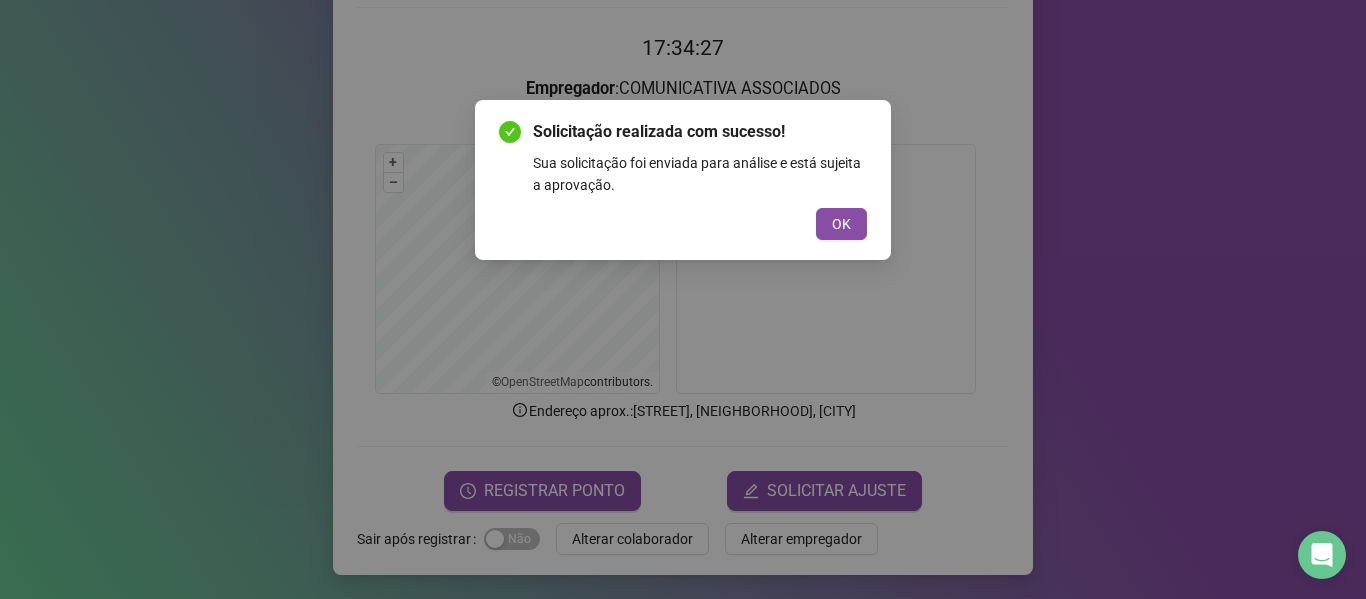 click on "Solicitação realizada com sucesso! Sua solicitação foi enviada para análise e está sujeita a aprovação. OK" at bounding box center (683, 180) 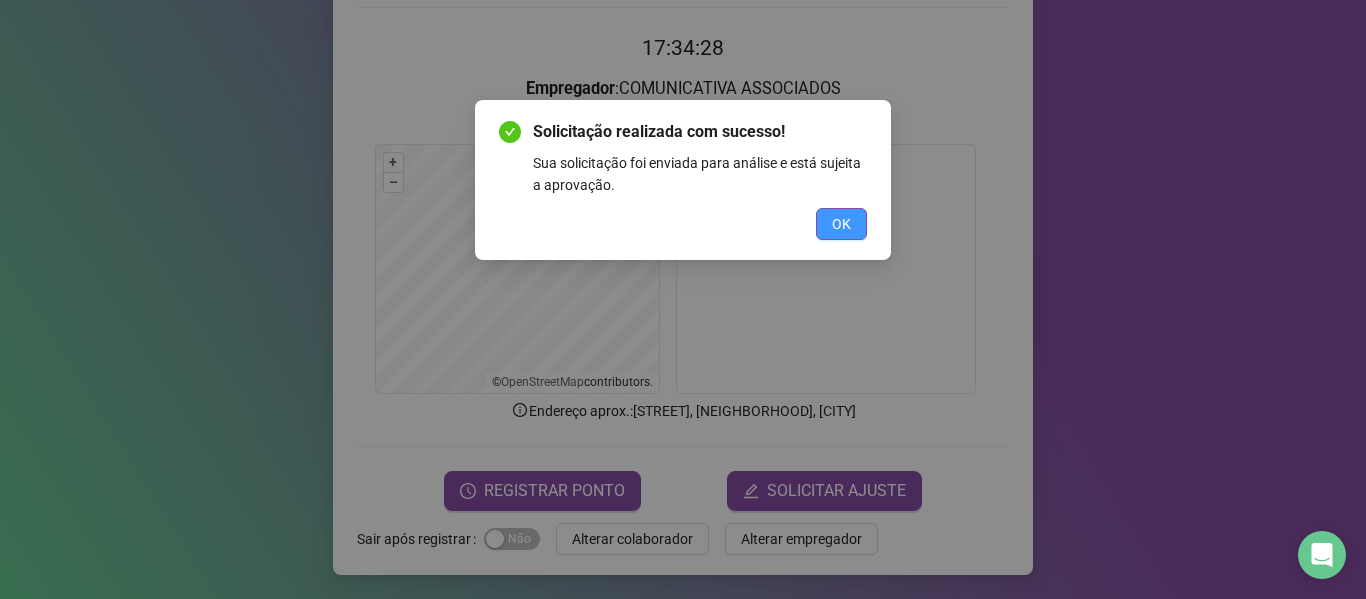 click on "OK" at bounding box center [841, 224] 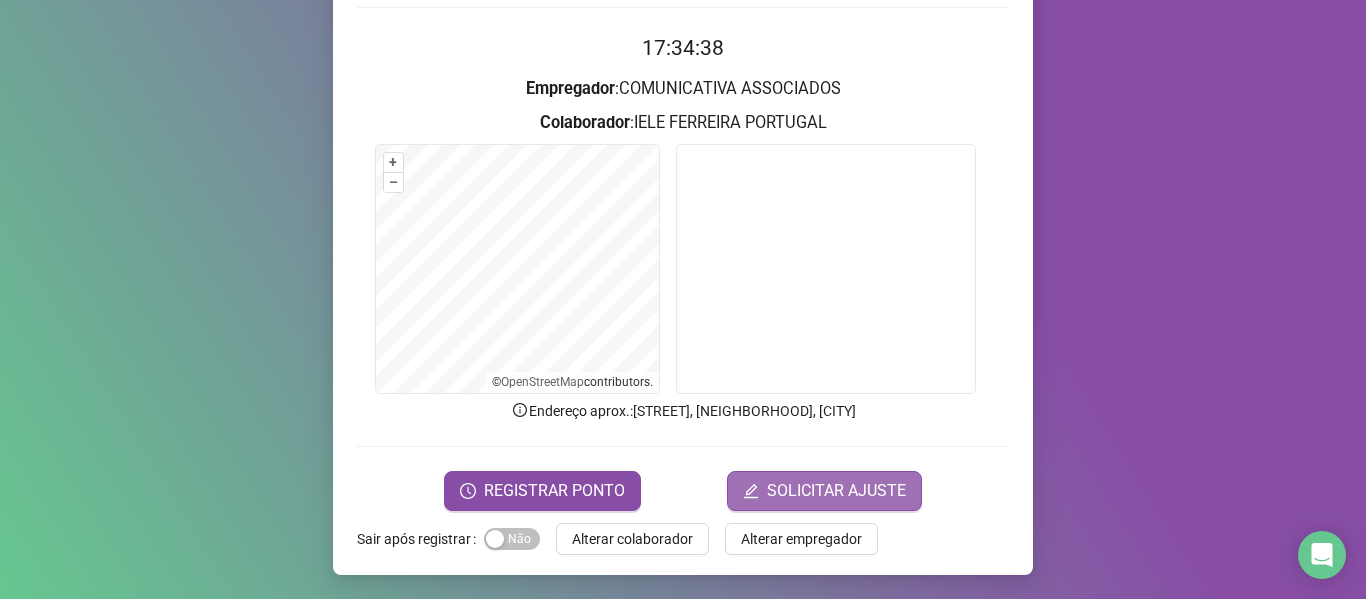 click on "SOLICITAR AJUSTE" at bounding box center (836, 491) 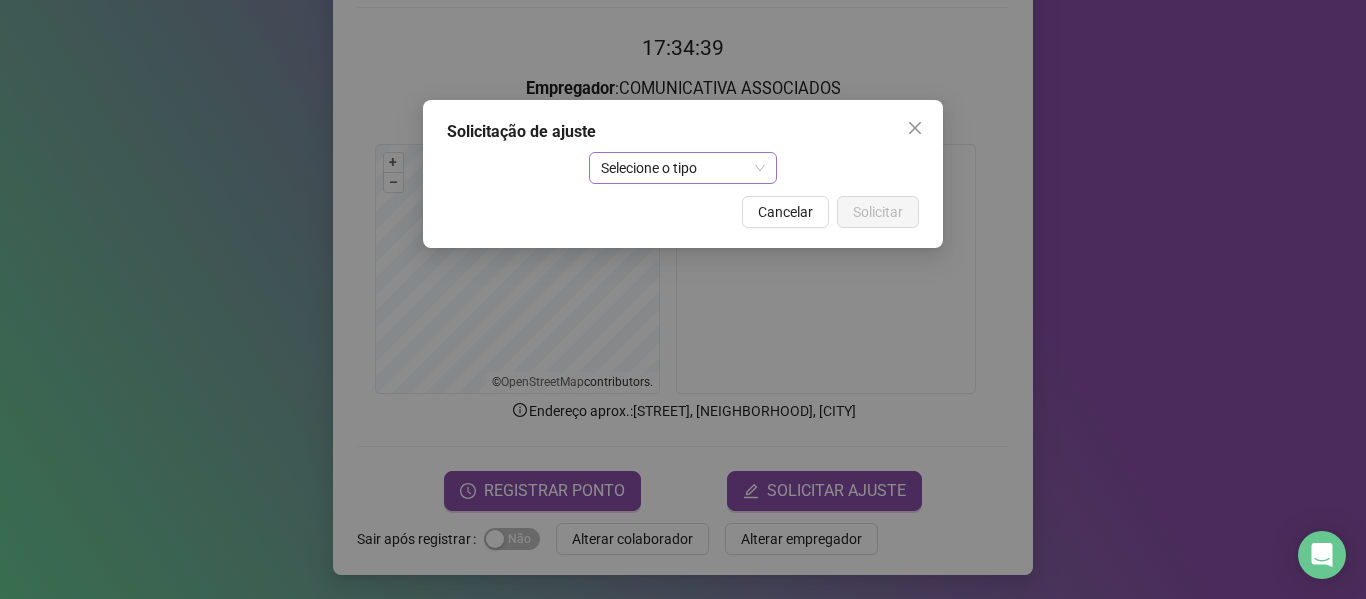 click on "Selecione o tipo" at bounding box center (683, 168) 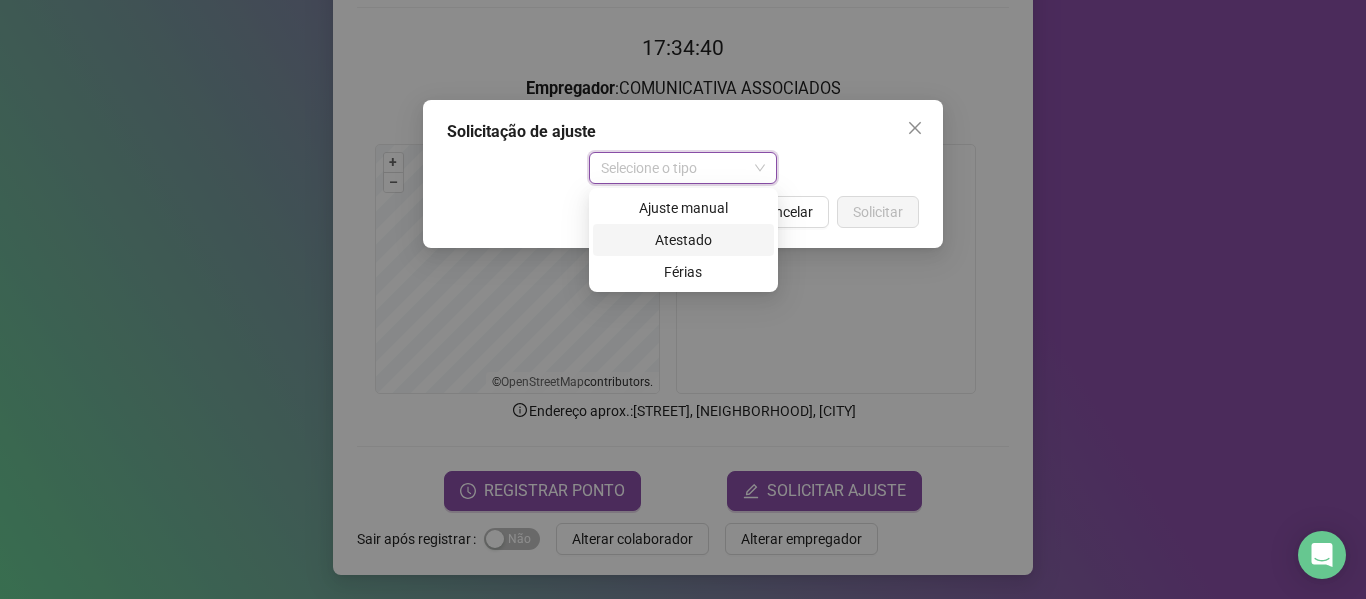 click on "Atestado" at bounding box center (683, 240) 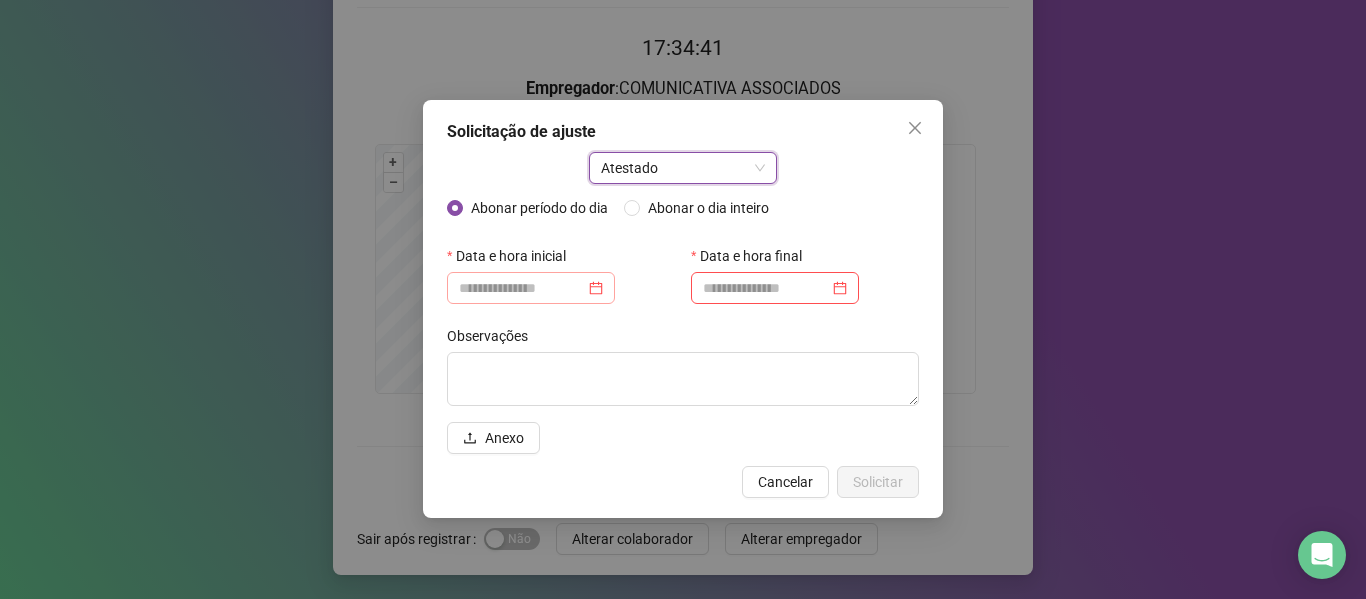 click at bounding box center [531, 288] 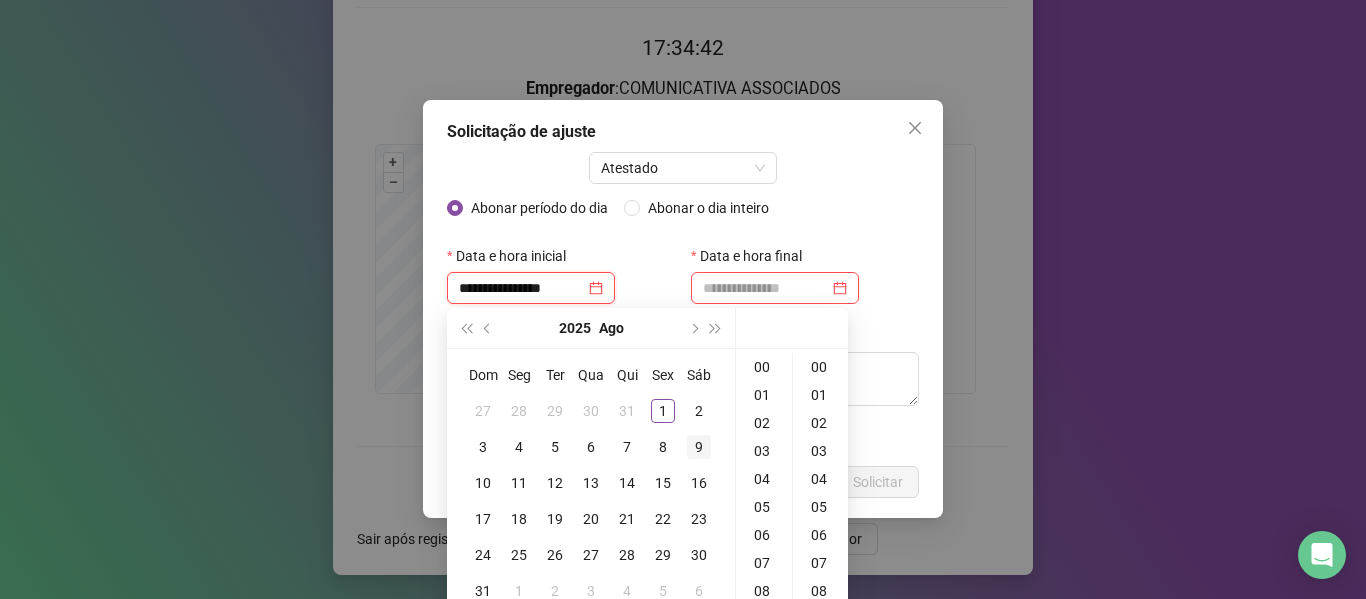 type on "**********" 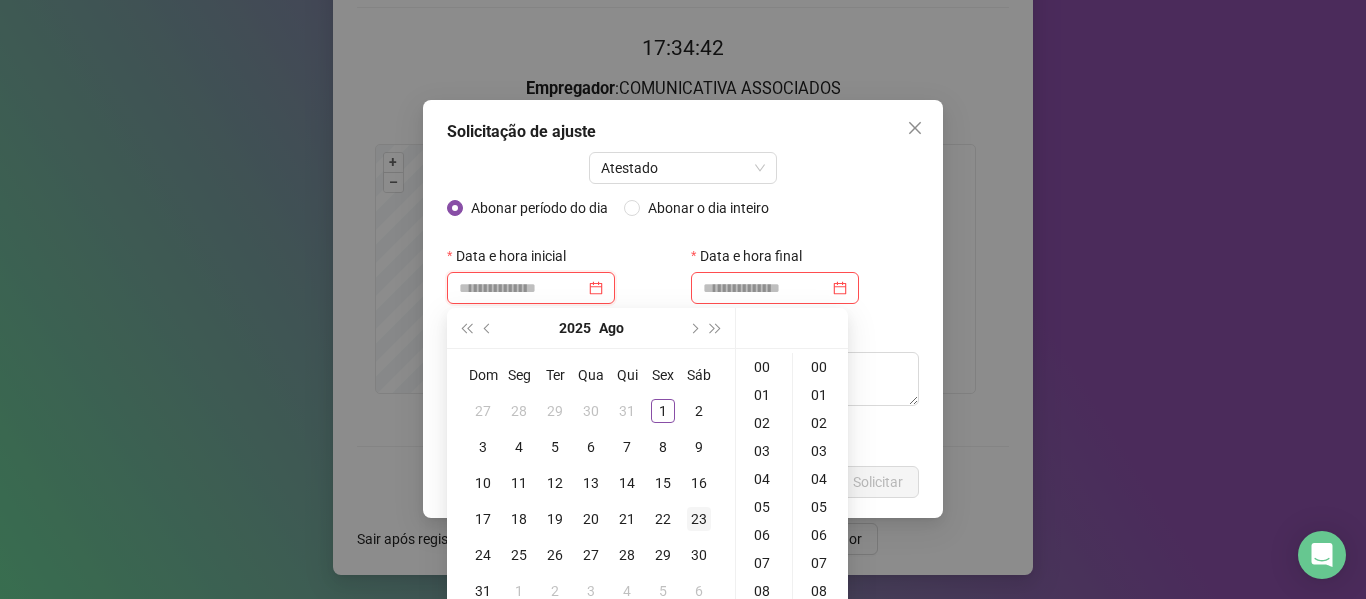 type on "**********" 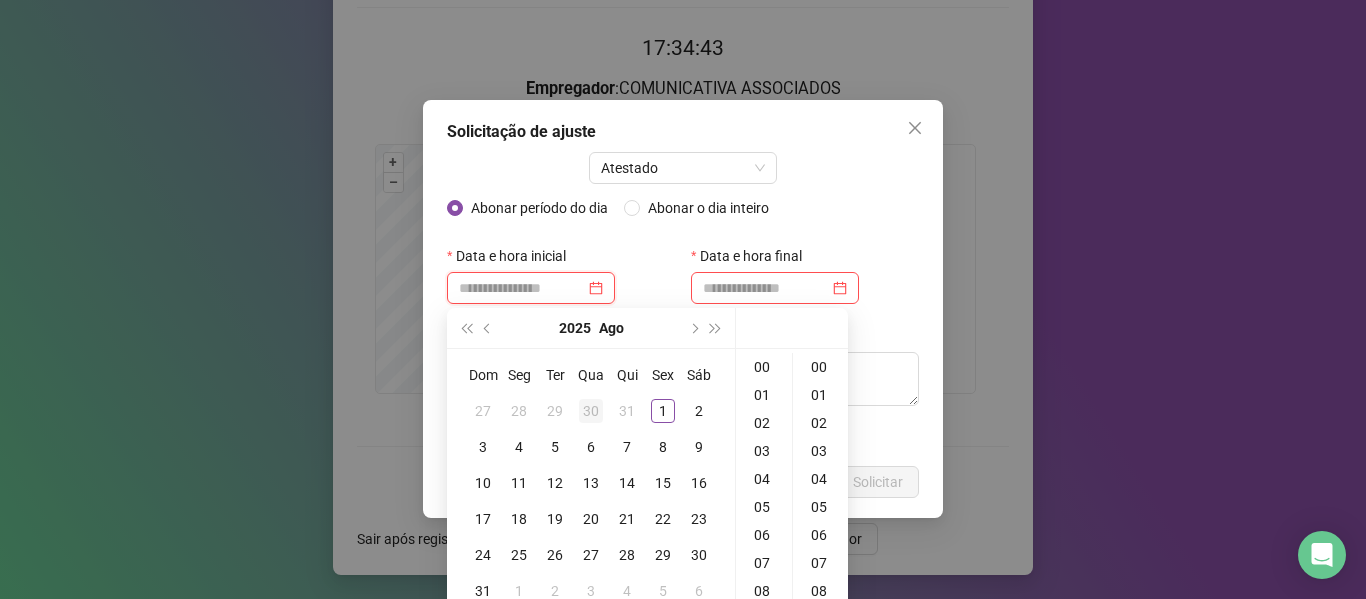 type on "**********" 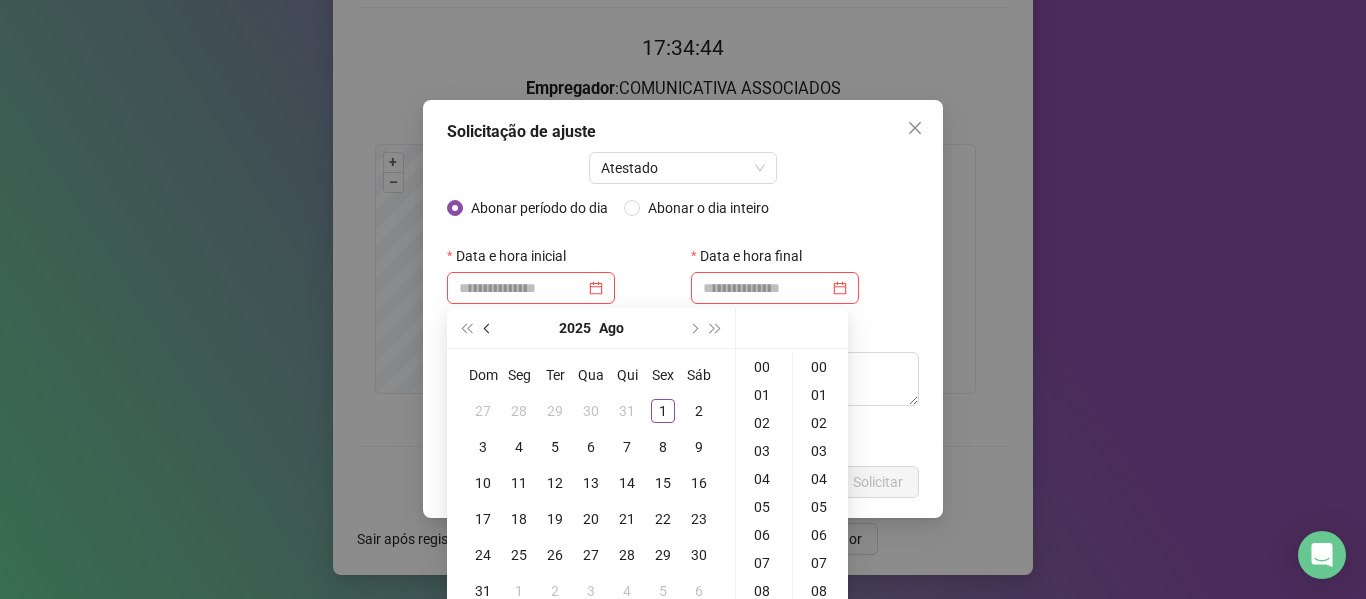 click at bounding box center (488, 328) 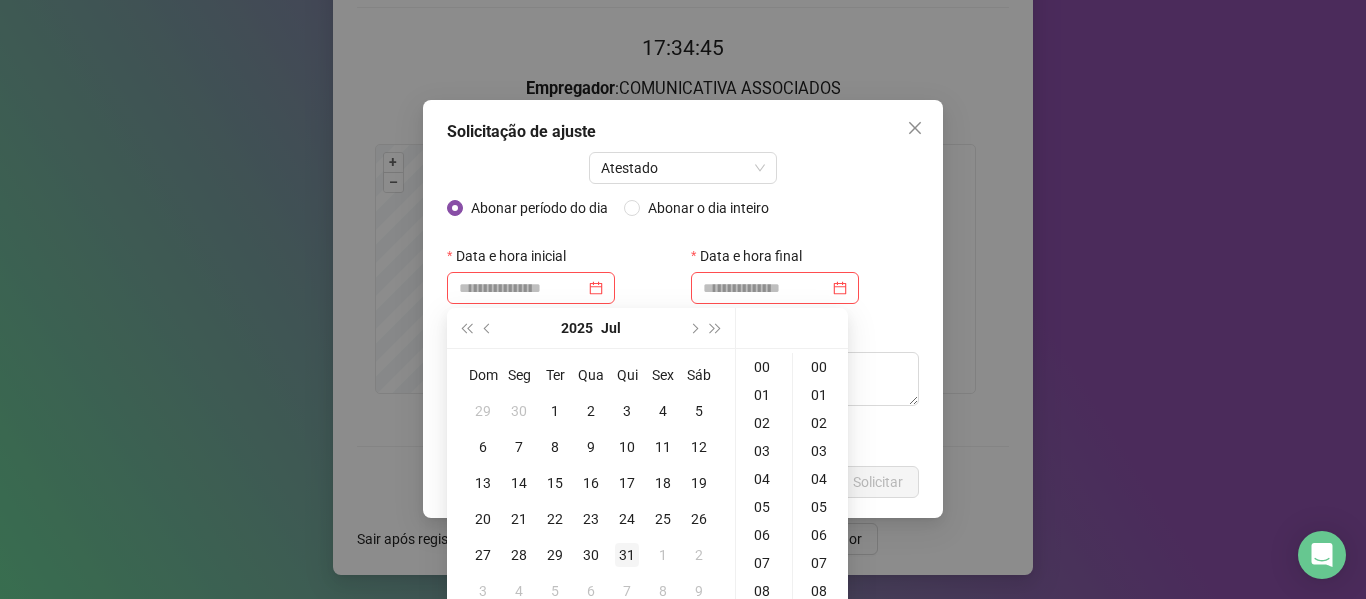 click on "31" at bounding box center [627, 555] 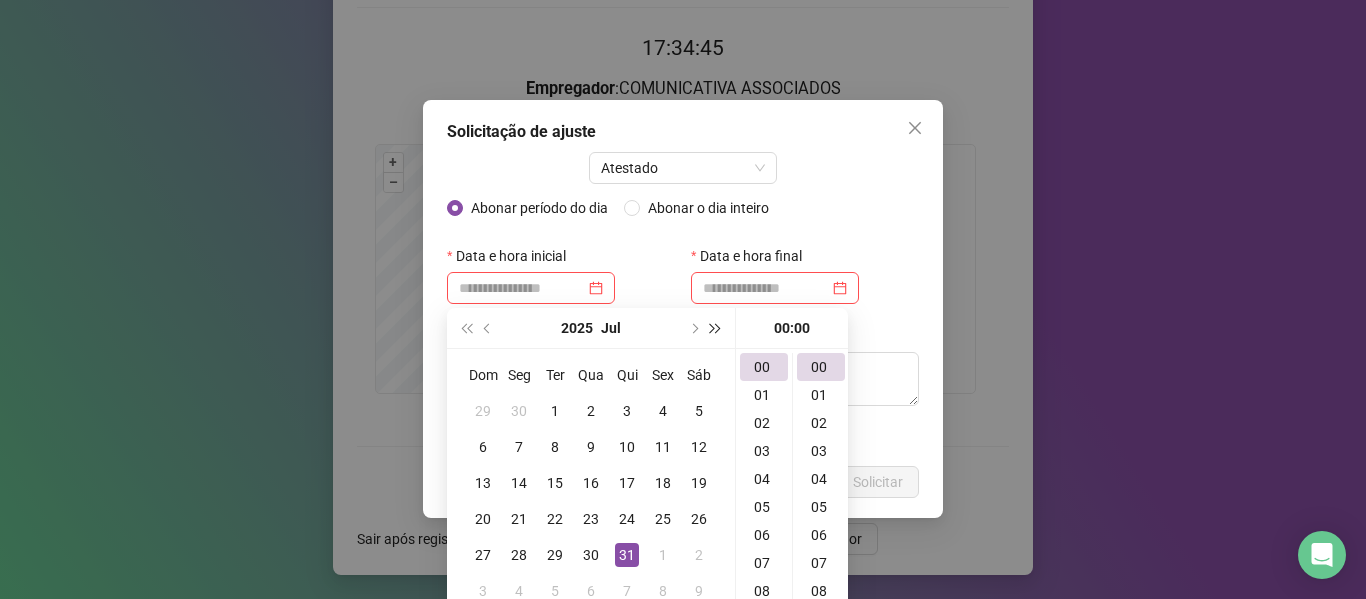 type on "**********" 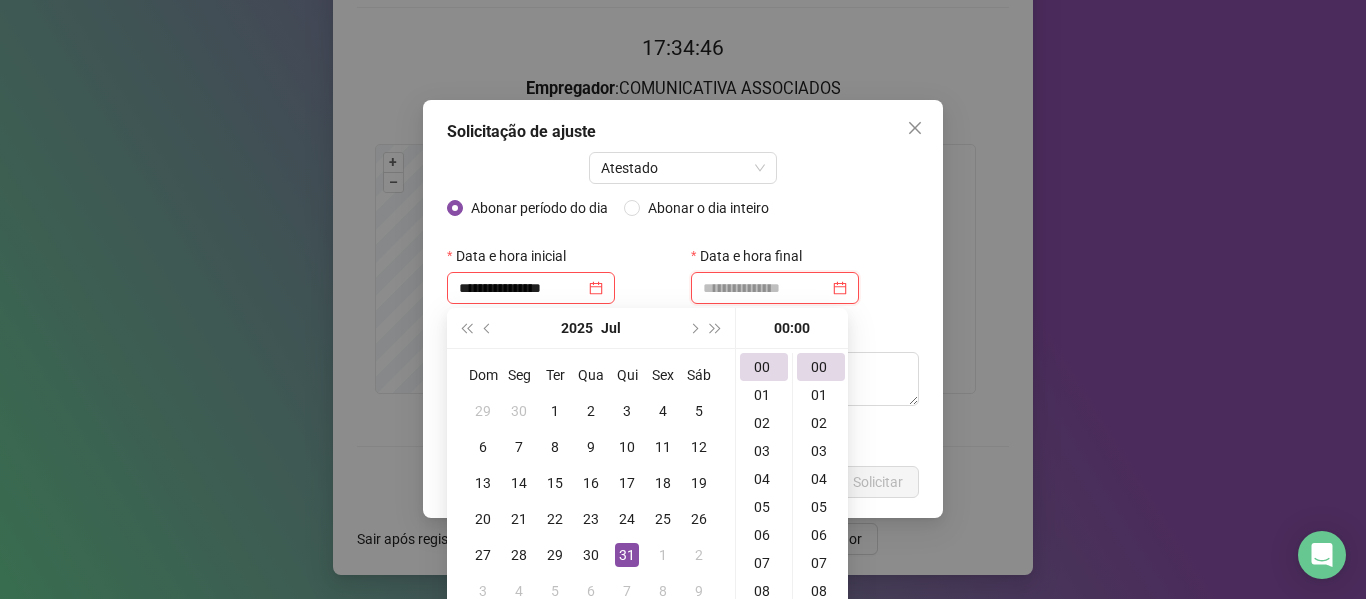 type 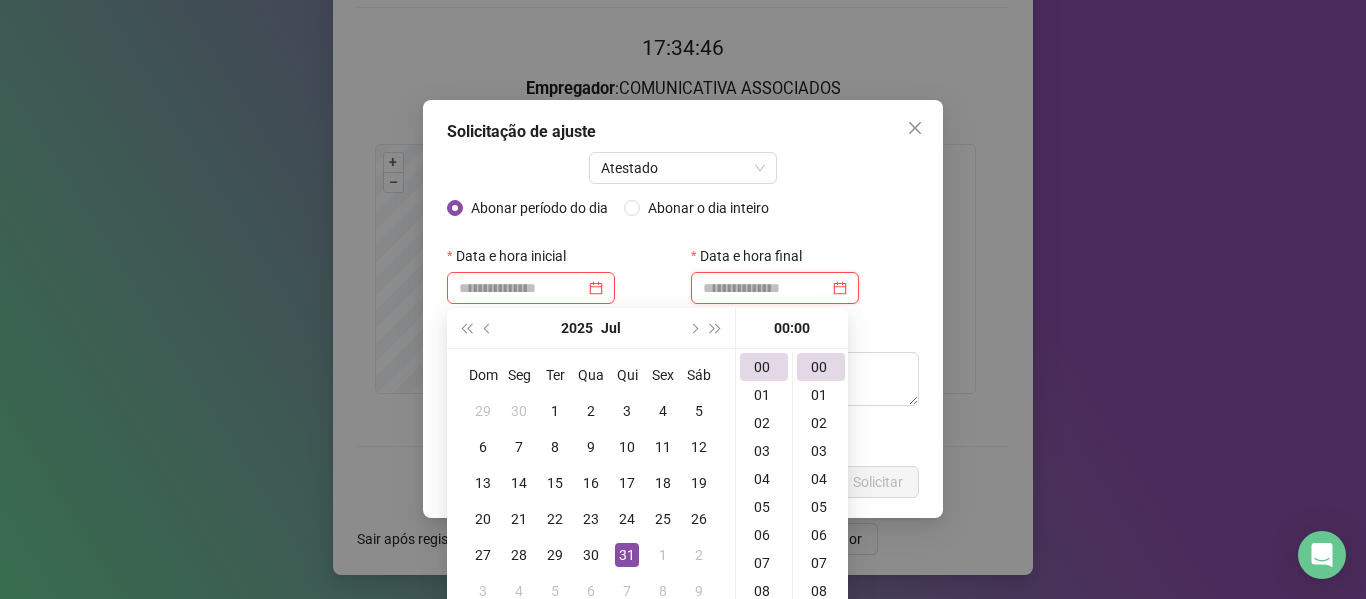 click at bounding box center [766, 288] 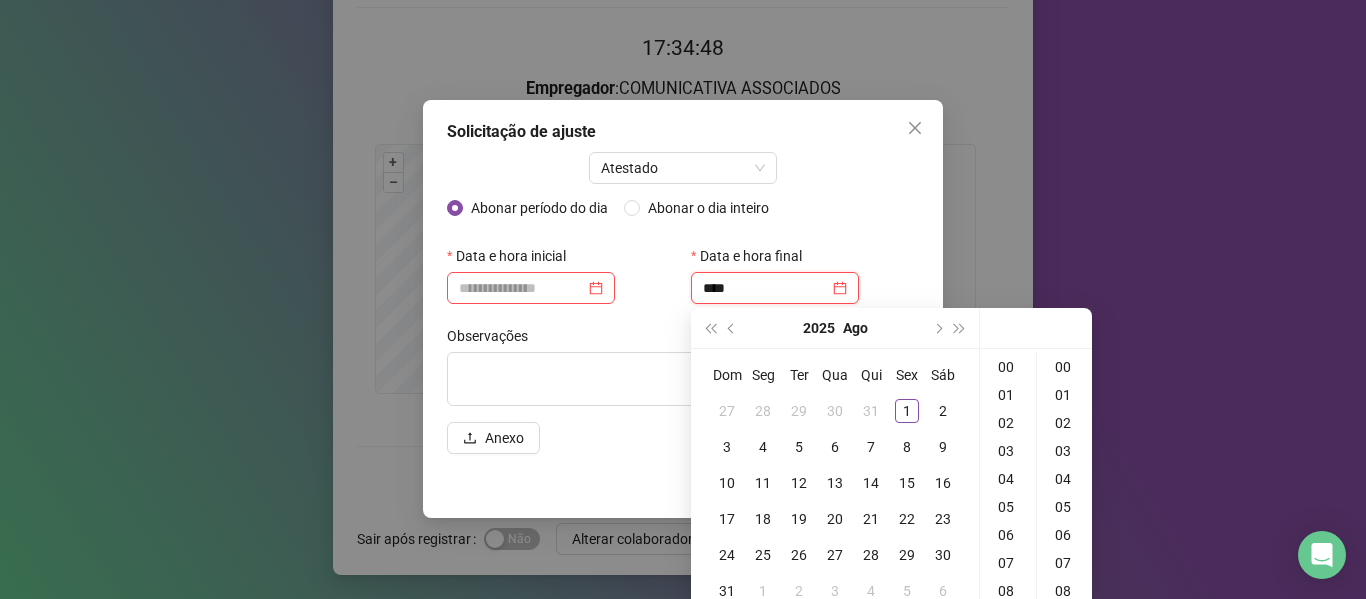 type on "****" 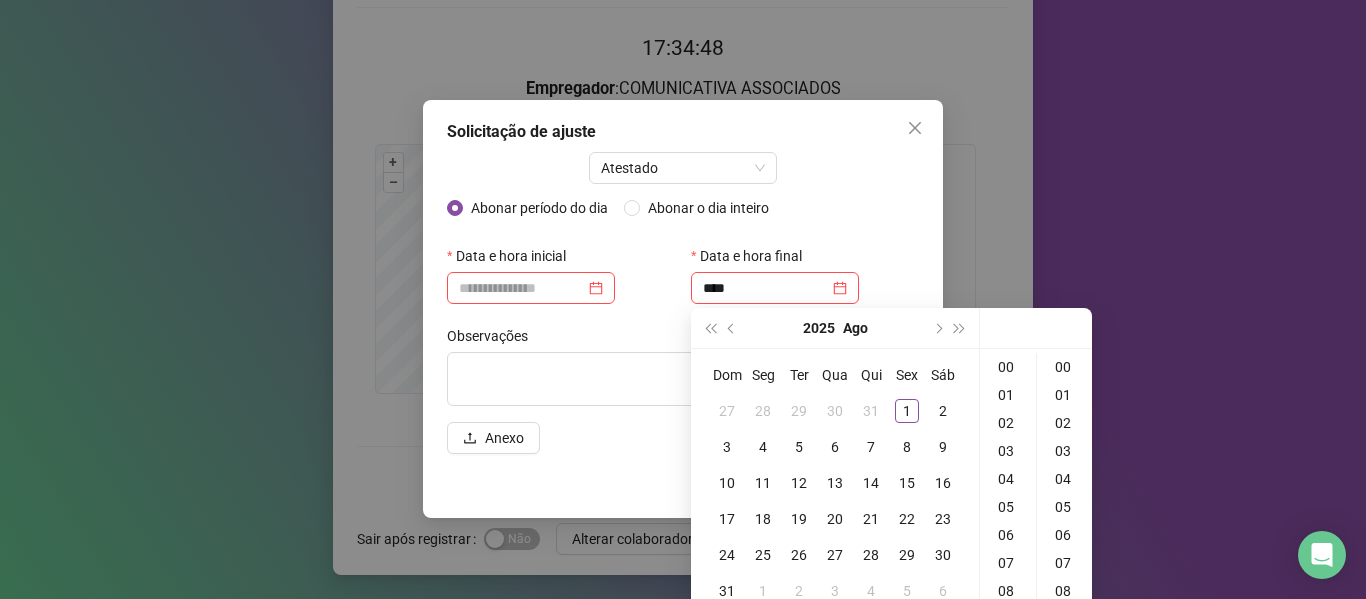 type 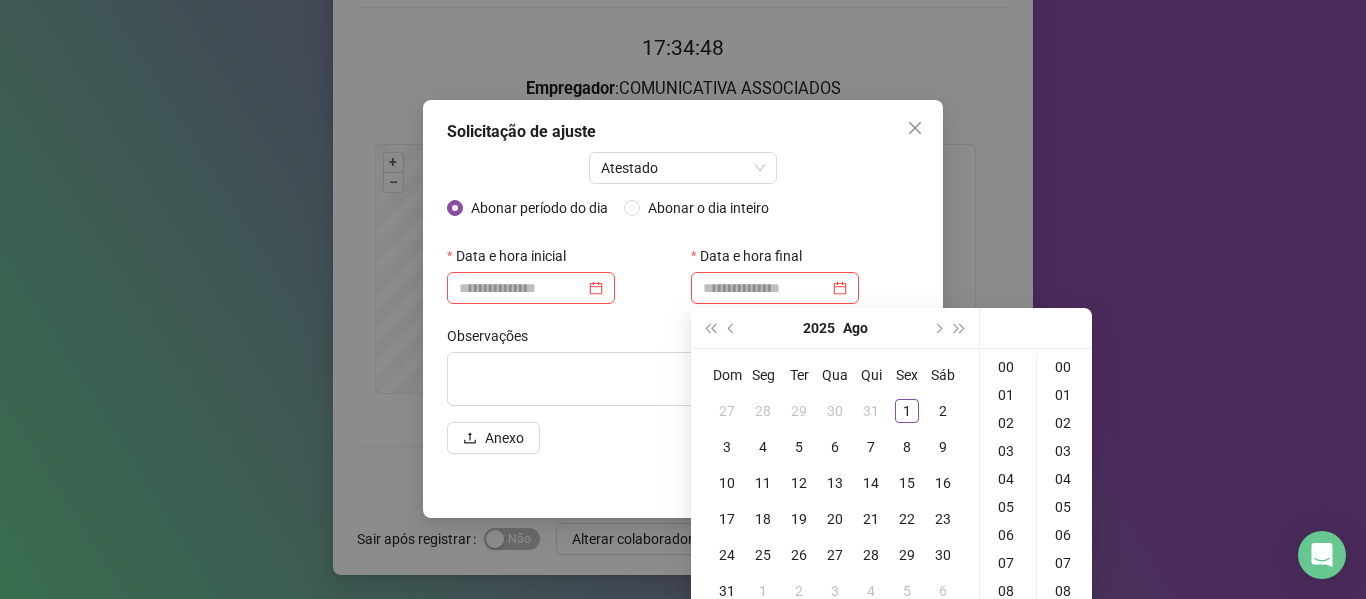drag, startPoint x: 580, startPoint y: 333, endPoint x: 590, endPoint y: 321, distance: 15.6205 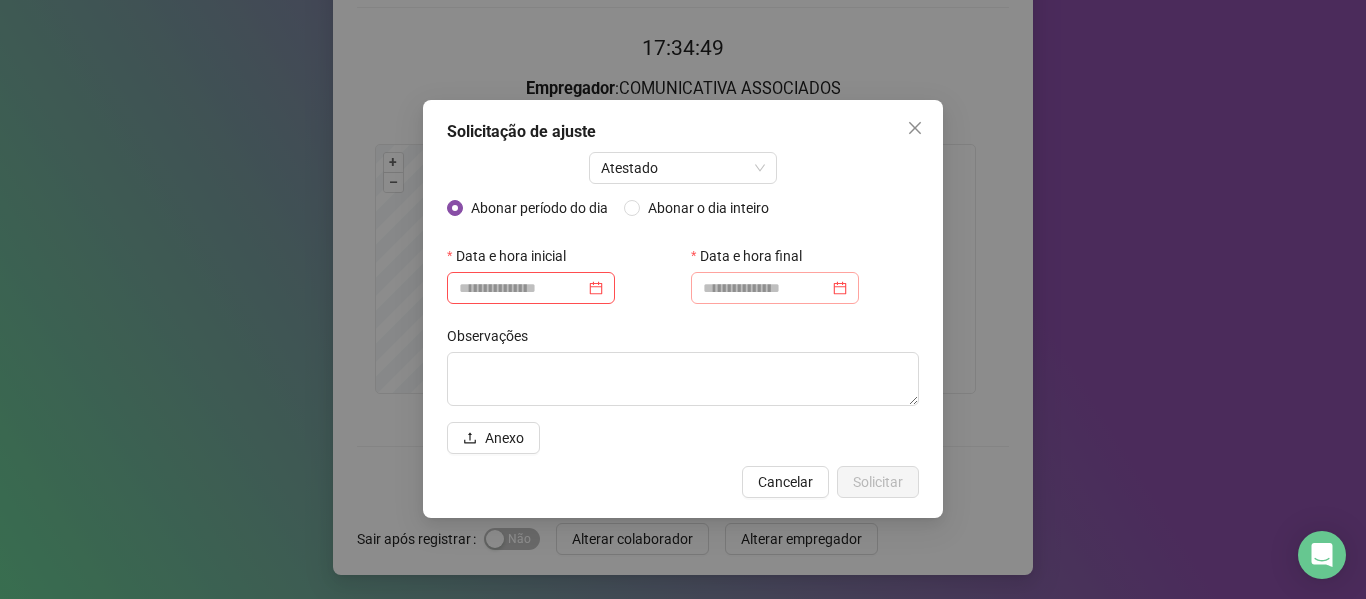 click at bounding box center [775, 288] 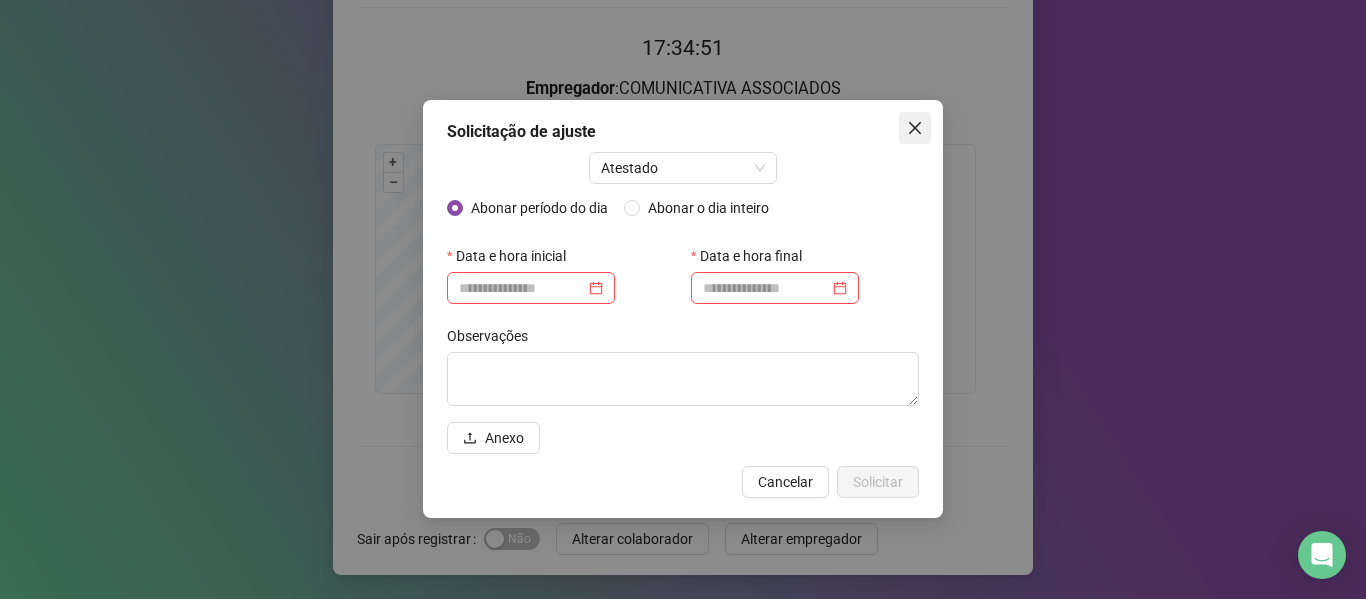 click 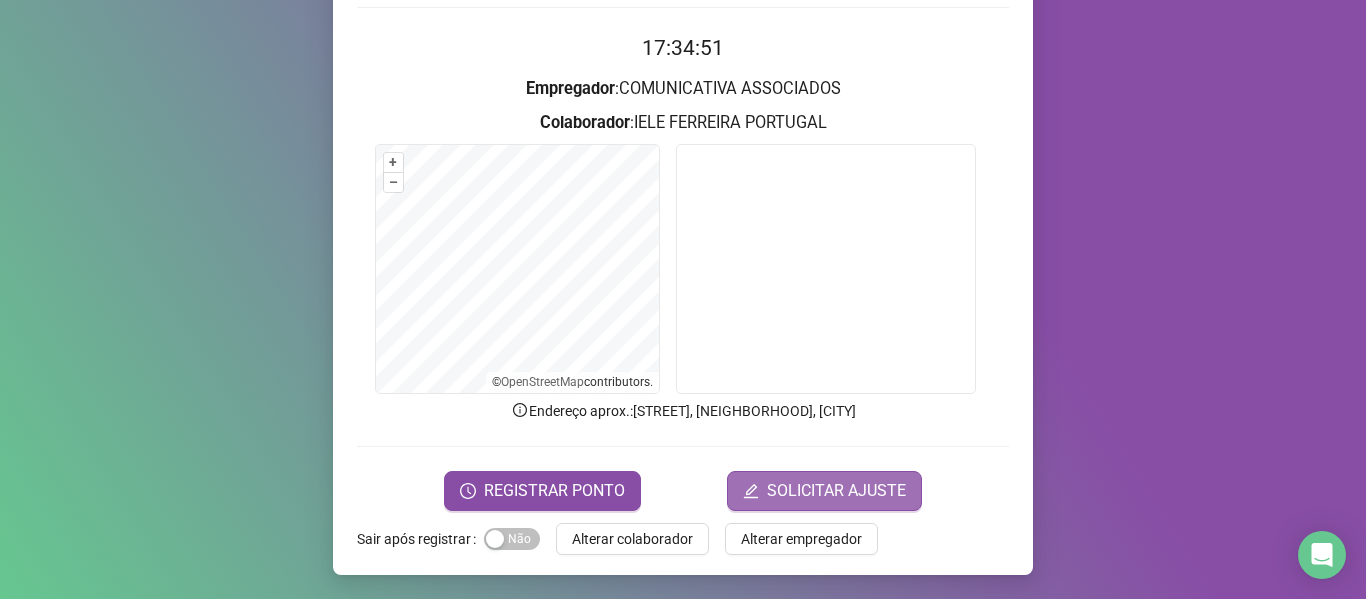 click on "SOLICITAR AJUSTE" at bounding box center (836, 491) 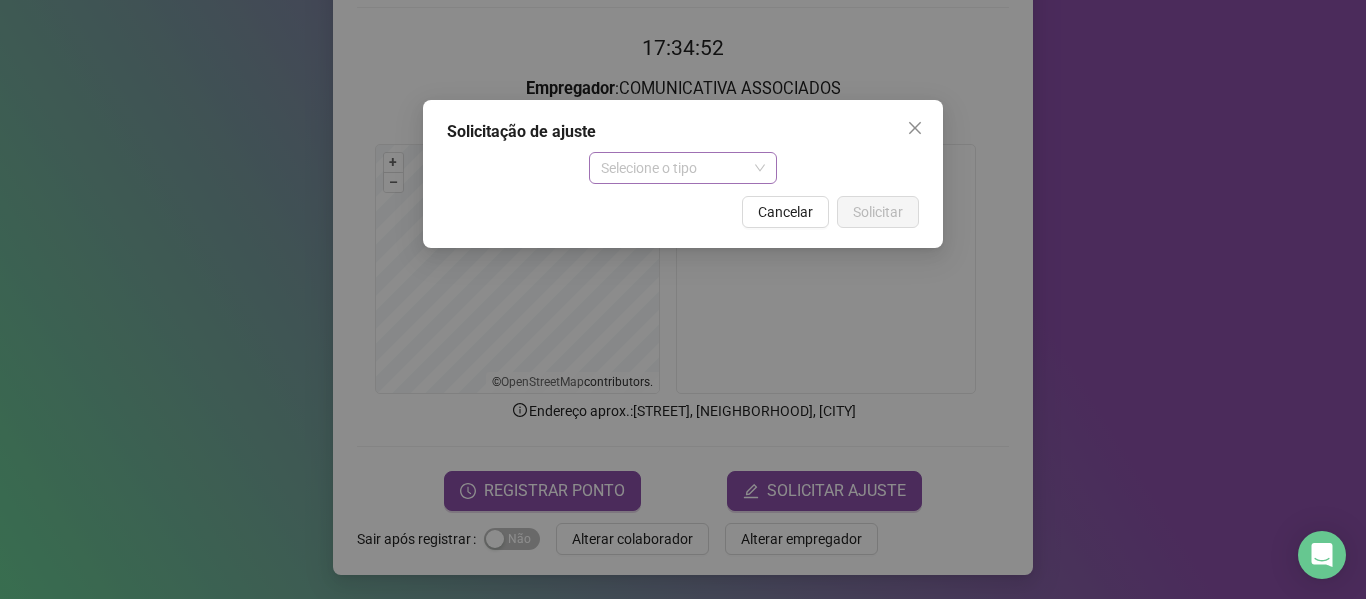 click on "Selecione o tipo" at bounding box center [683, 168] 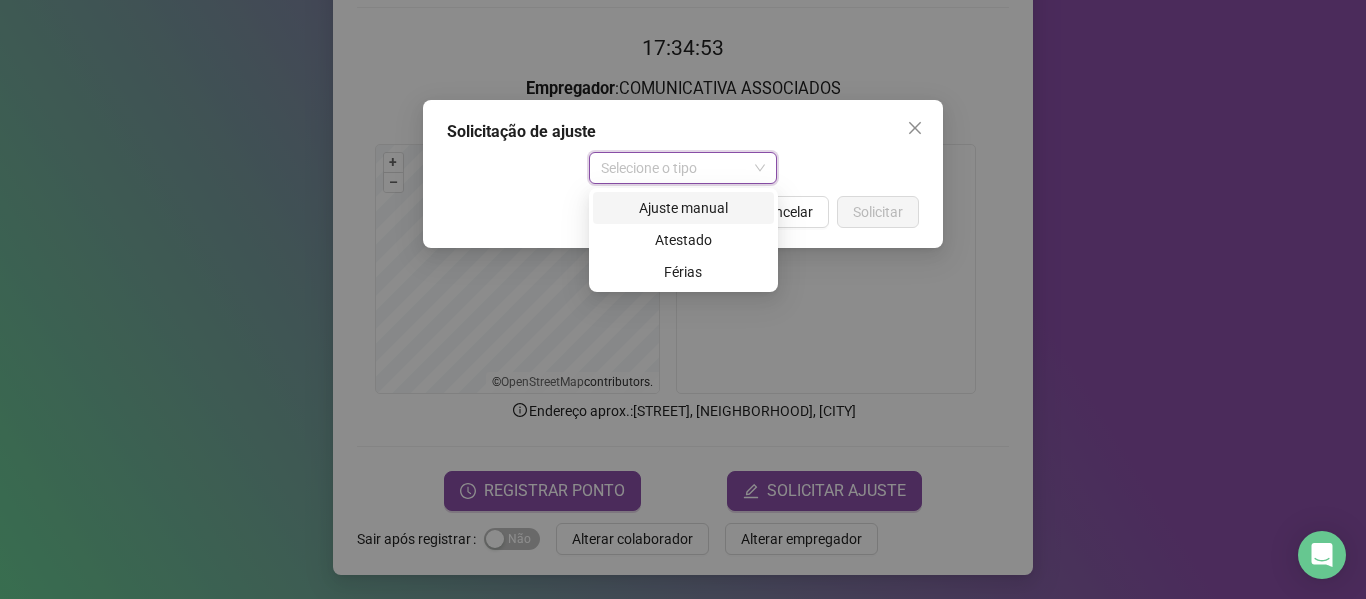 click on "Ajuste manual" at bounding box center [683, 208] 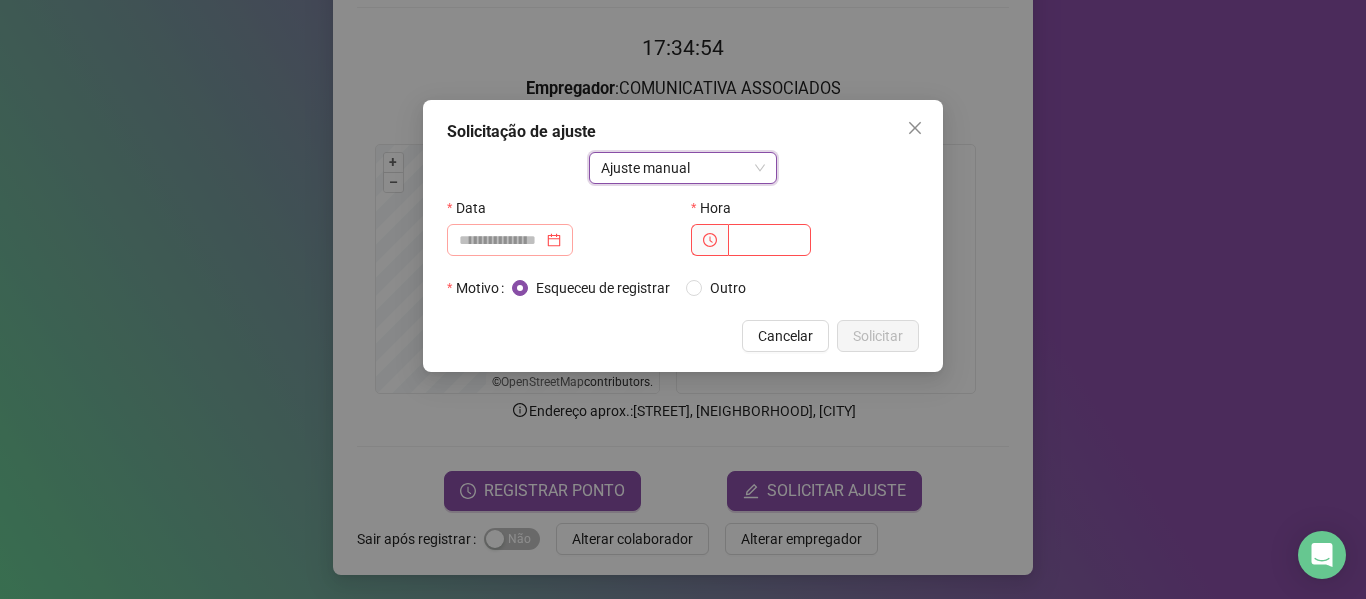 click at bounding box center [510, 240] 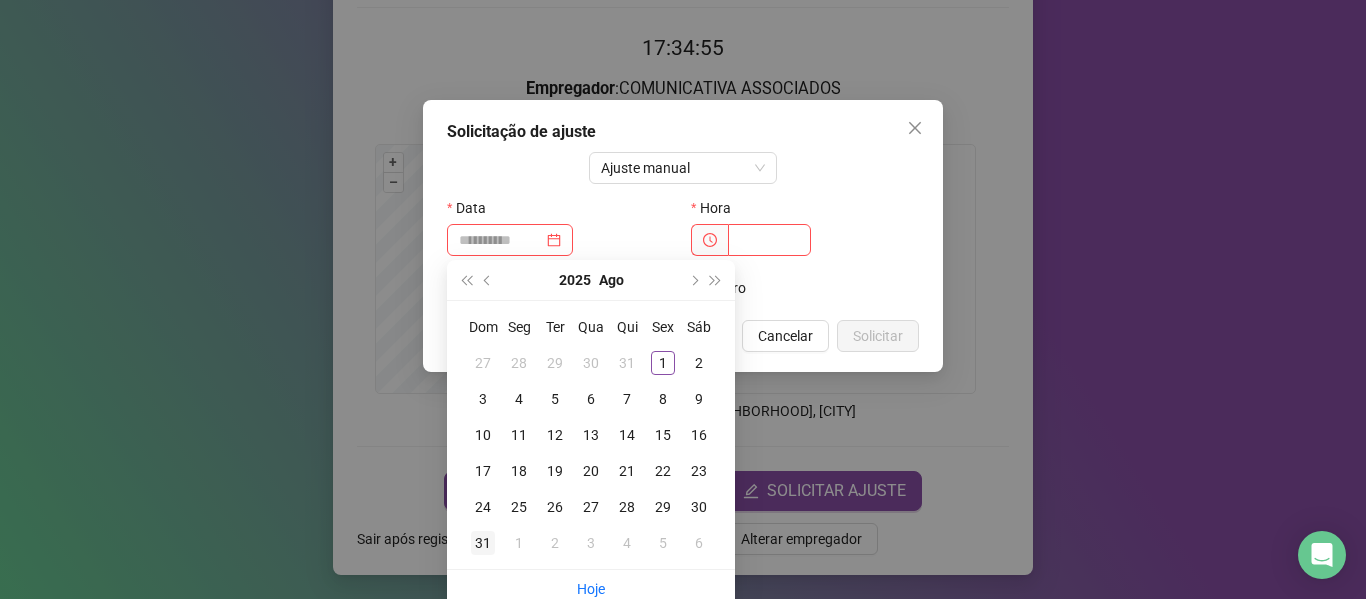 click on "31" at bounding box center (483, 543) 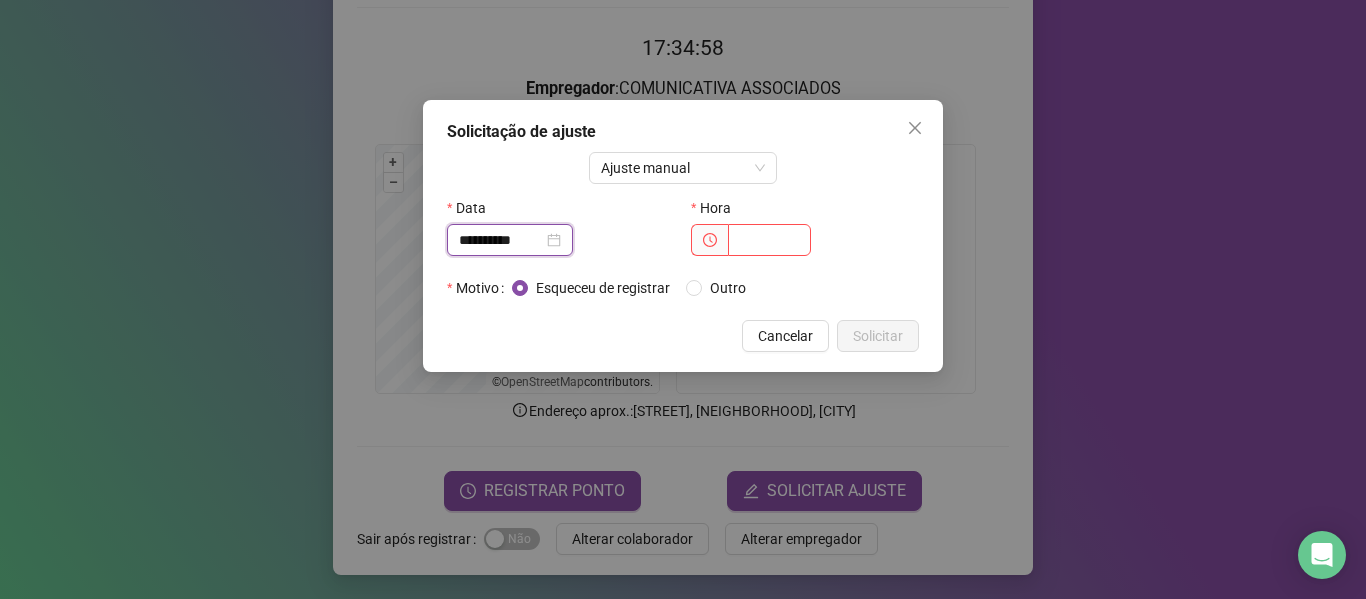 click on "**********" at bounding box center [501, 240] 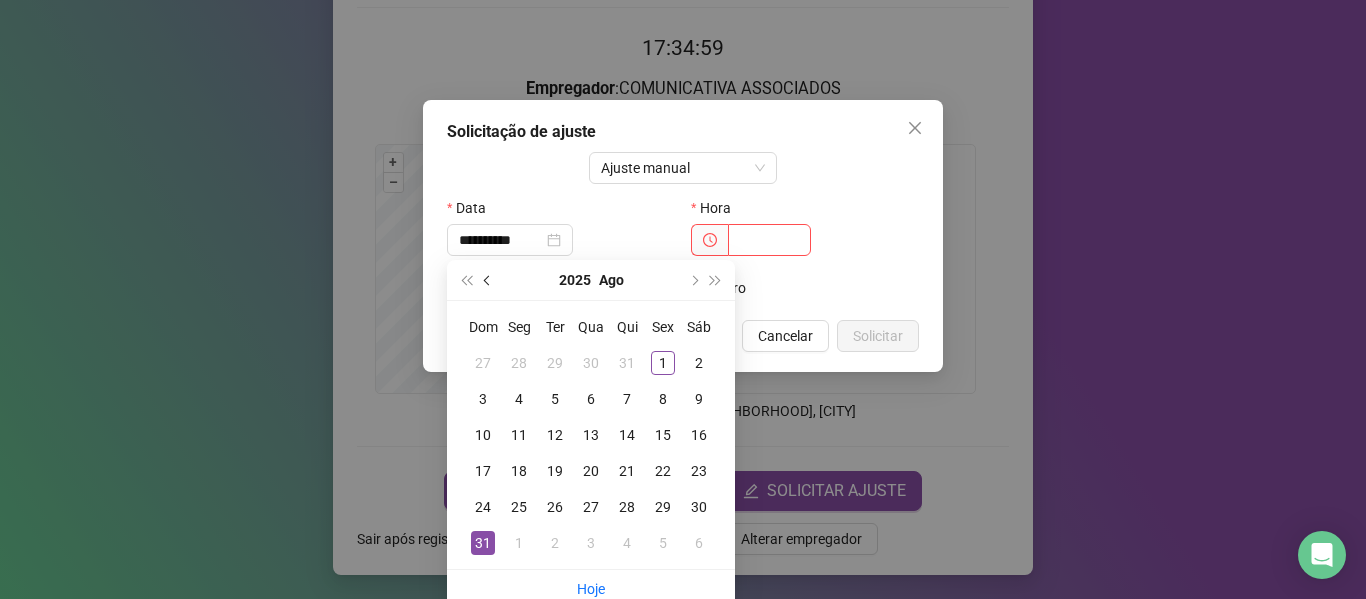 click at bounding box center (488, 280) 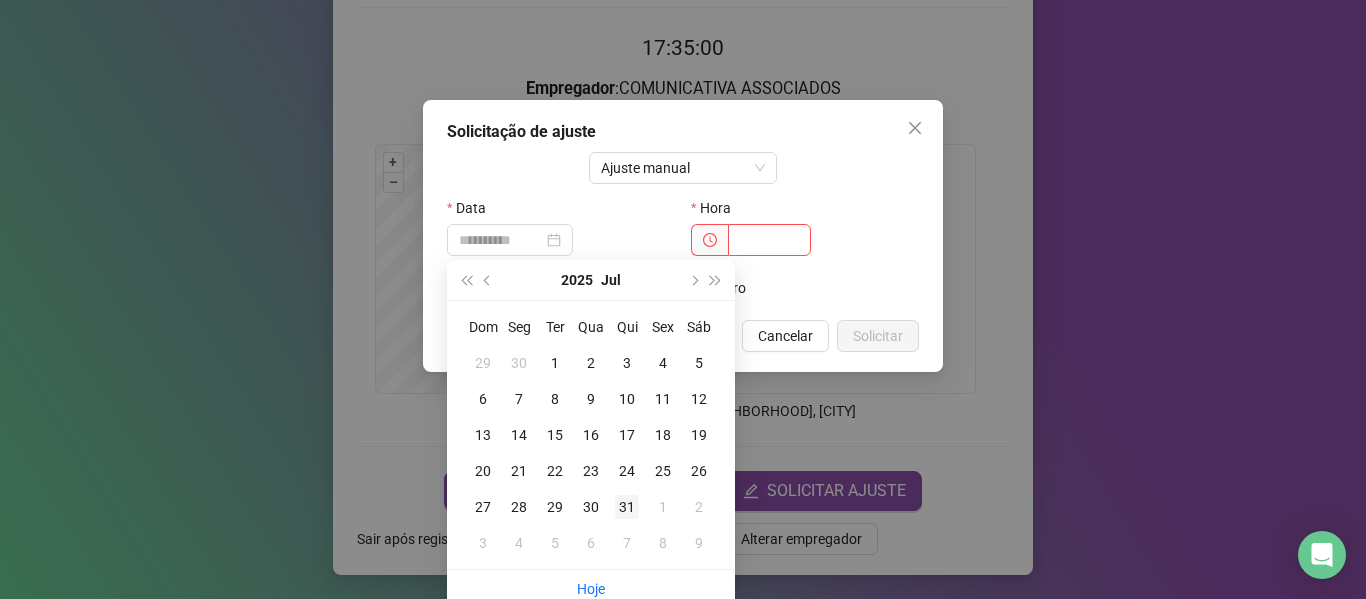 type on "**********" 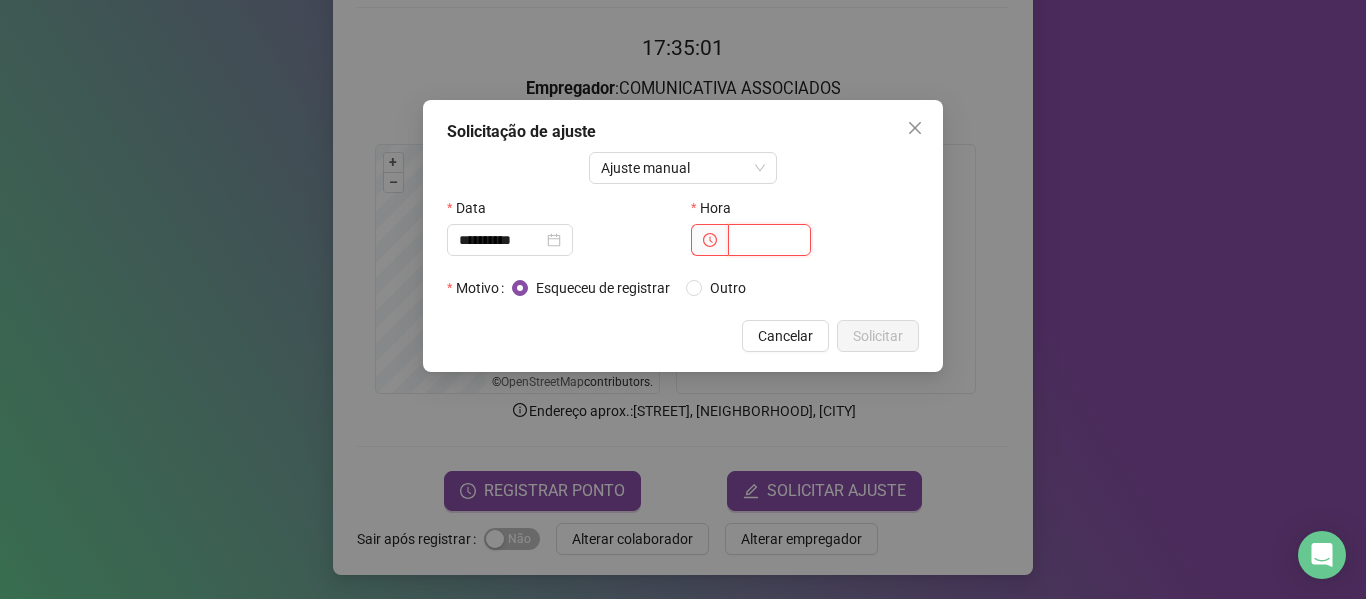 click at bounding box center [769, 240] 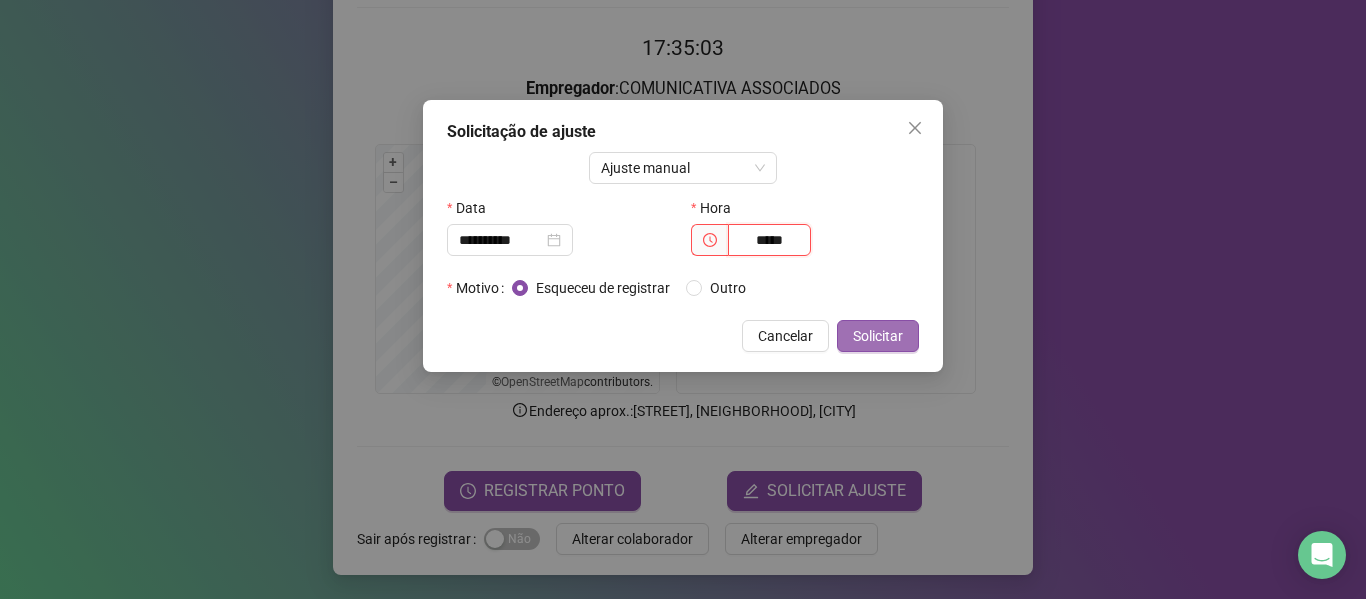 type on "*****" 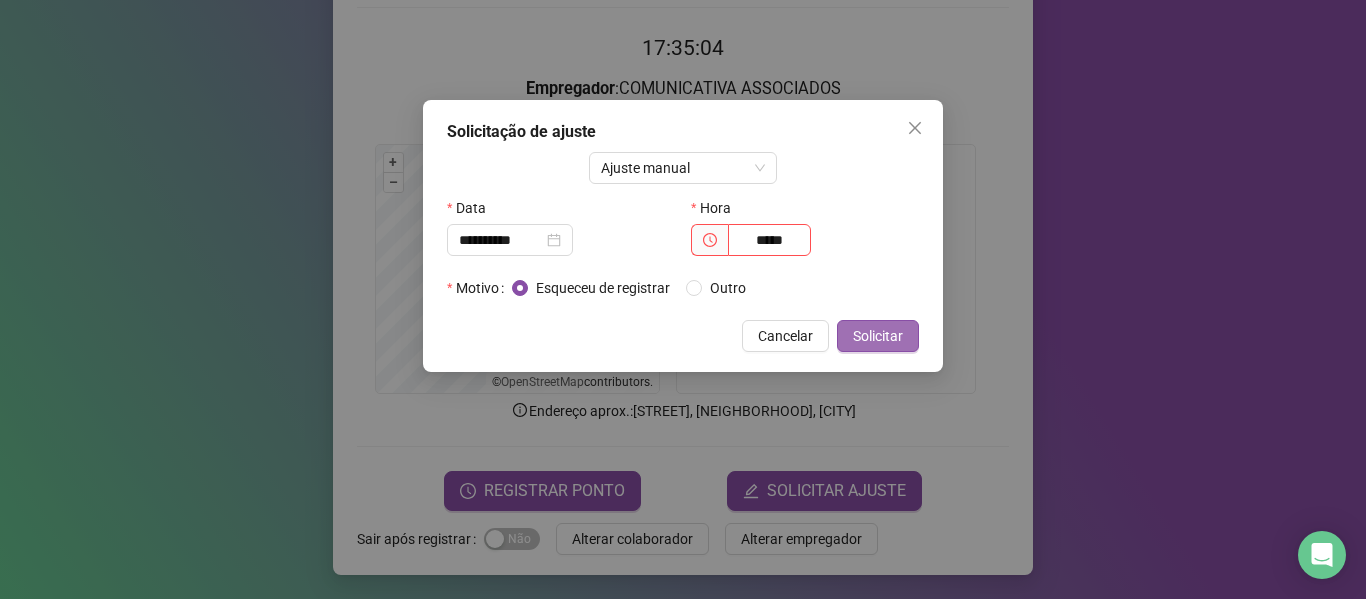 click on "Solicitar" at bounding box center [878, 336] 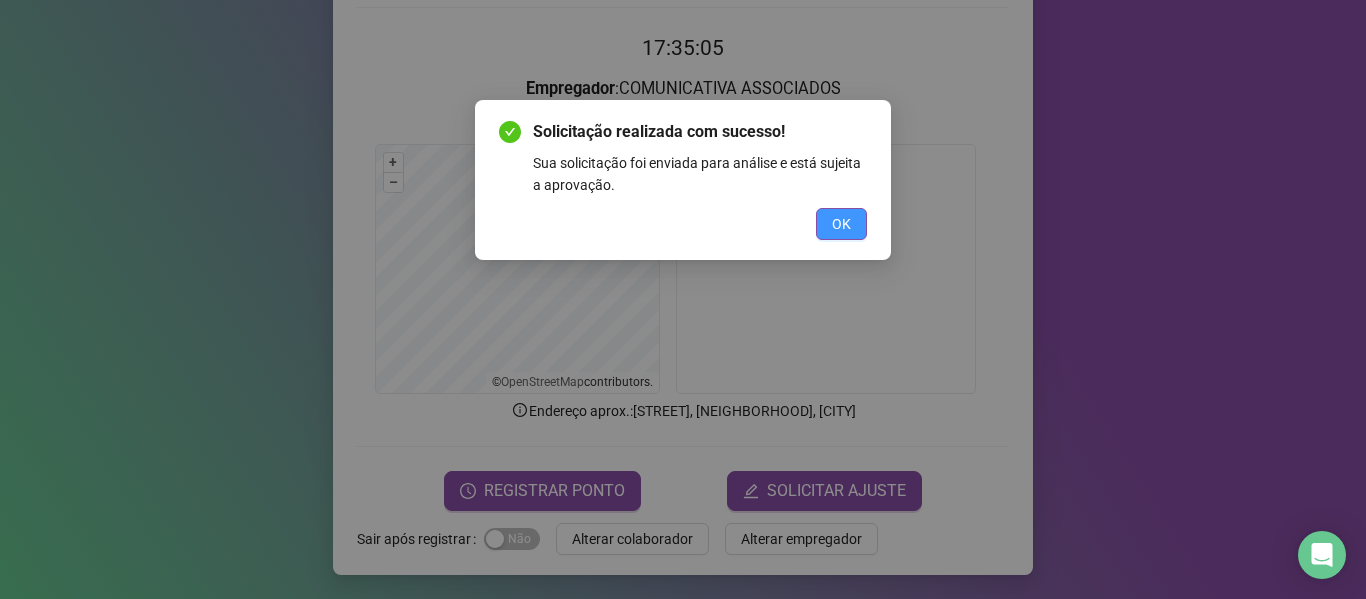 click on "OK" at bounding box center (841, 224) 